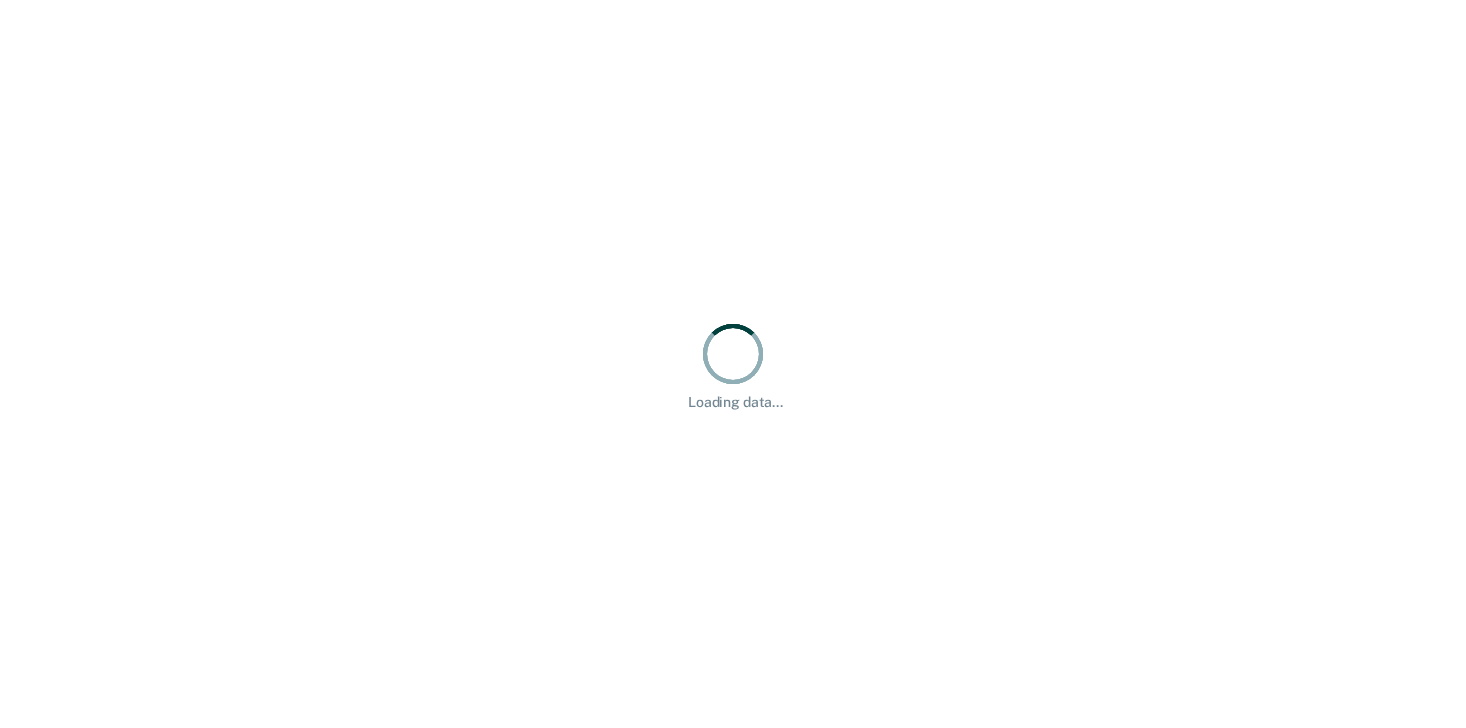 scroll, scrollTop: 0, scrollLeft: 0, axis: both 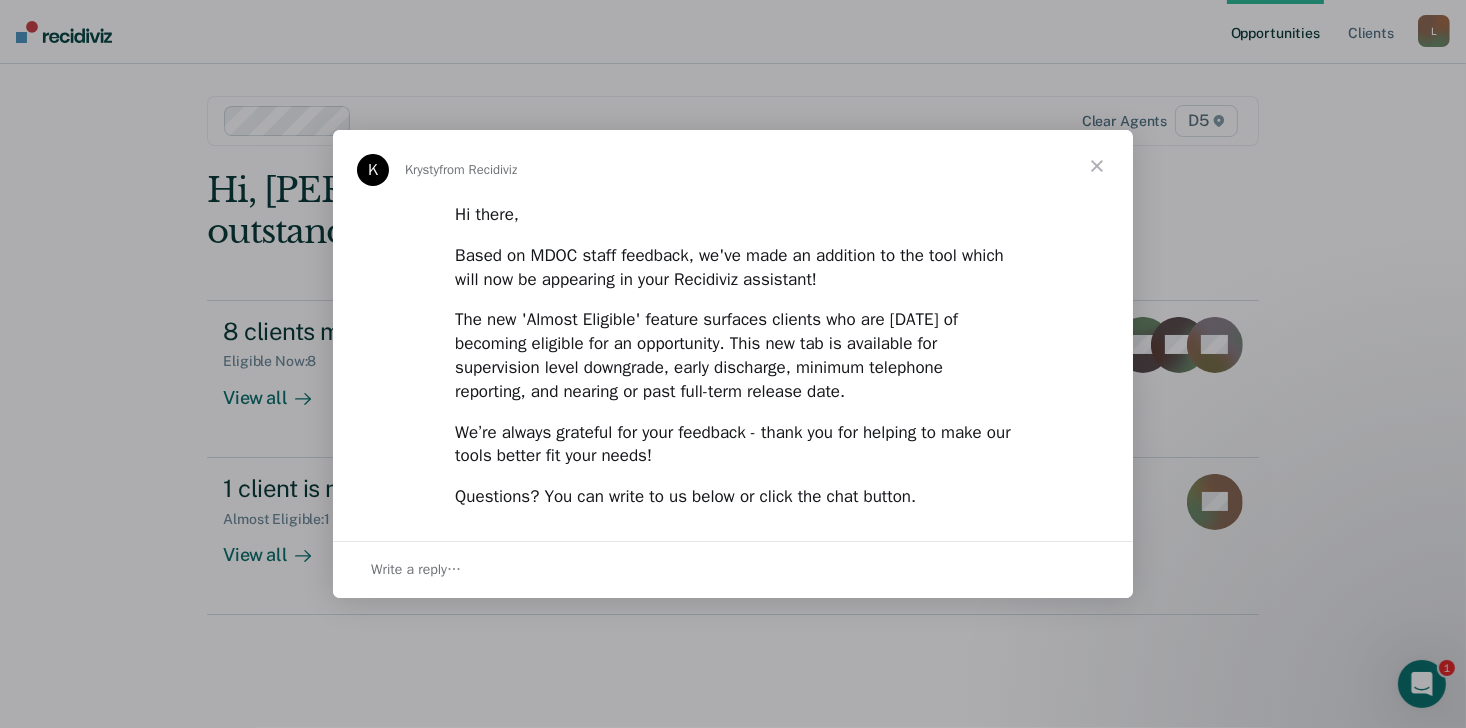 click at bounding box center (1097, 166) 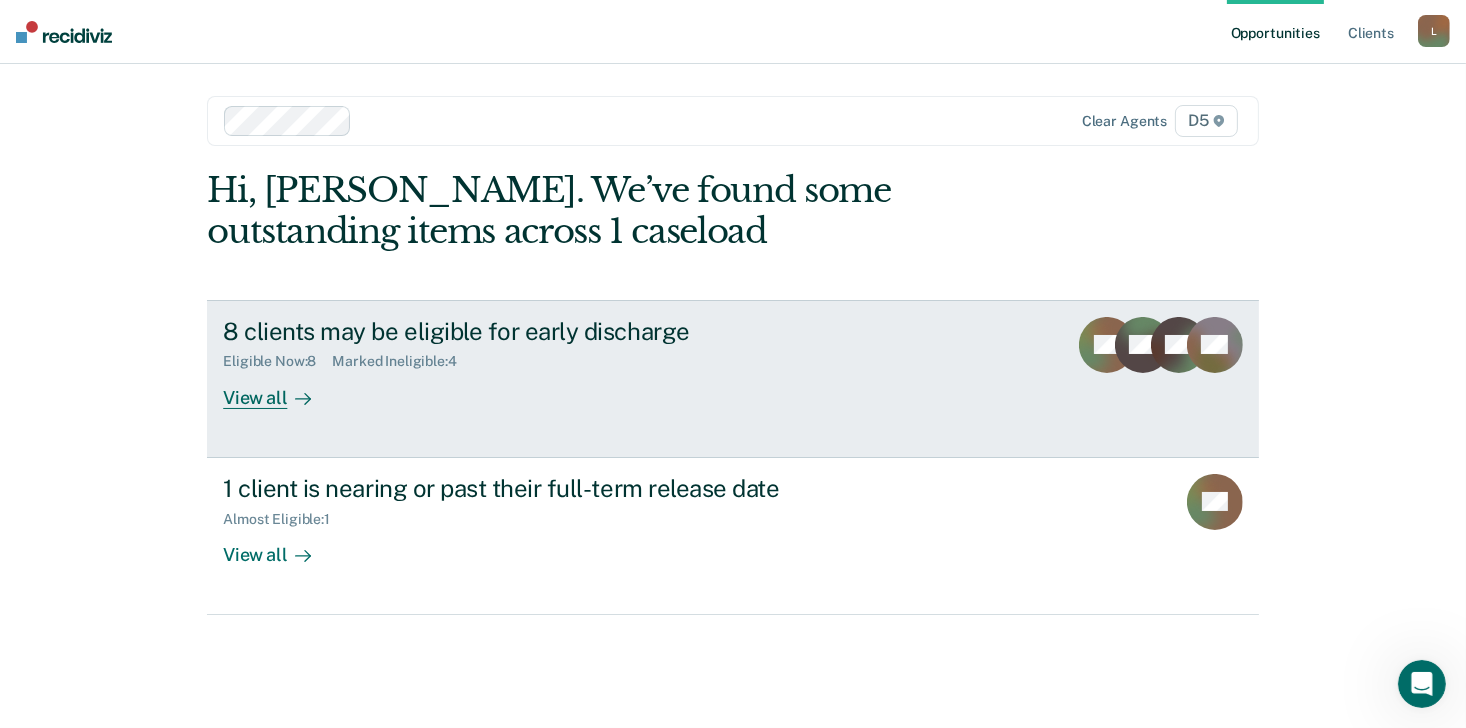 click on "View all" at bounding box center (279, 389) 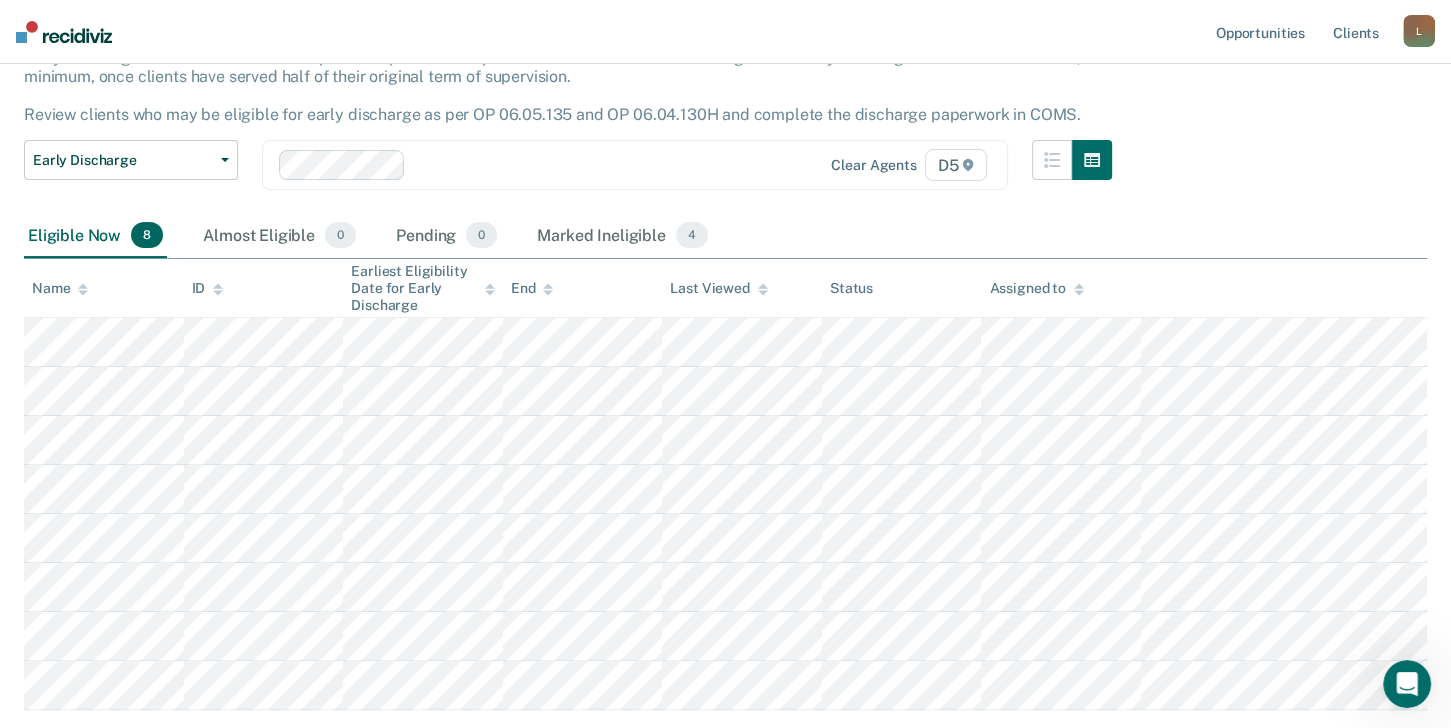 scroll, scrollTop: 154, scrollLeft: 0, axis: vertical 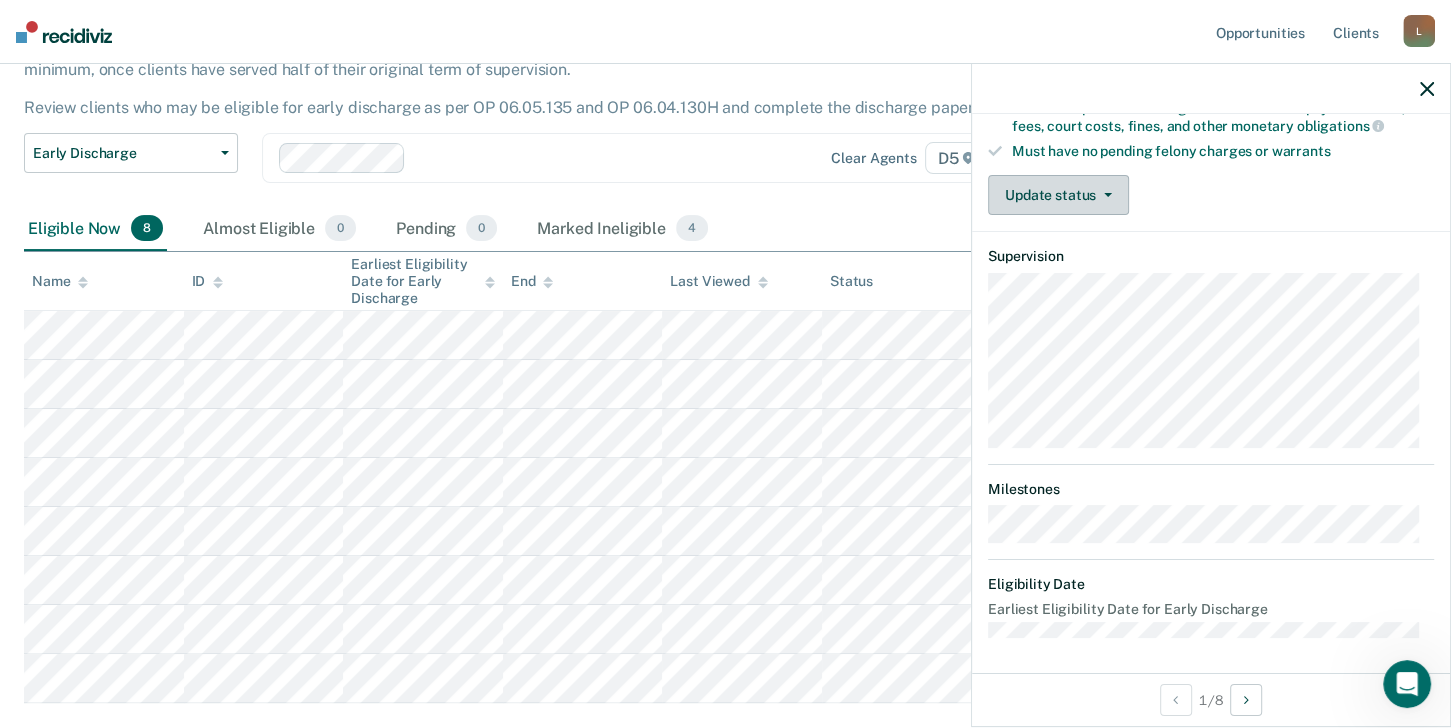 click 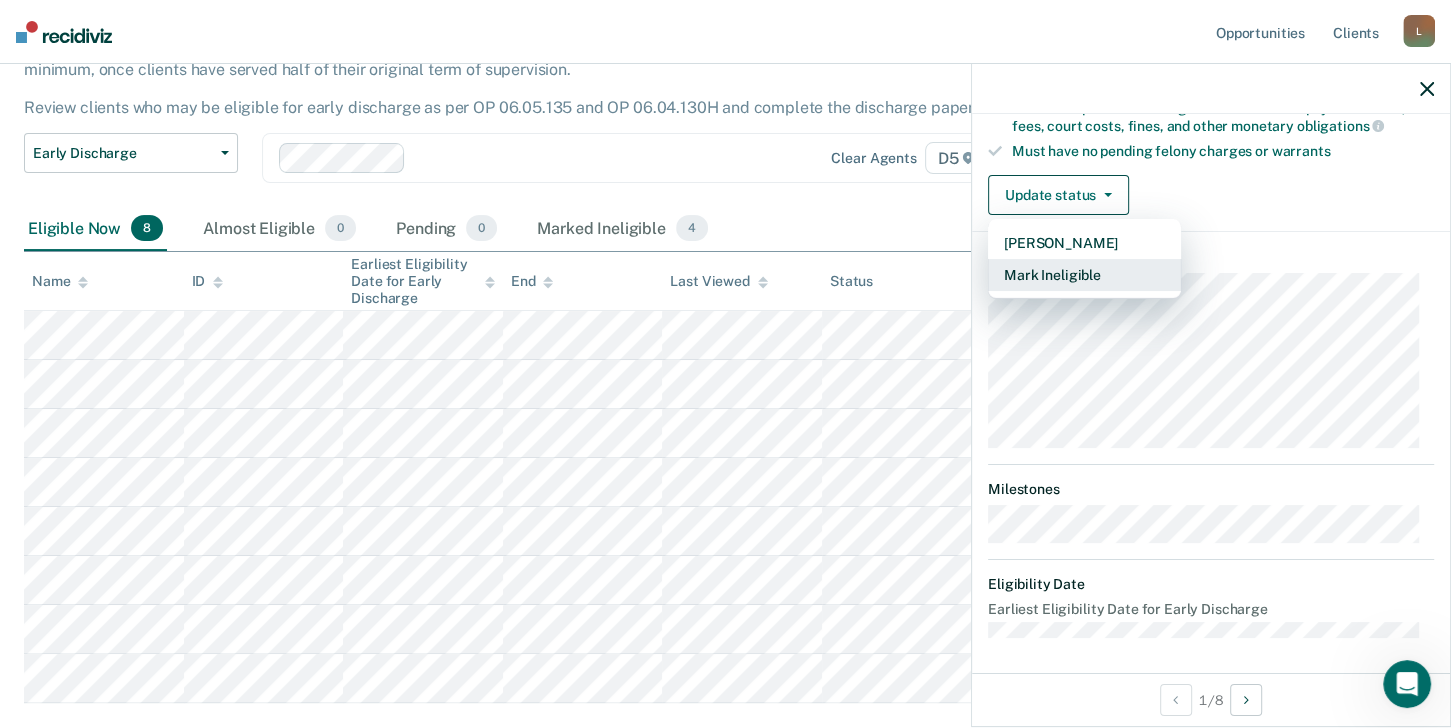 click on "Mark Ineligible" at bounding box center [1084, 275] 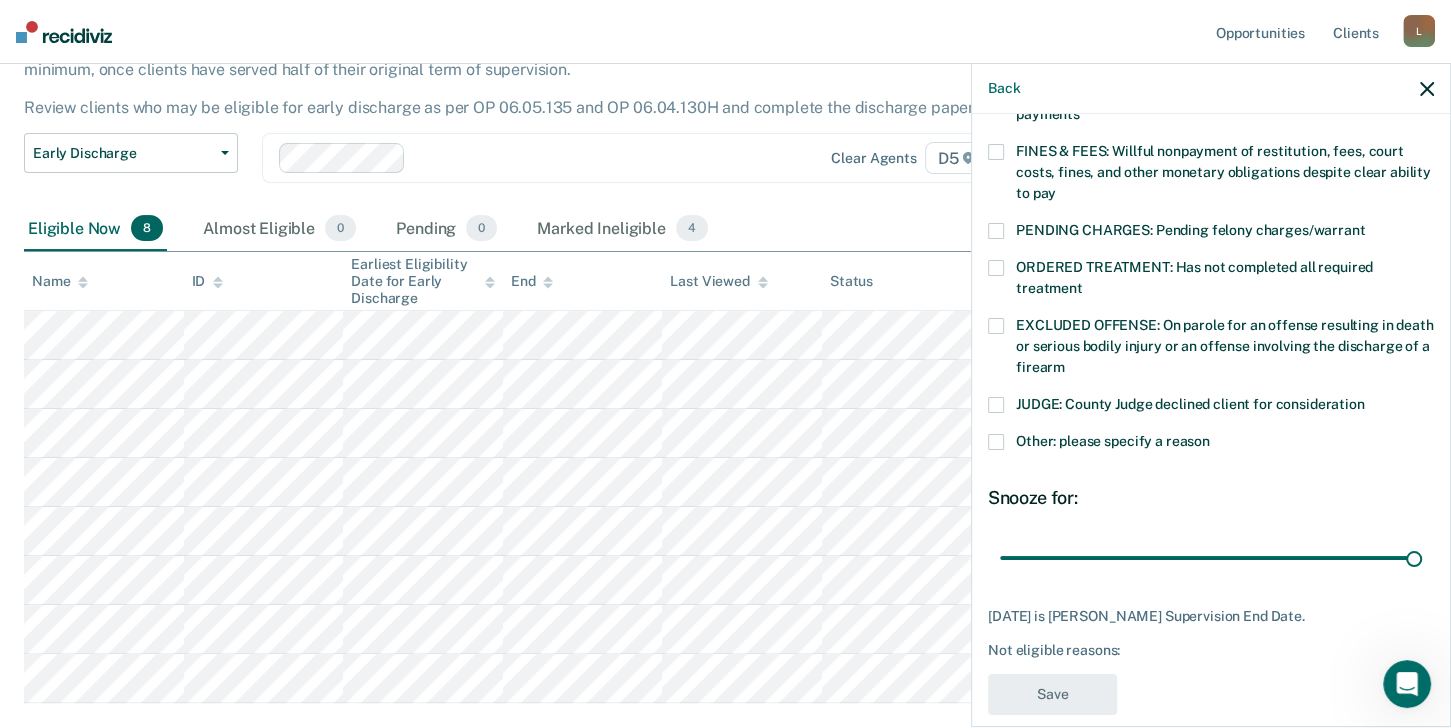 click at bounding box center (996, 442) 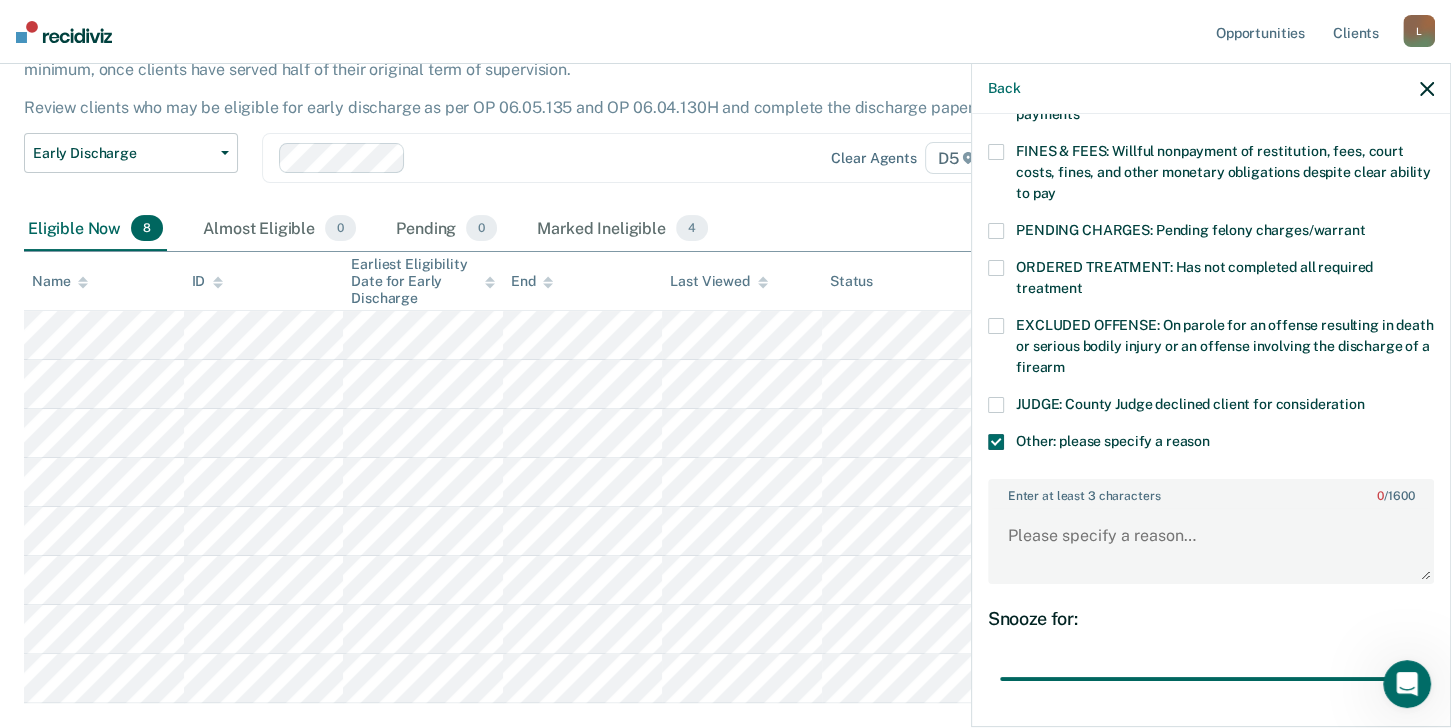 scroll, scrollTop: 688, scrollLeft: 0, axis: vertical 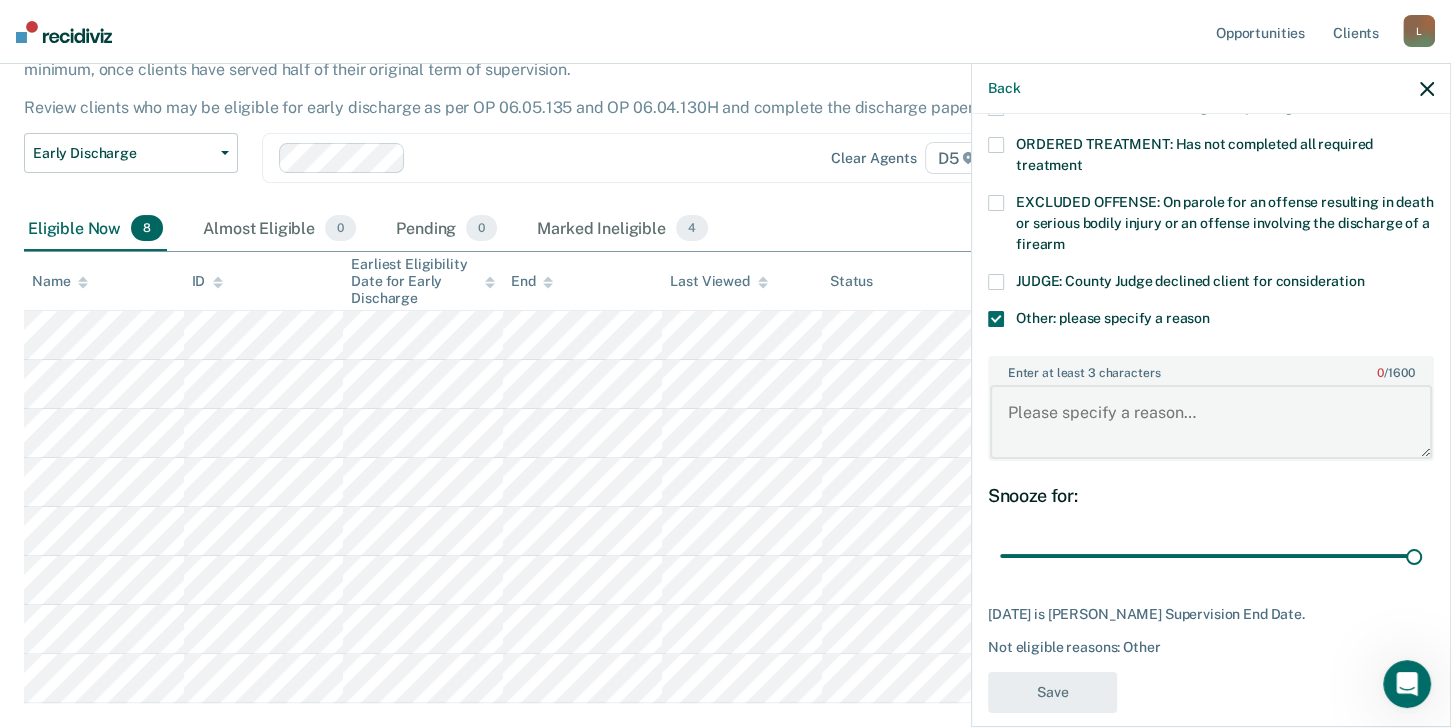 click on "Enter at least 3 characters 0  /  1600" at bounding box center [1211, 422] 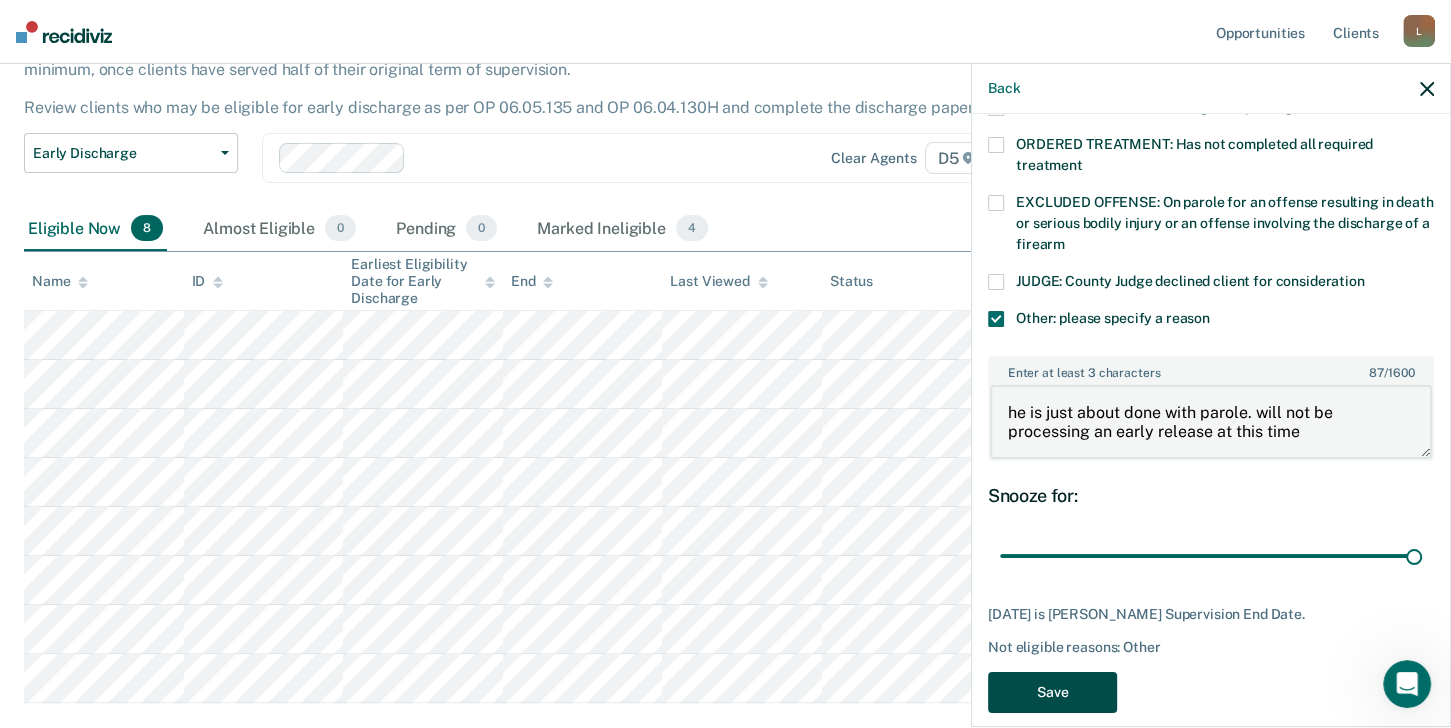 type on "he is just about done with parole. will not be processing an early release at this time" 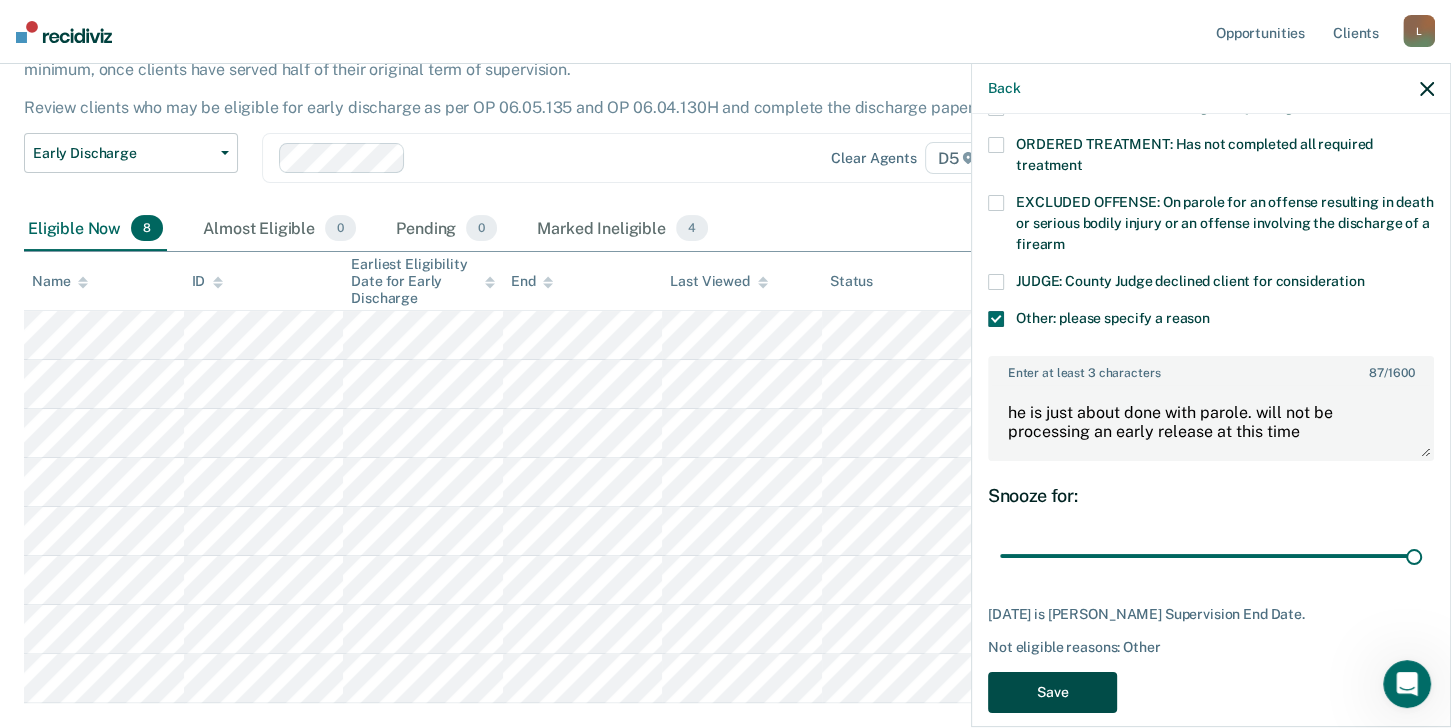 click on "Save" at bounding box center (1052, 692) 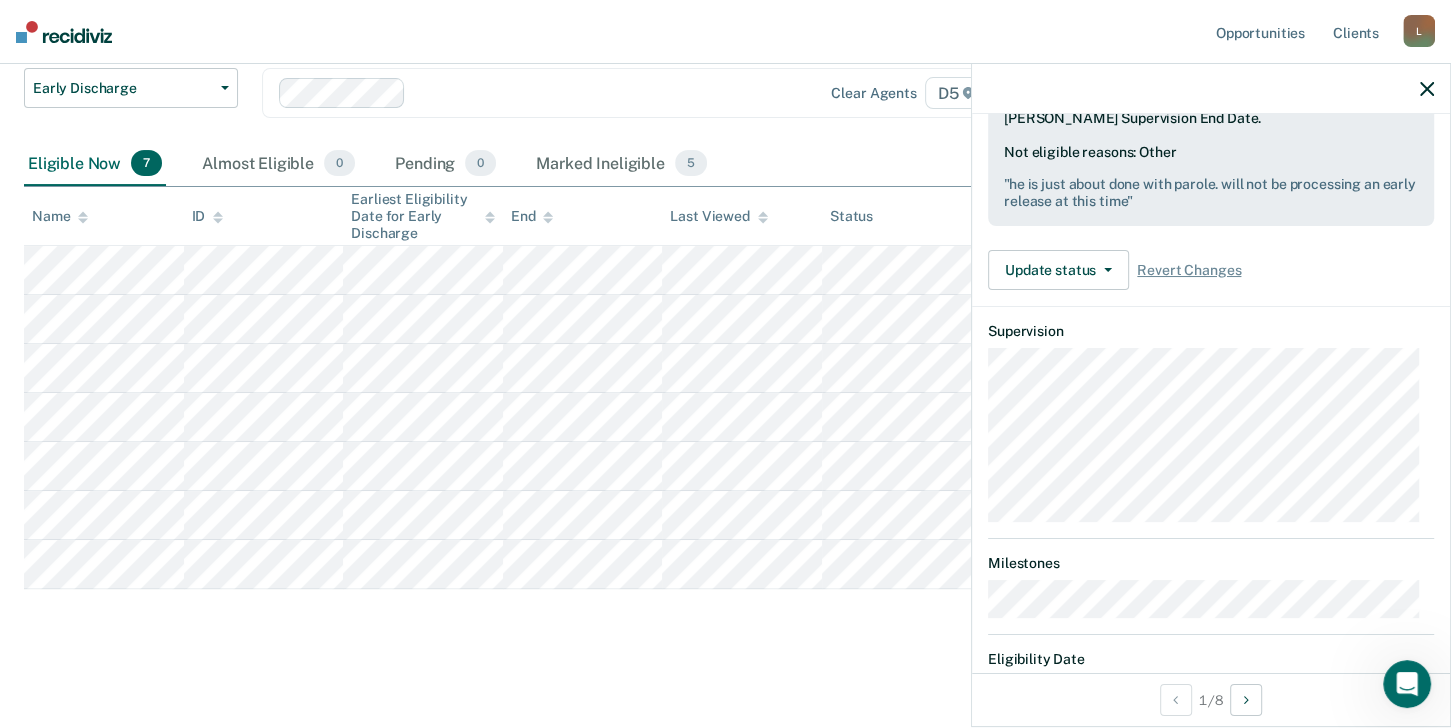 scroll, scrollTop: 220, scrollLeft: 0, axis: vertical 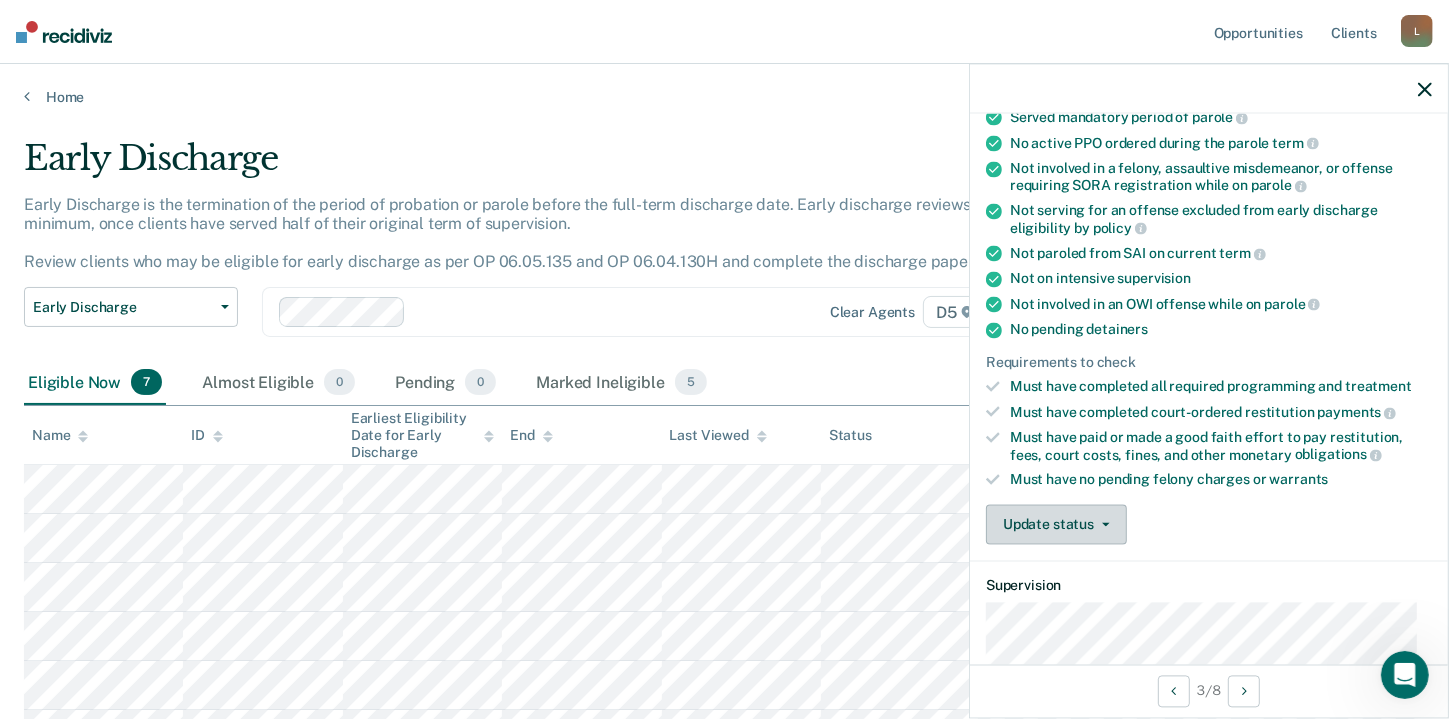 click 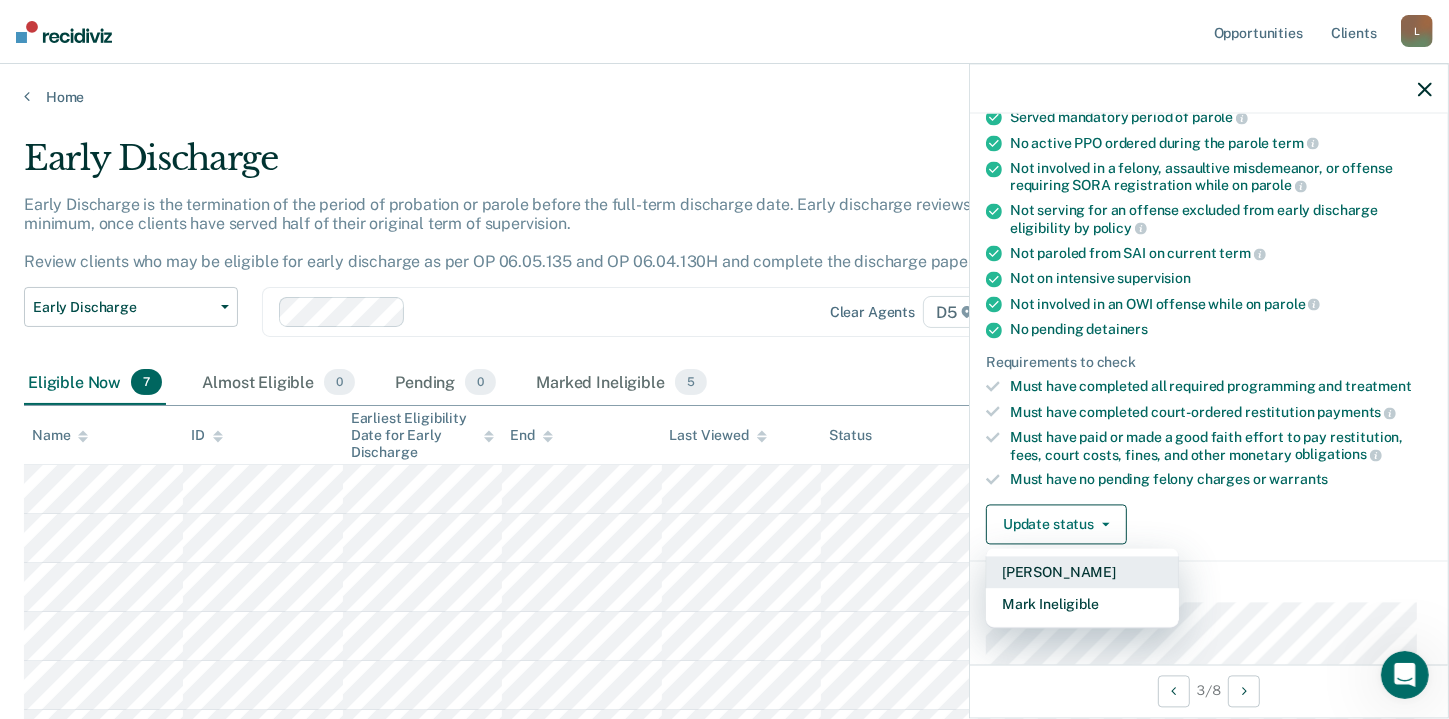 click on "[PERSON_NAME]" at bounding box center [1082, 572] 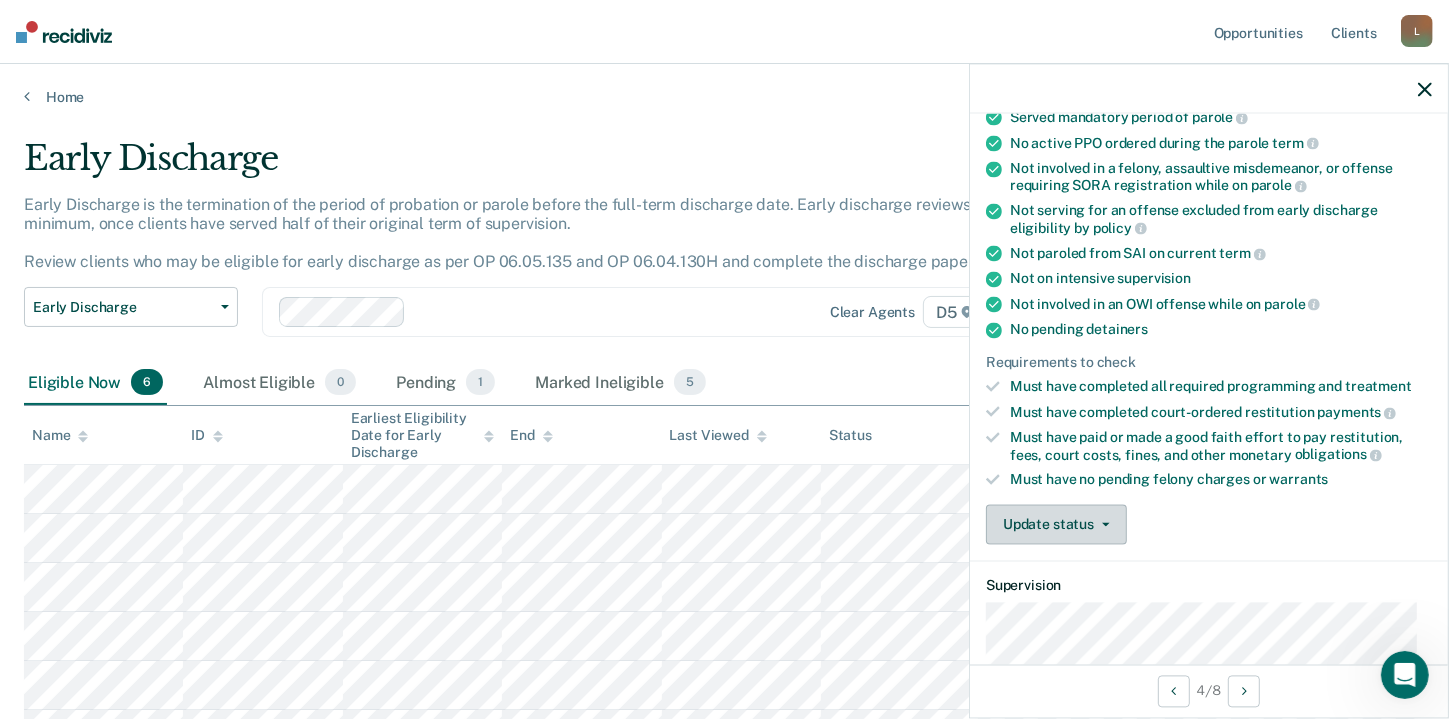 click 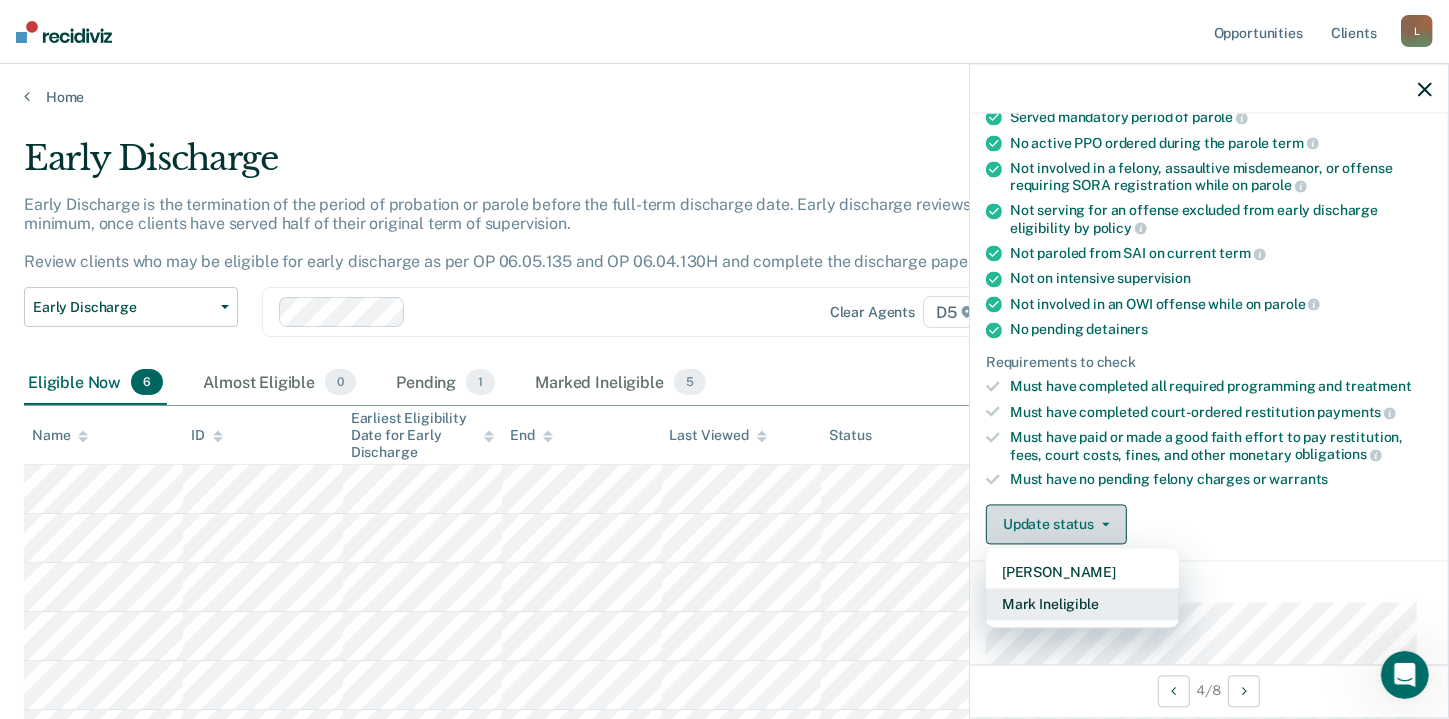 click on "Mark Ineligible" at bounding box center (1082, 604) 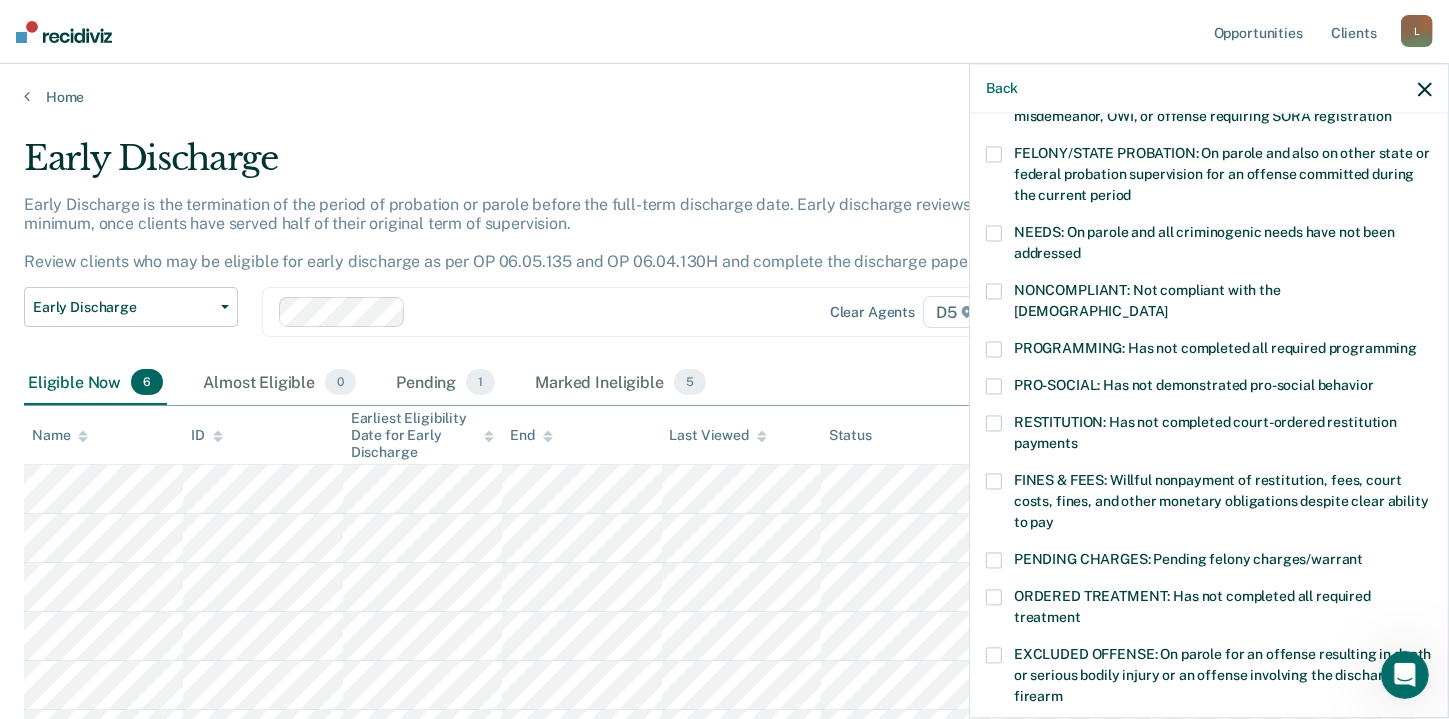 click at bounding box center (994, 233) 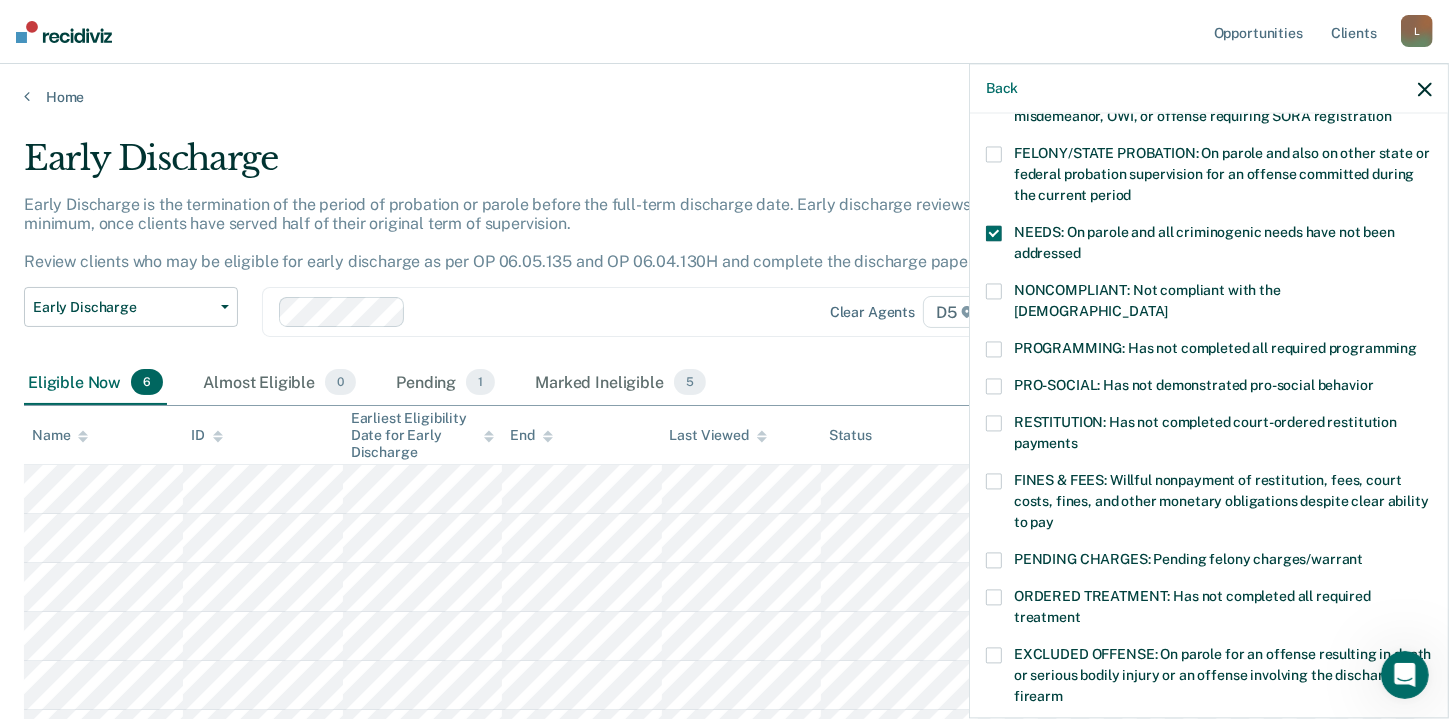 click at bounding box center (994, 349) 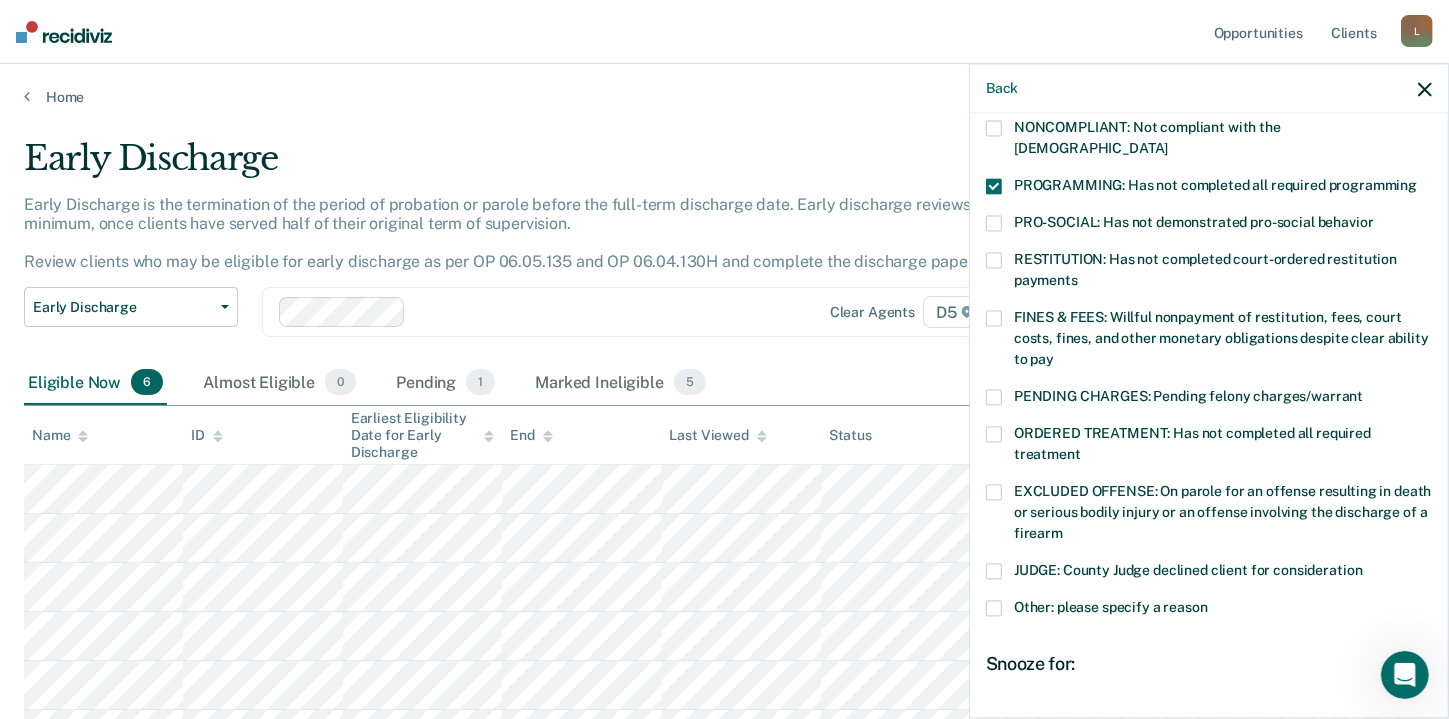 scroll, scrollTop: 401, scrollLeft: 0, axis: vertical 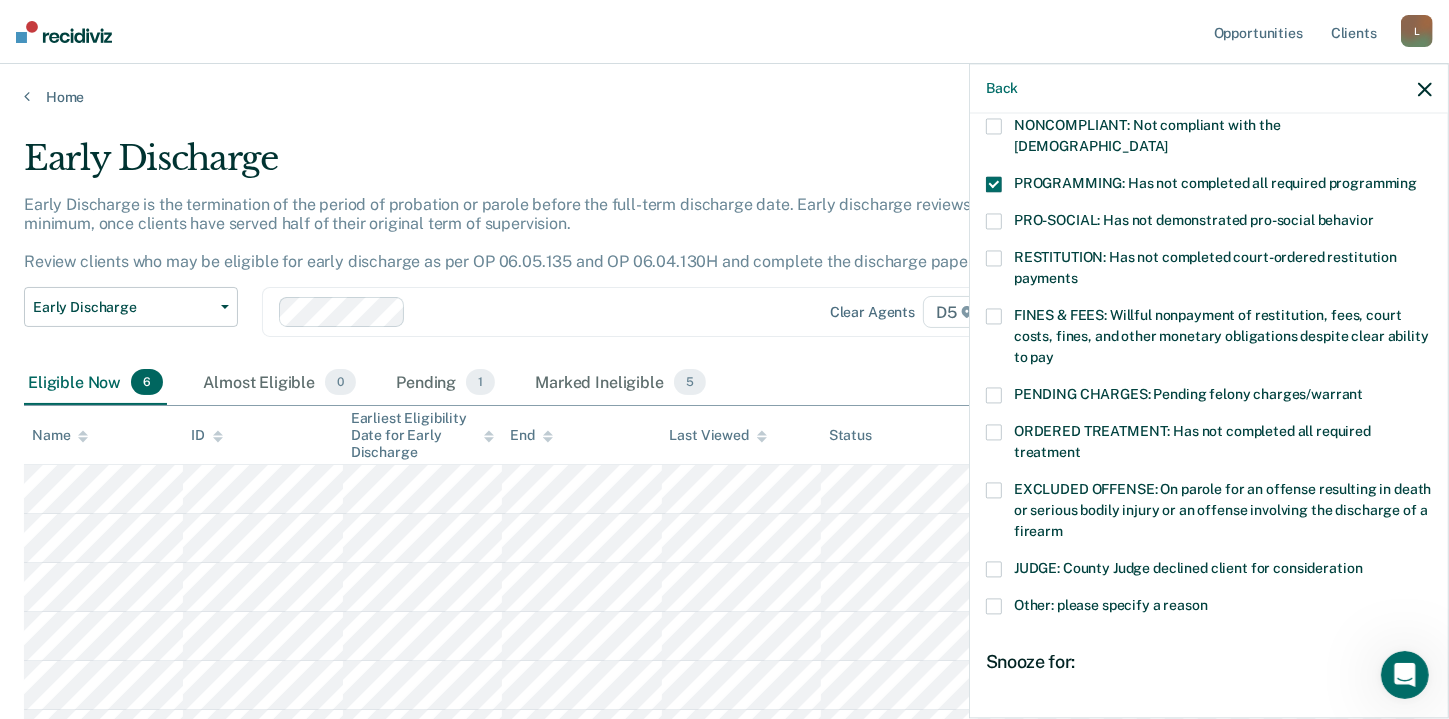 click at bounding box center (994, 432) 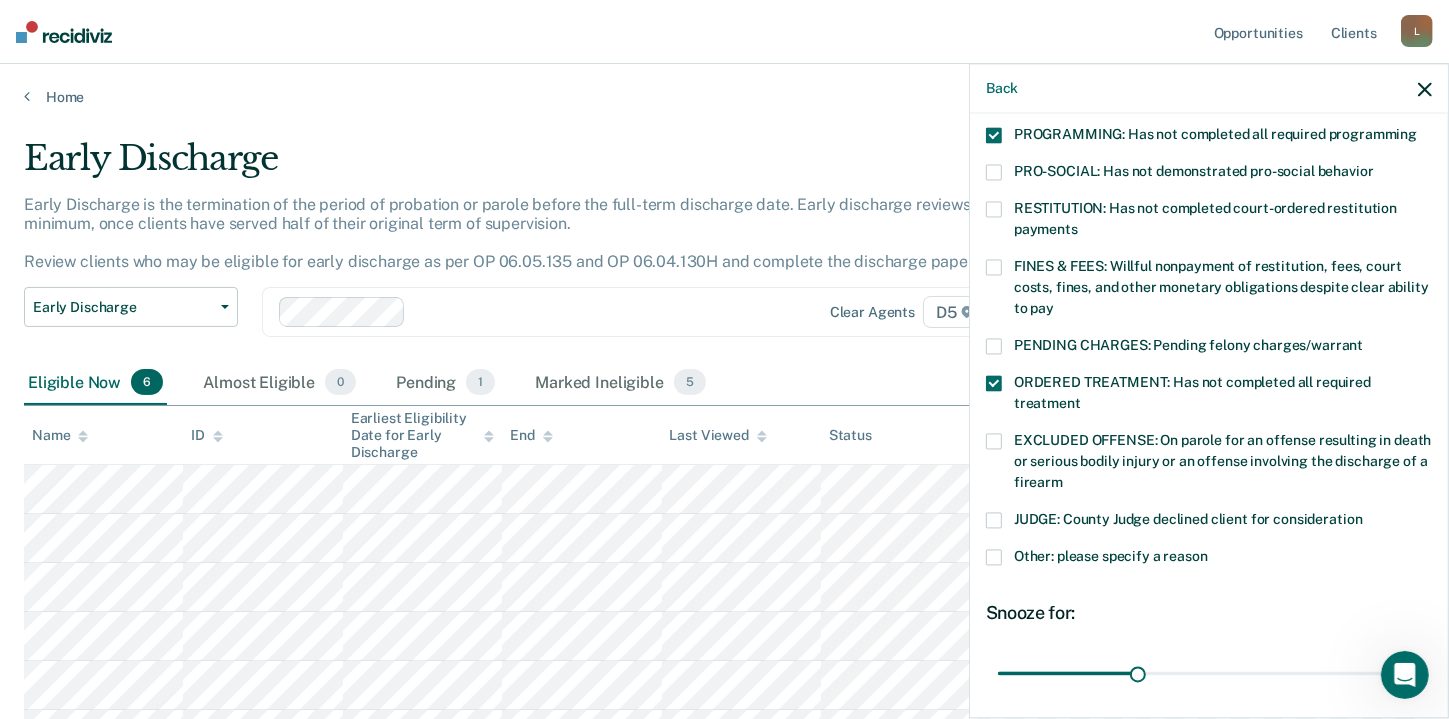 scroll, scrollTop: 458, scrollLeft: 0, axis: vertical 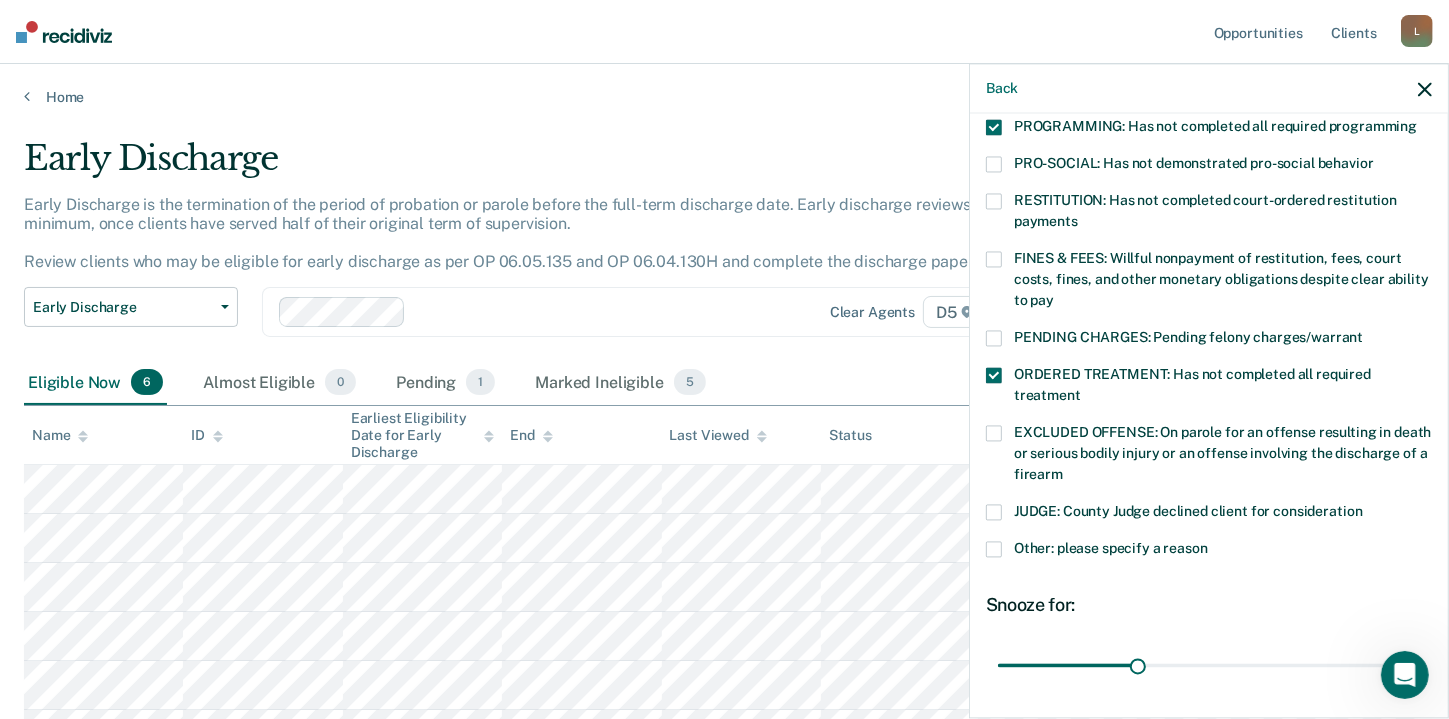 click at bounding box center (994, 549) 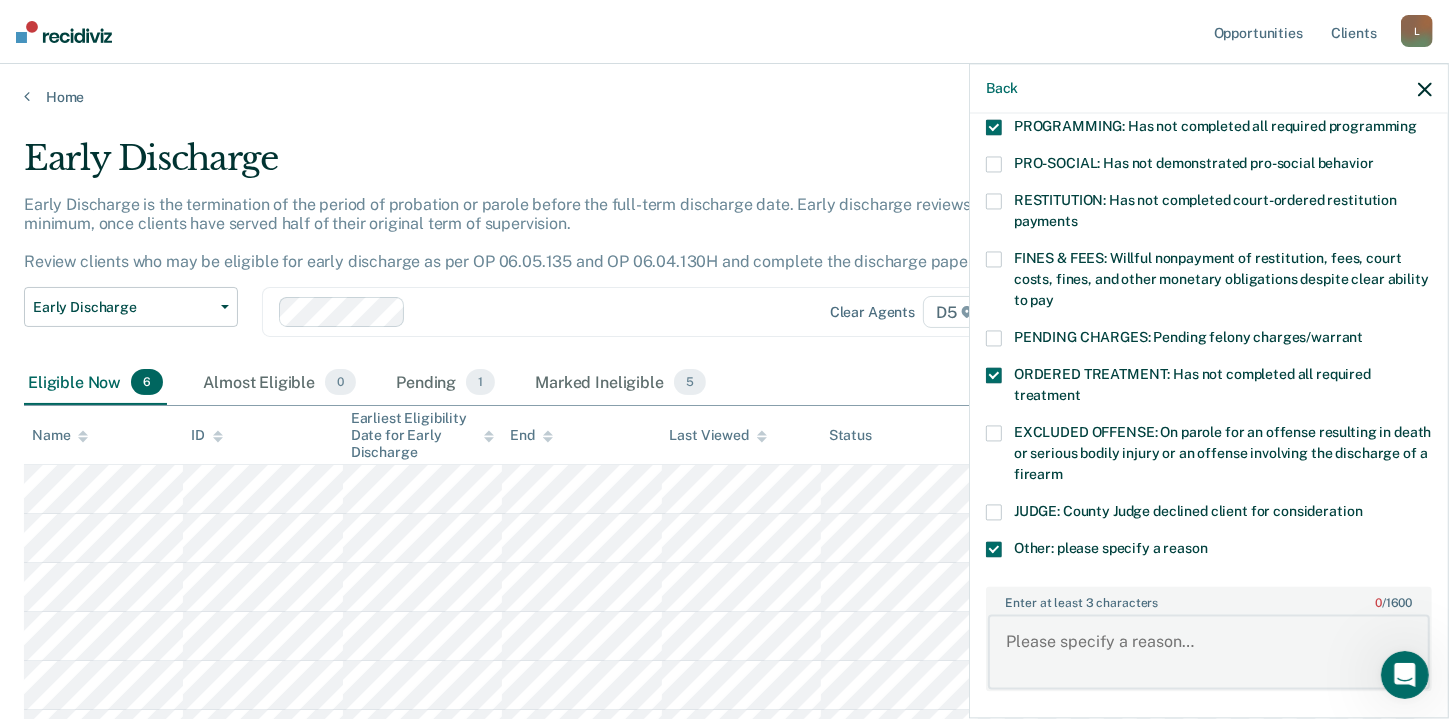 click on "Enter at least 3 characters 0  /  1600" at bounding box center (1209, 652) 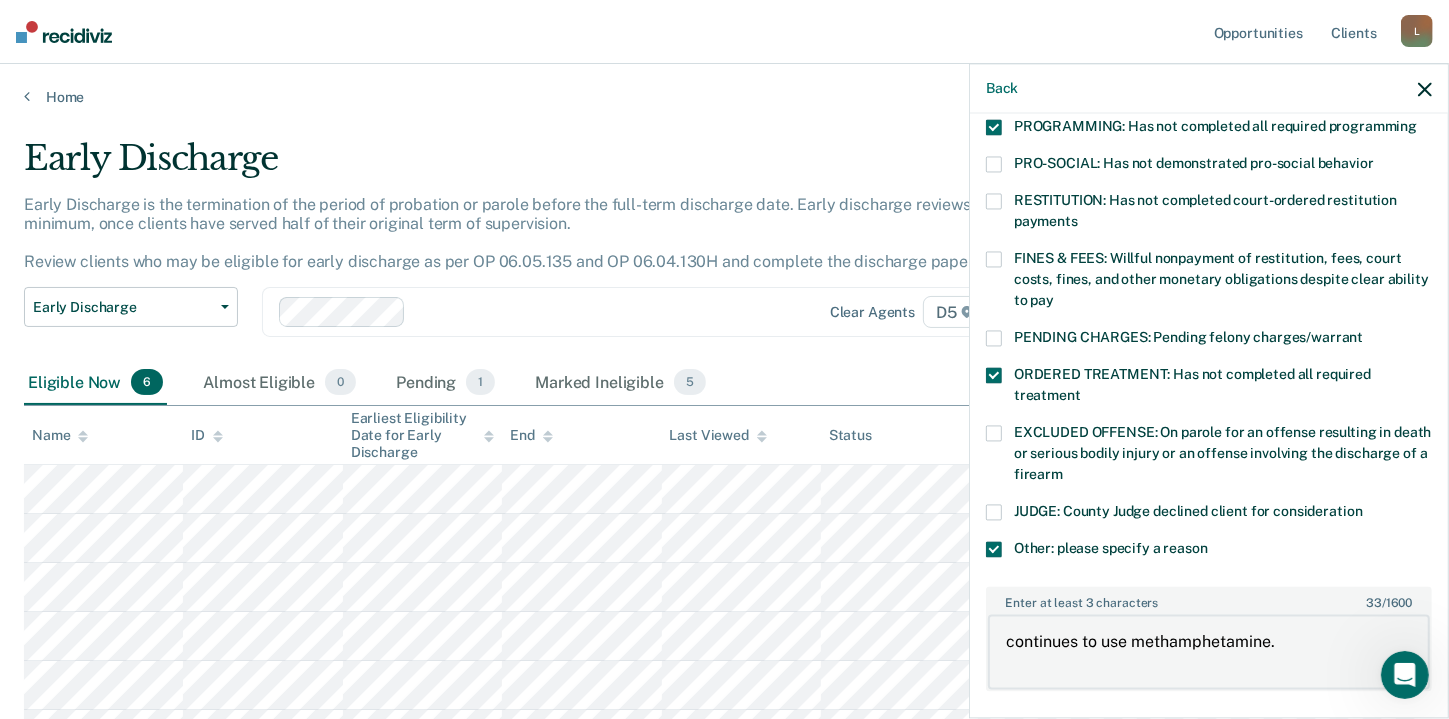 type on "continues to use methamphetamine." 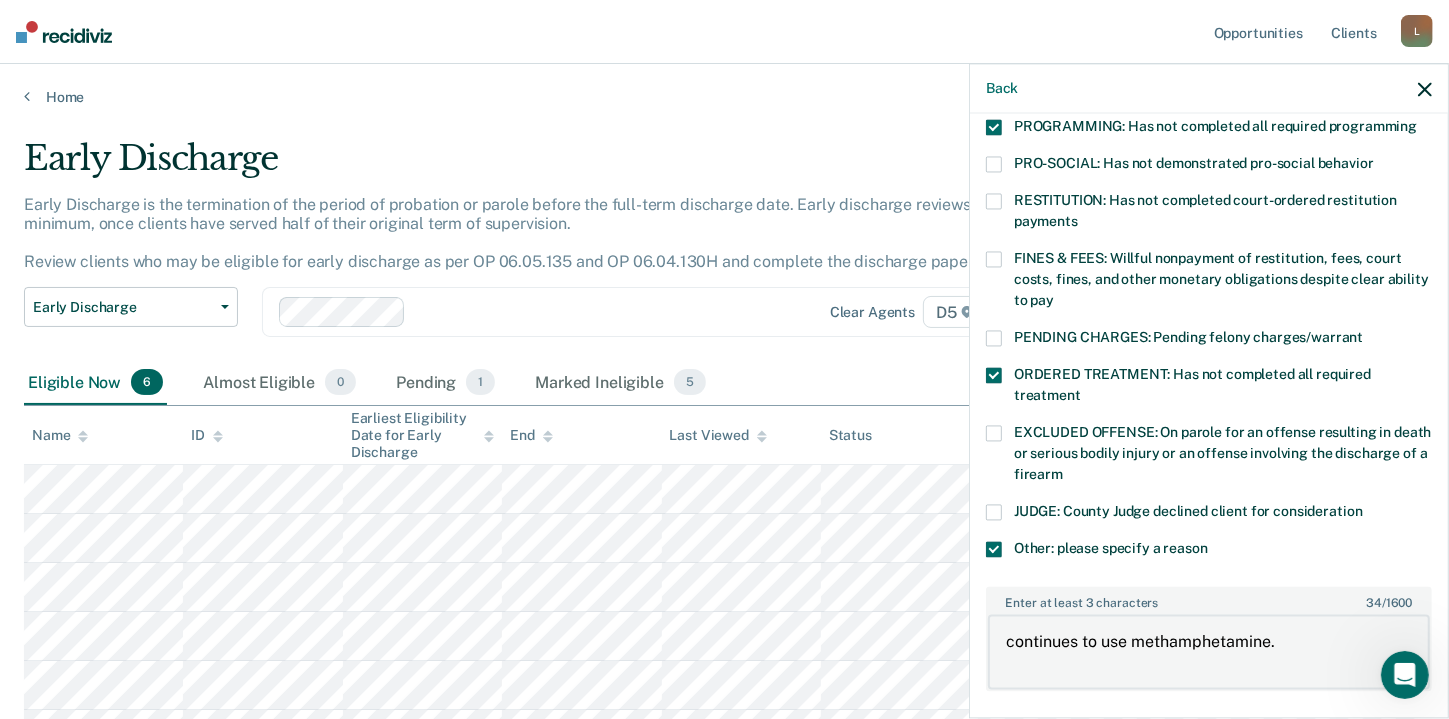 scroll, scrollTop: 730, scrollLeft: 0, axis: vertical 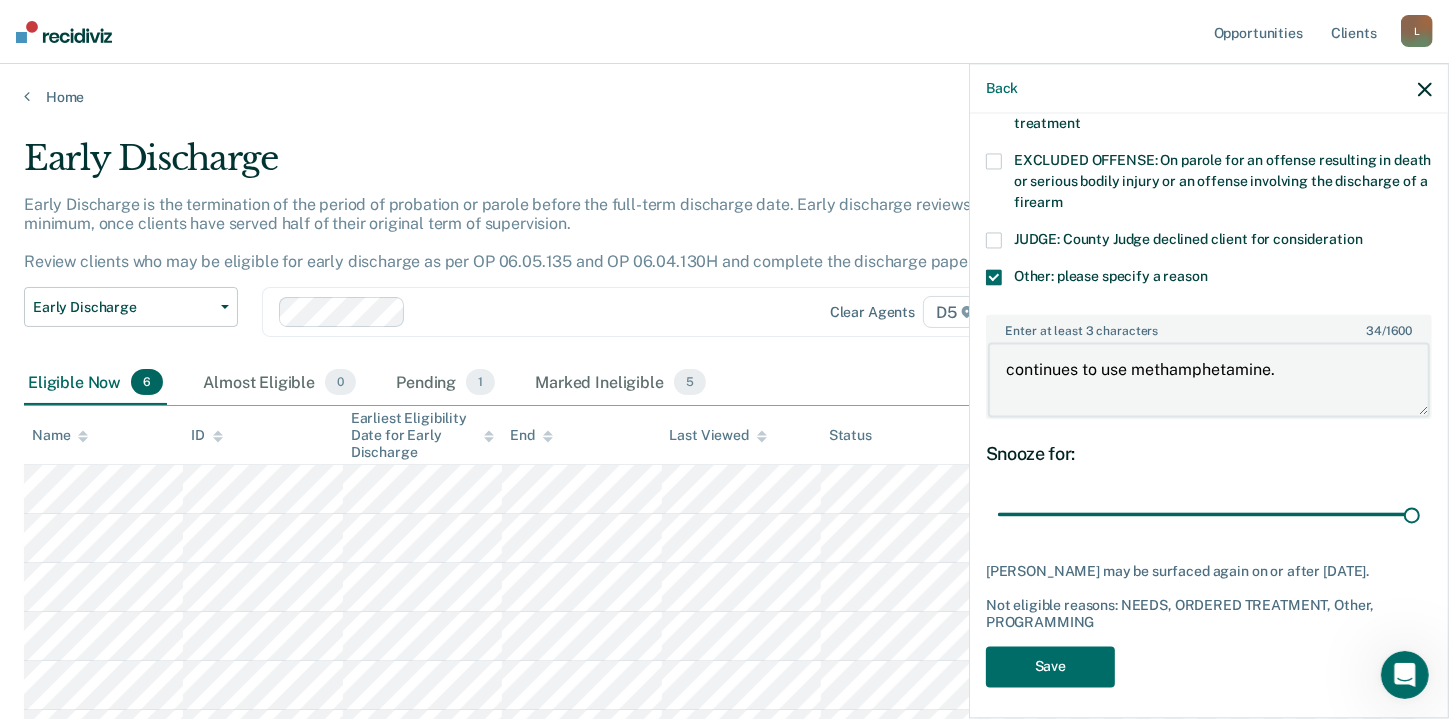 type on "90" 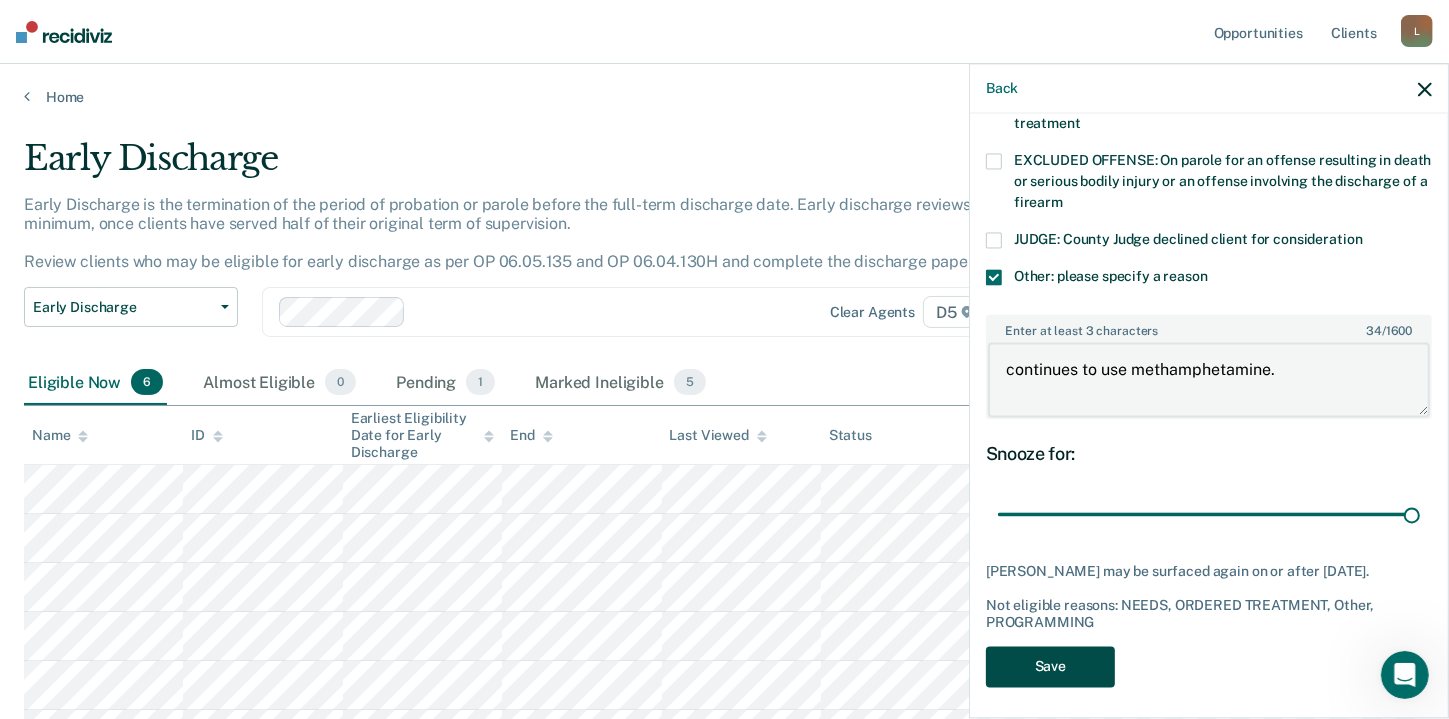 type on "continues to use methamphetamine." 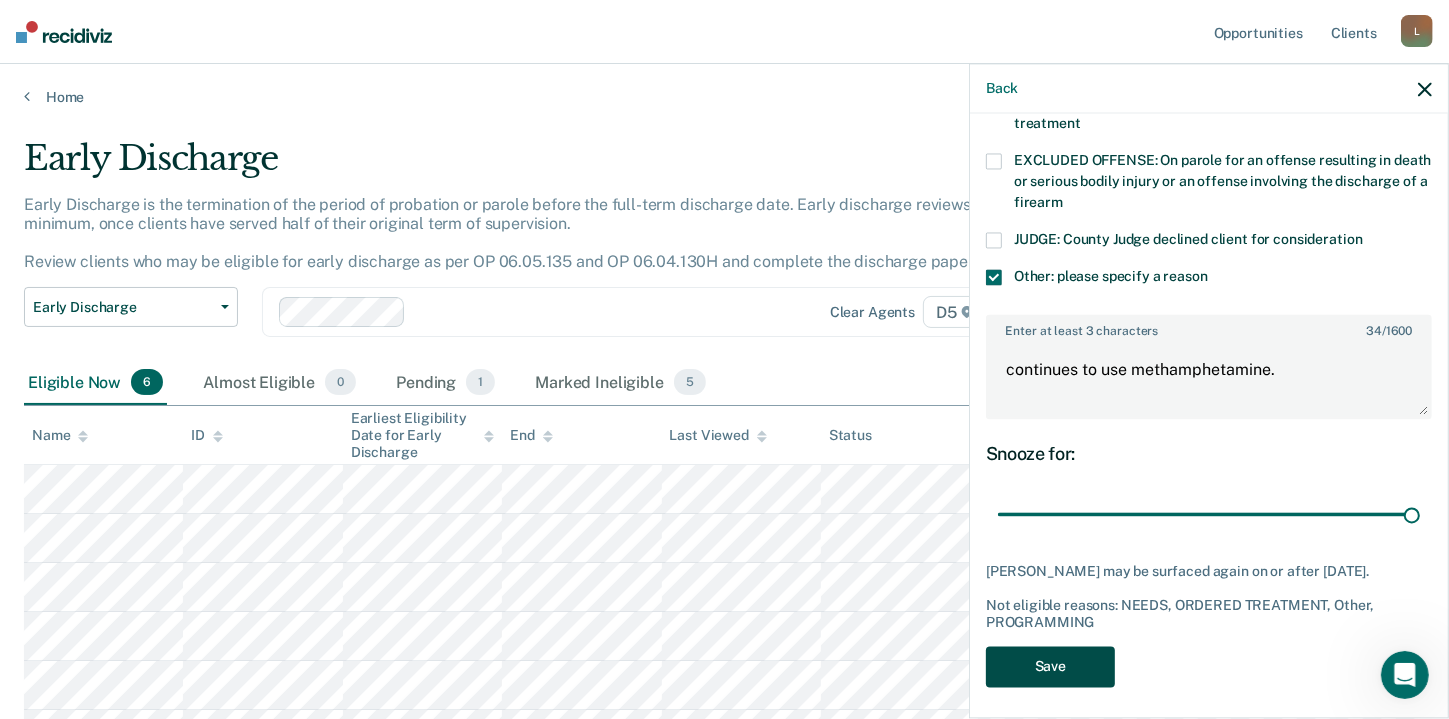 click on "Save" at bounding box center (1050, 667) 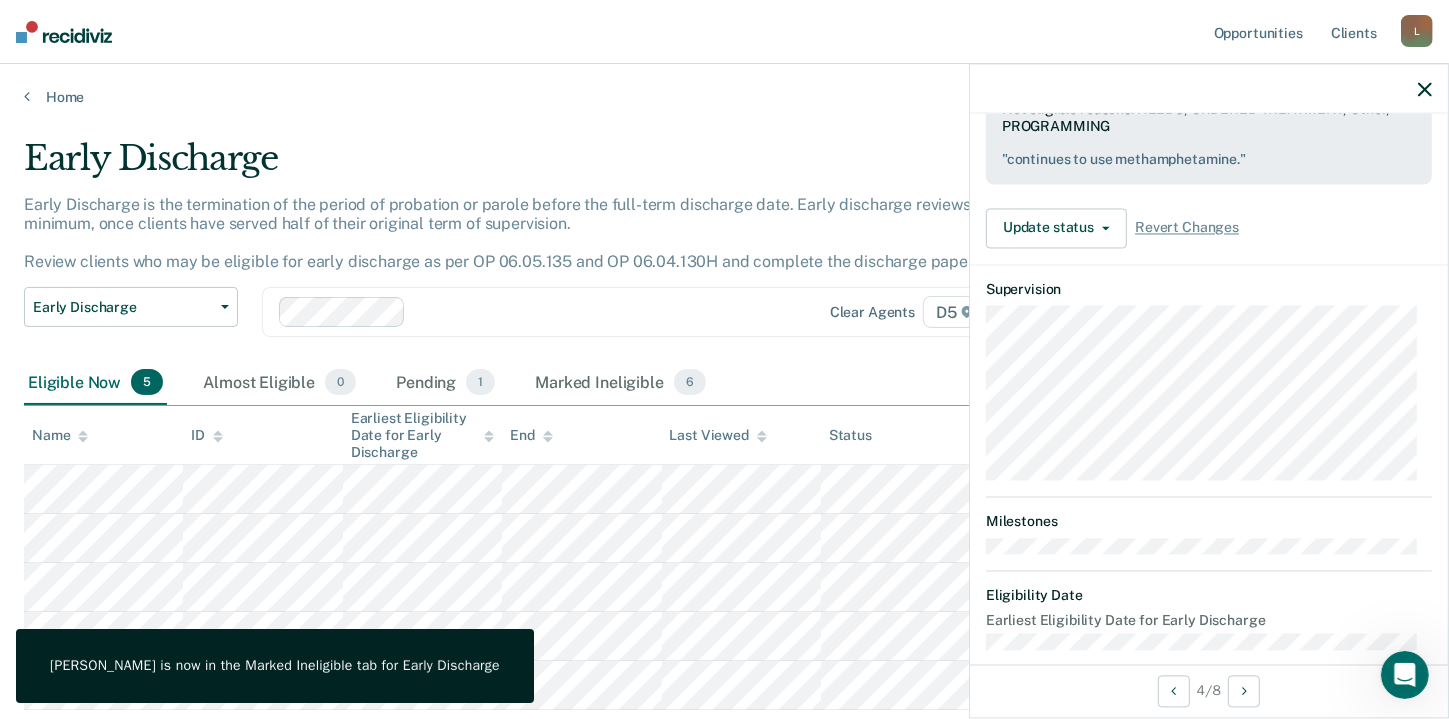 scroll, scrollTop: 132, scrollLeft: 0, axis: vertical 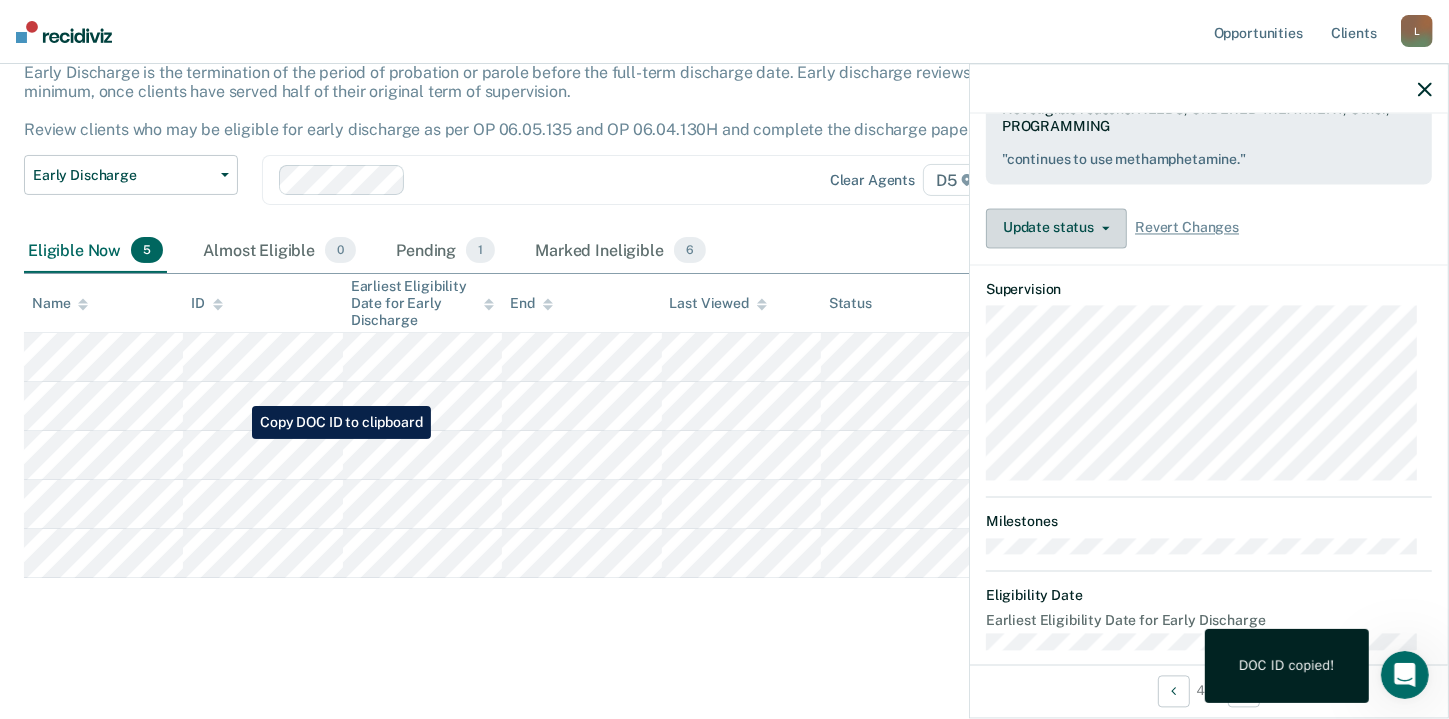 click 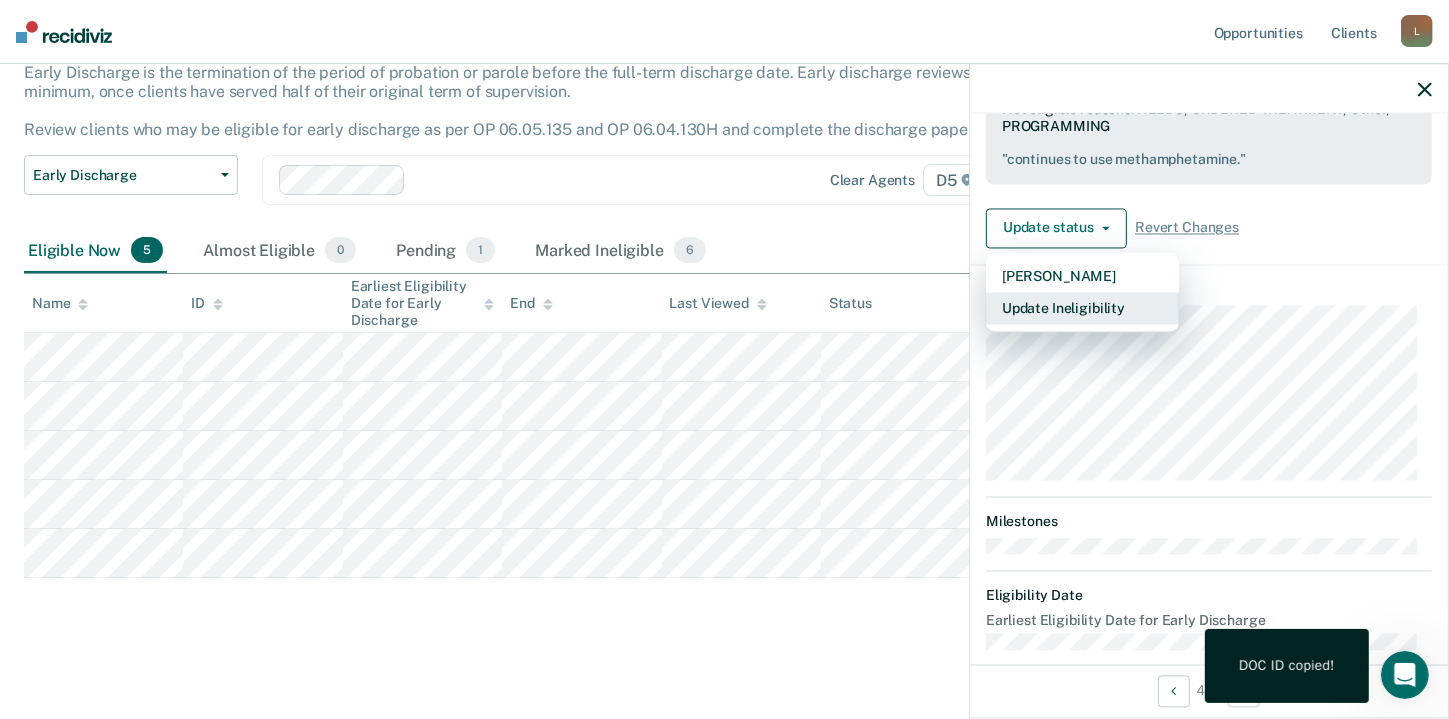 click on "Update Ineligibility" at bounding box center [1082, 308] 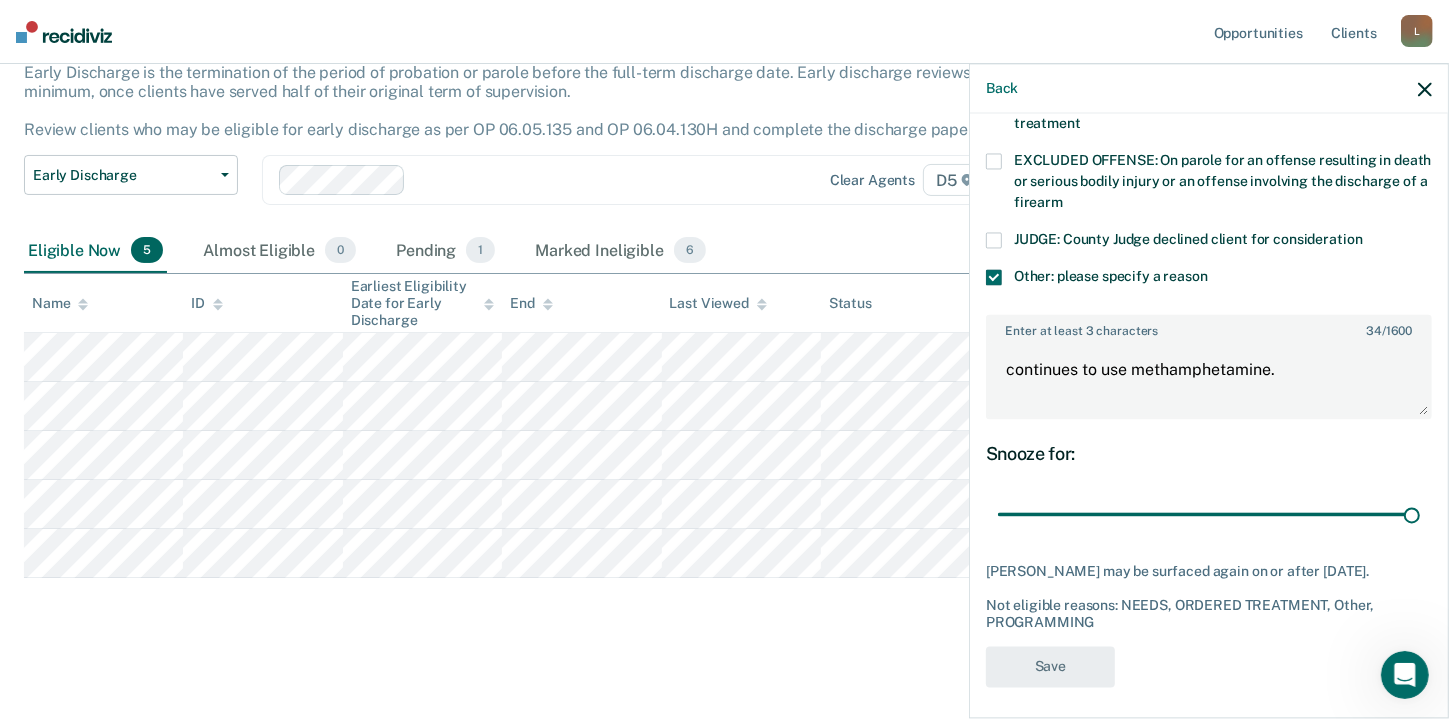 scroll, scrollTop: 574, scrollLeft: 0, axis: vertical 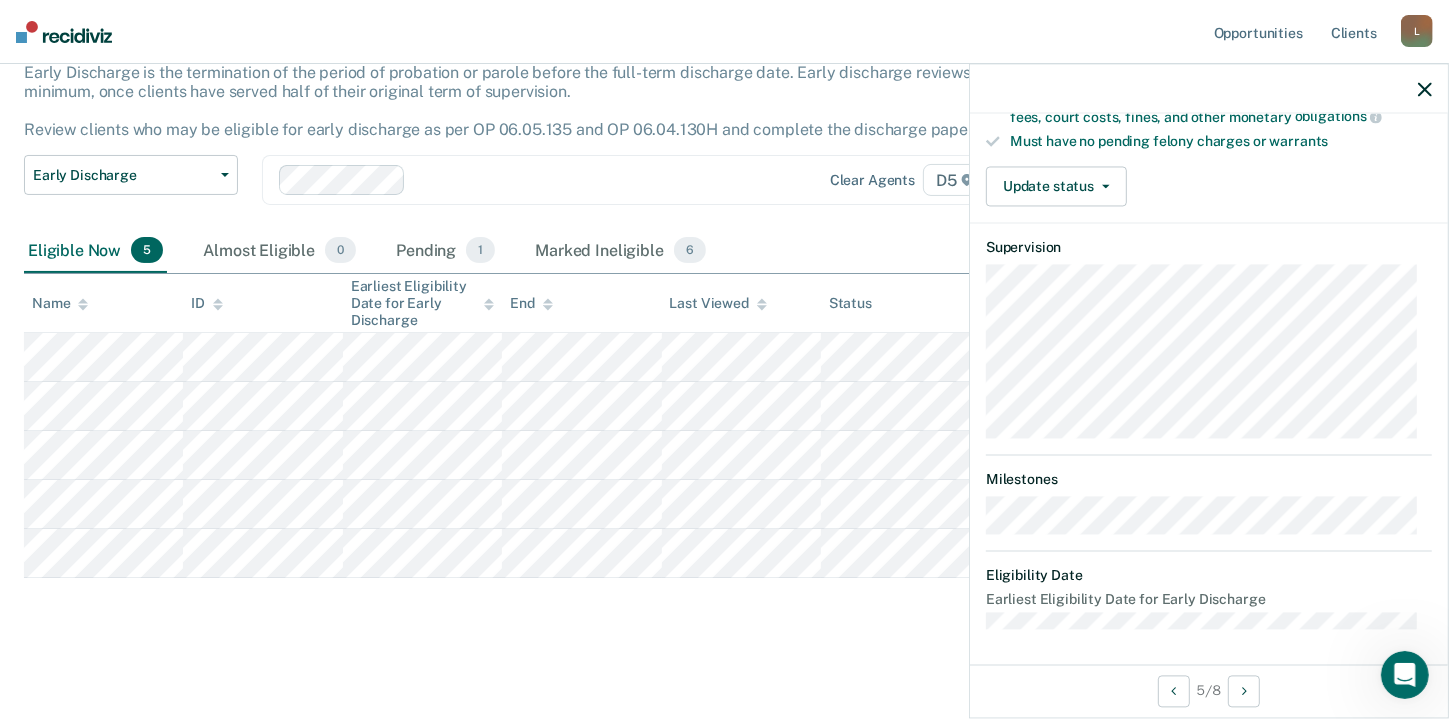 click on "Update status" at bounding box center [1056, 186] 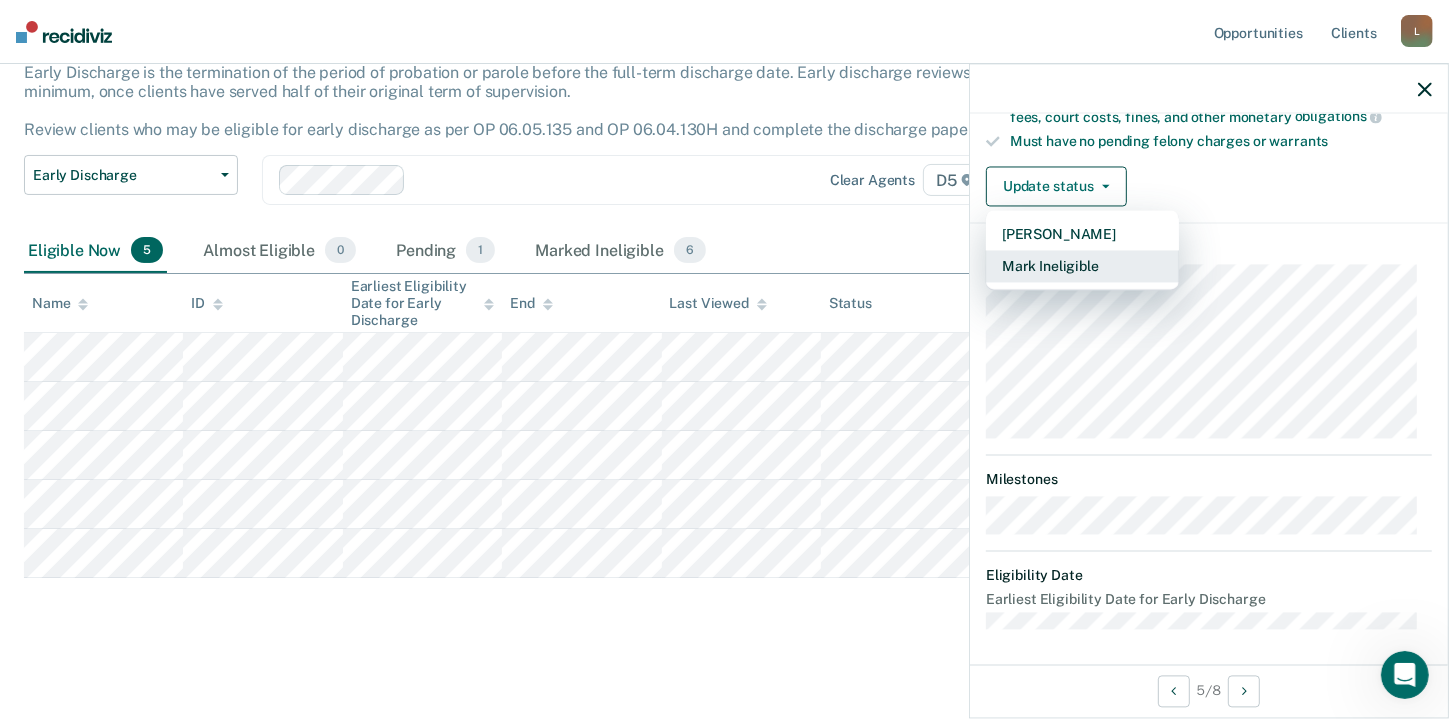 click on "Mark Ineligible" at bounding box center (1082, 266) 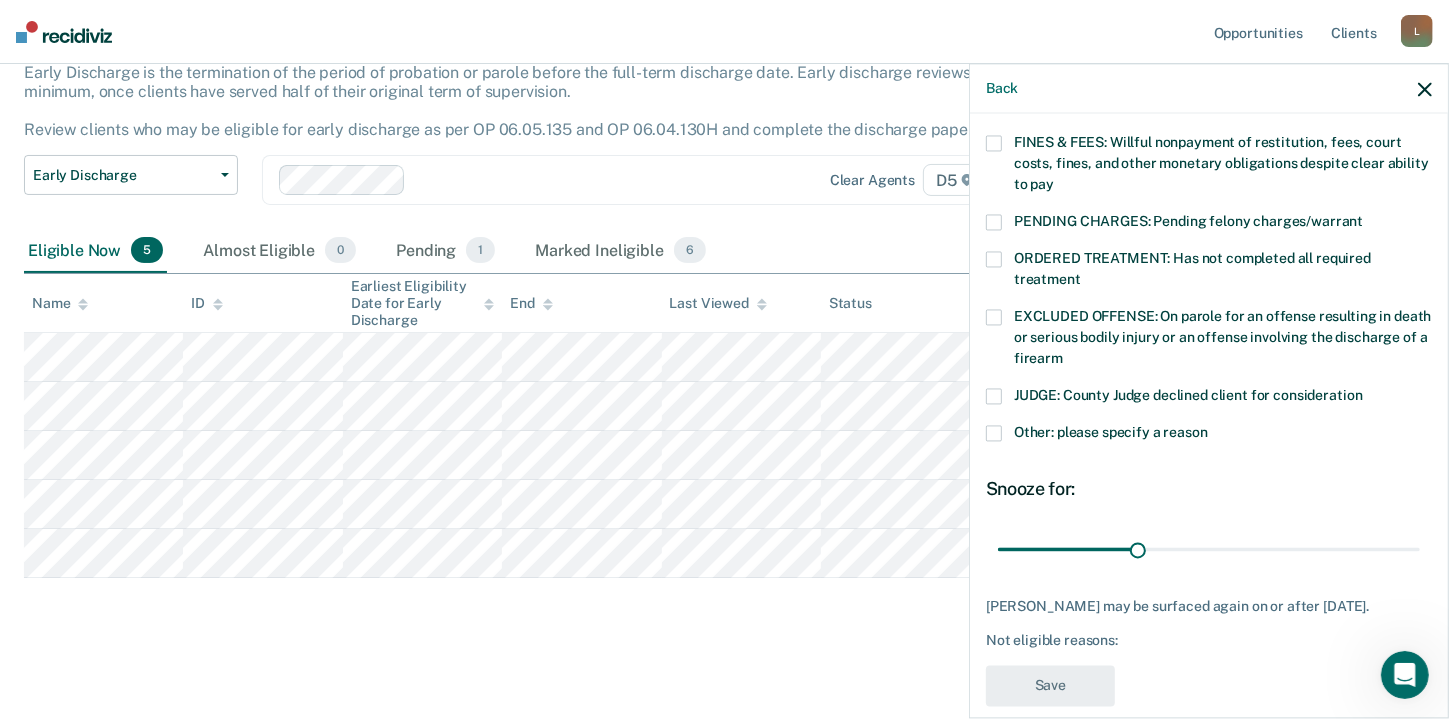 click on "PENDING CHARGES: Pending felony charges/warrant" at bounding box center [1209, 224] 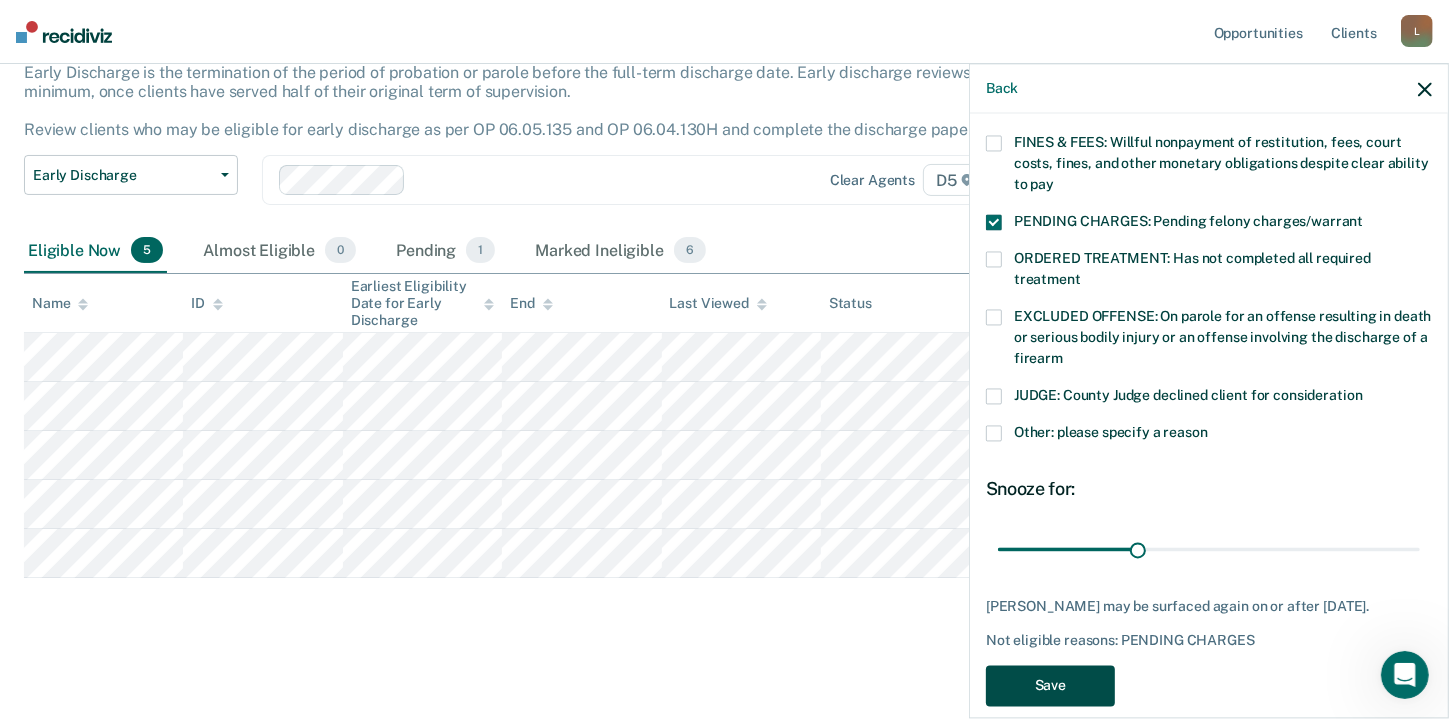 click on "Save" at bounding box center [1050, 685] 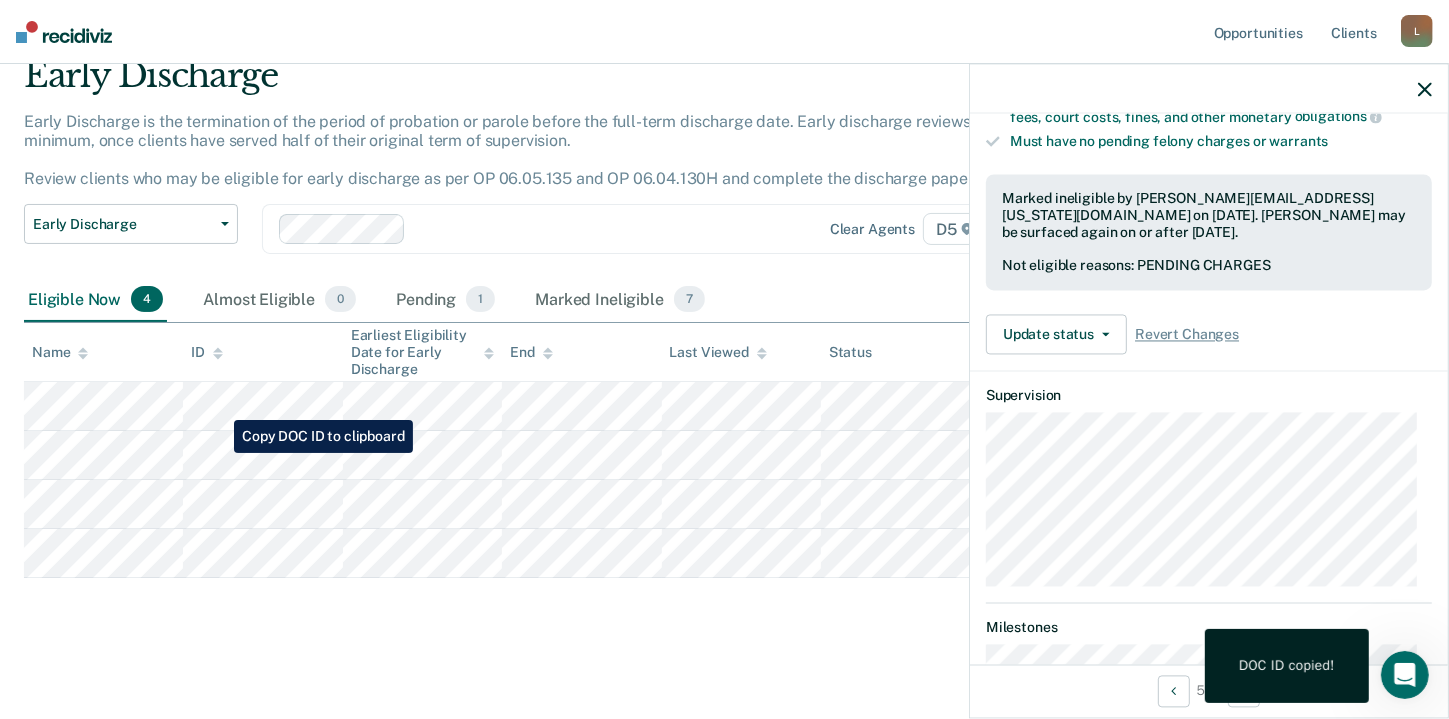 scroll, scrollTop: 553, scrollLeft: 0, axis: vertical 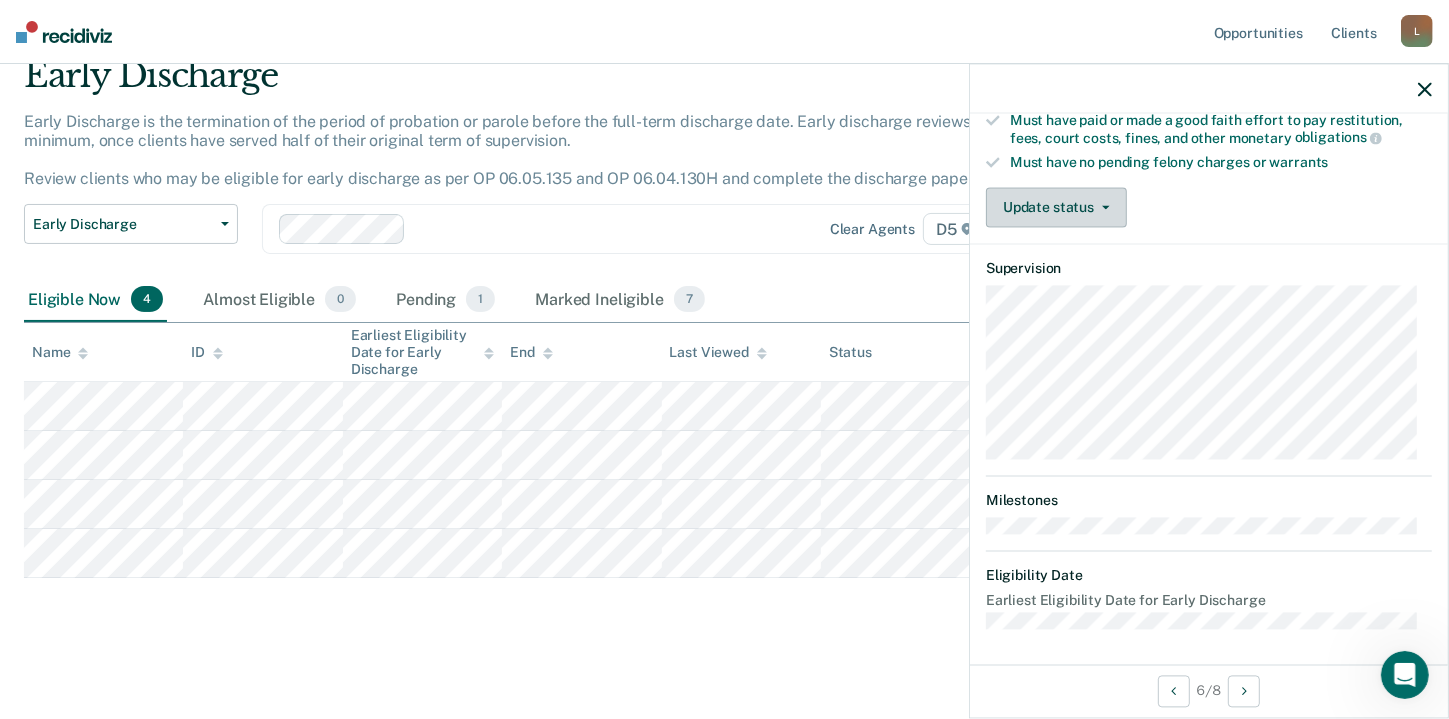 click 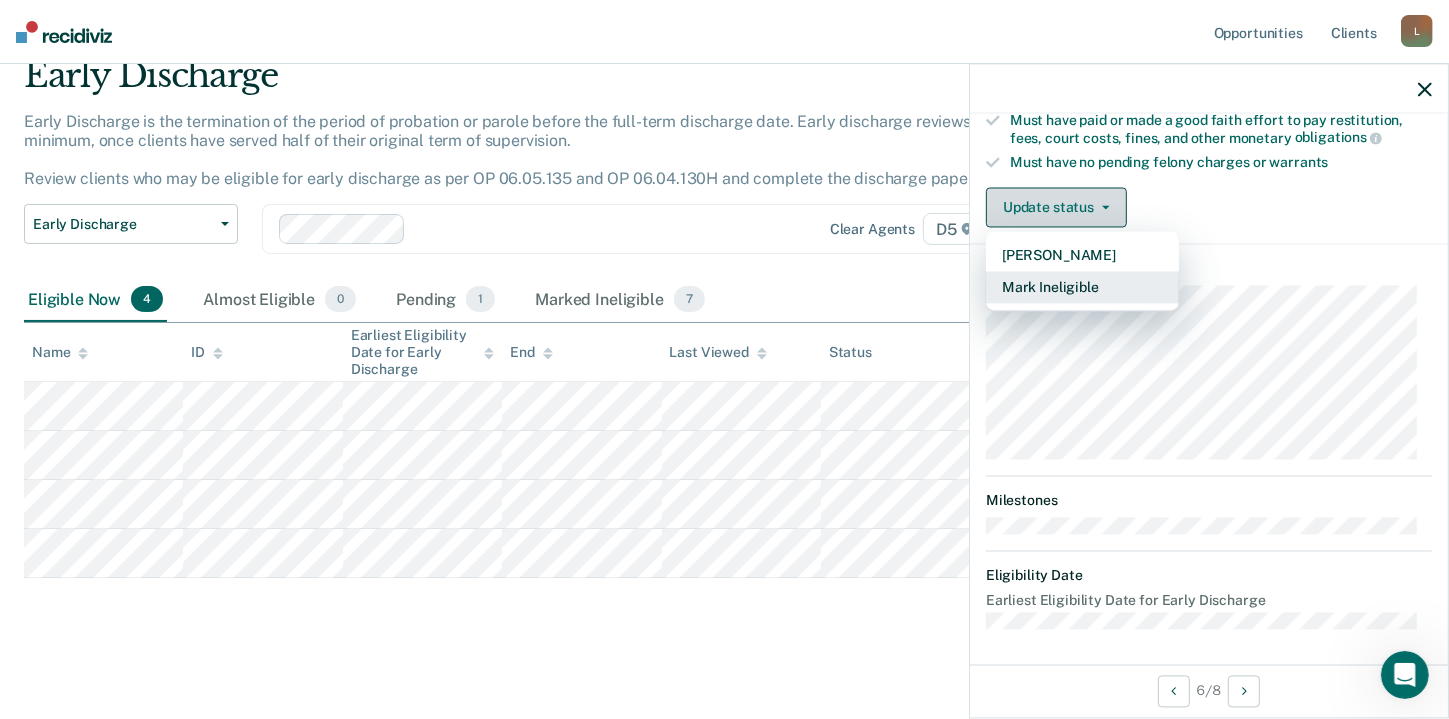 click on "Mark Ineligible" at bounding box center (1082, 287) 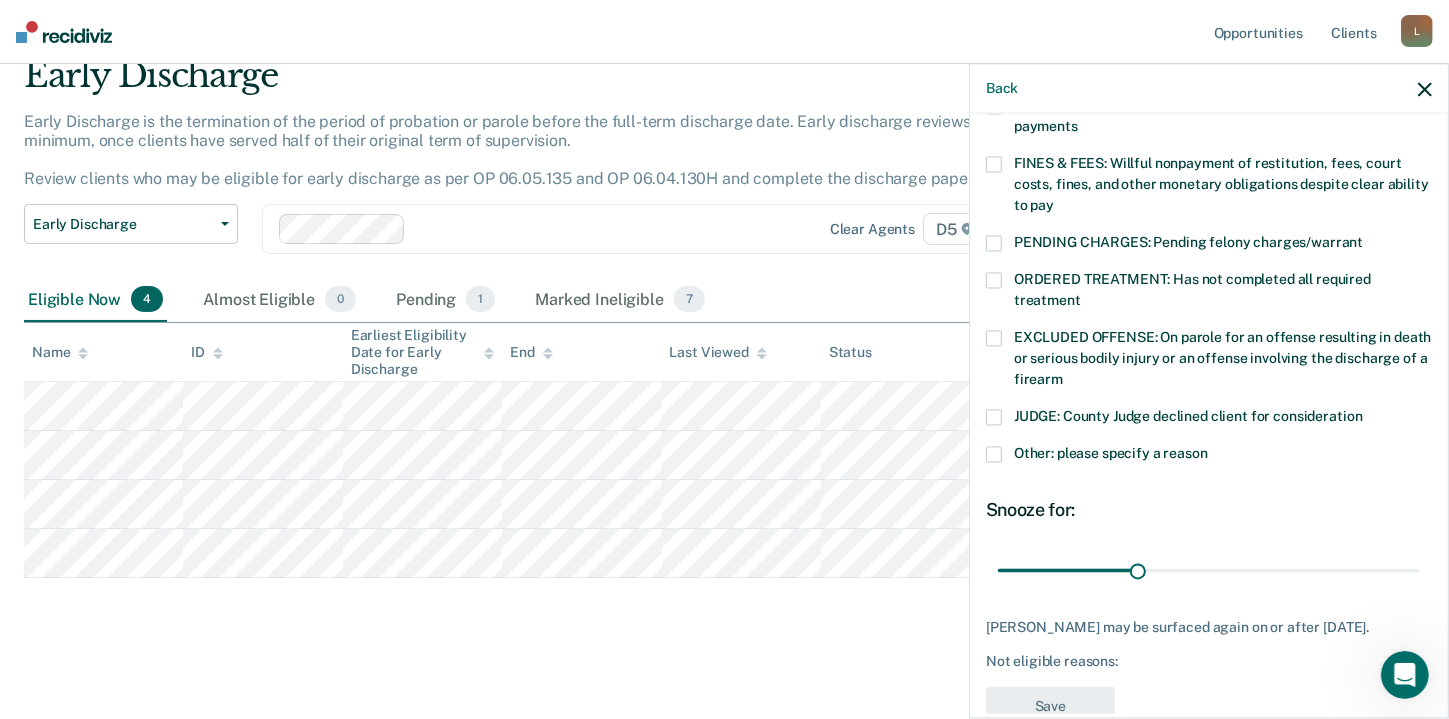 click at bounding box center (994, 280) 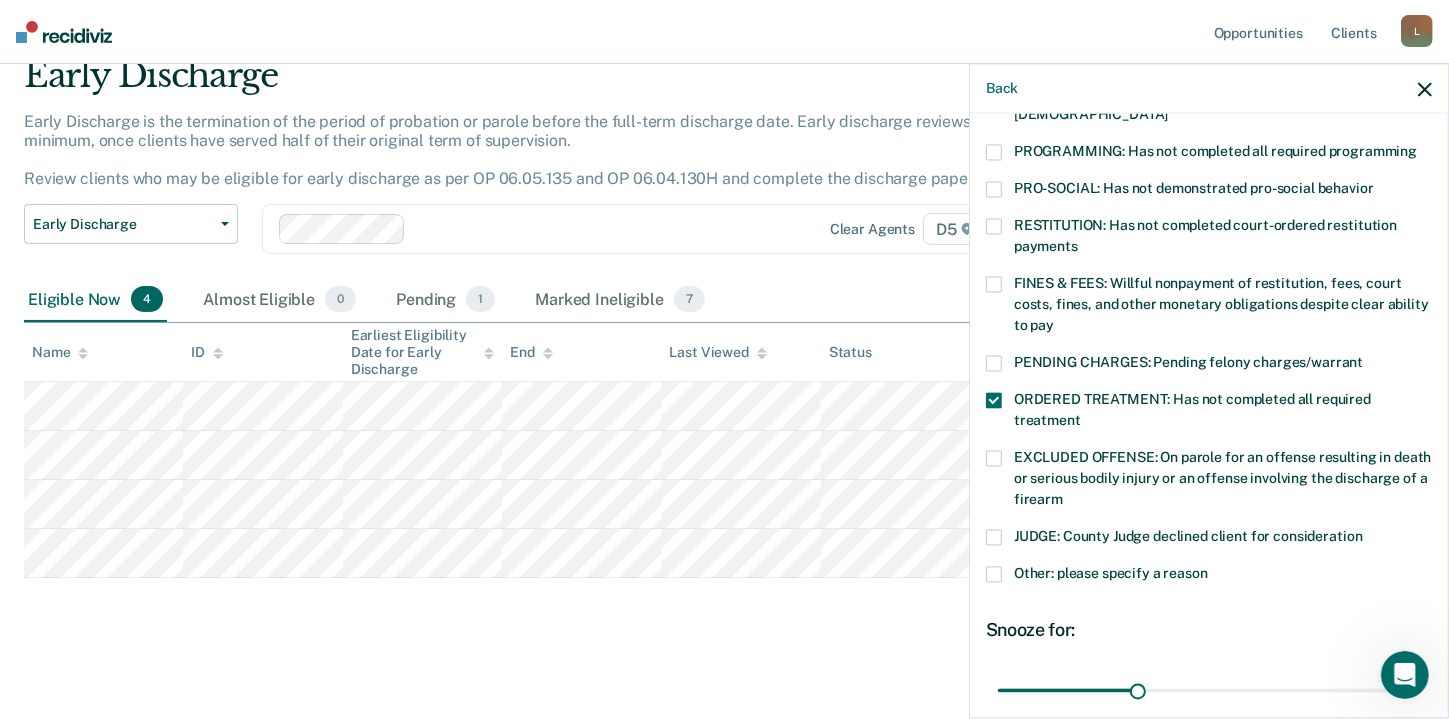scroll, scrollTop: 425, scrollLeft: 0, axis: vertical 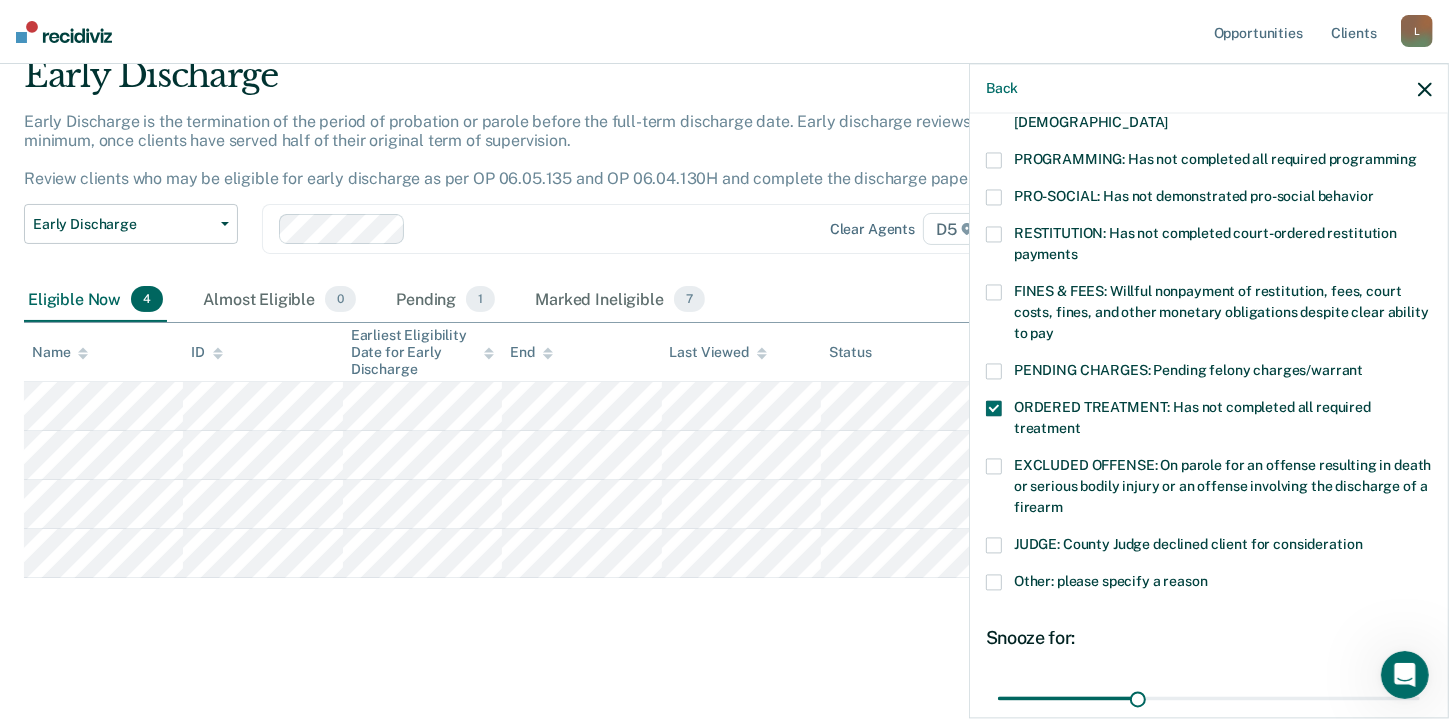click on "Other: please specify a reason" at bounding box center (1209, 584) 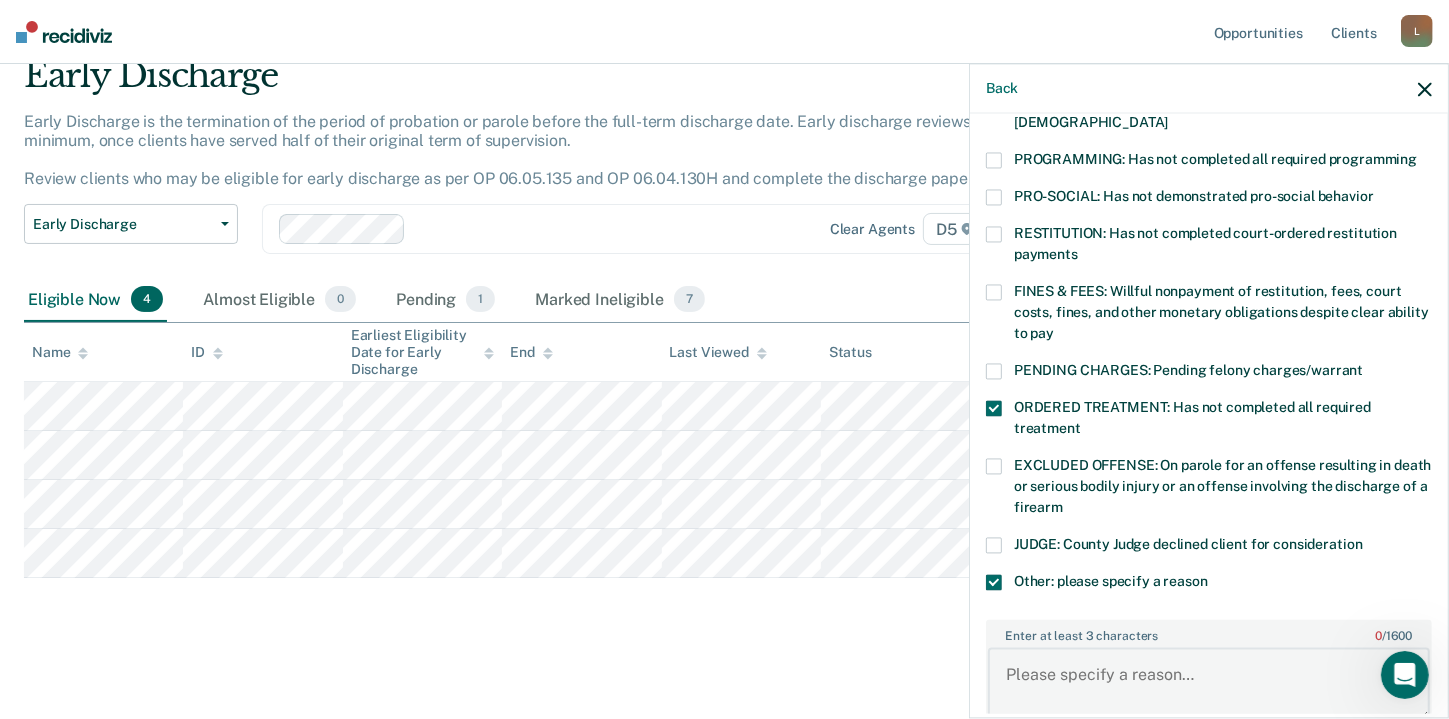 click on "Enter at least 3 characters 0  /  1600" at bounding box center [1209, 685] 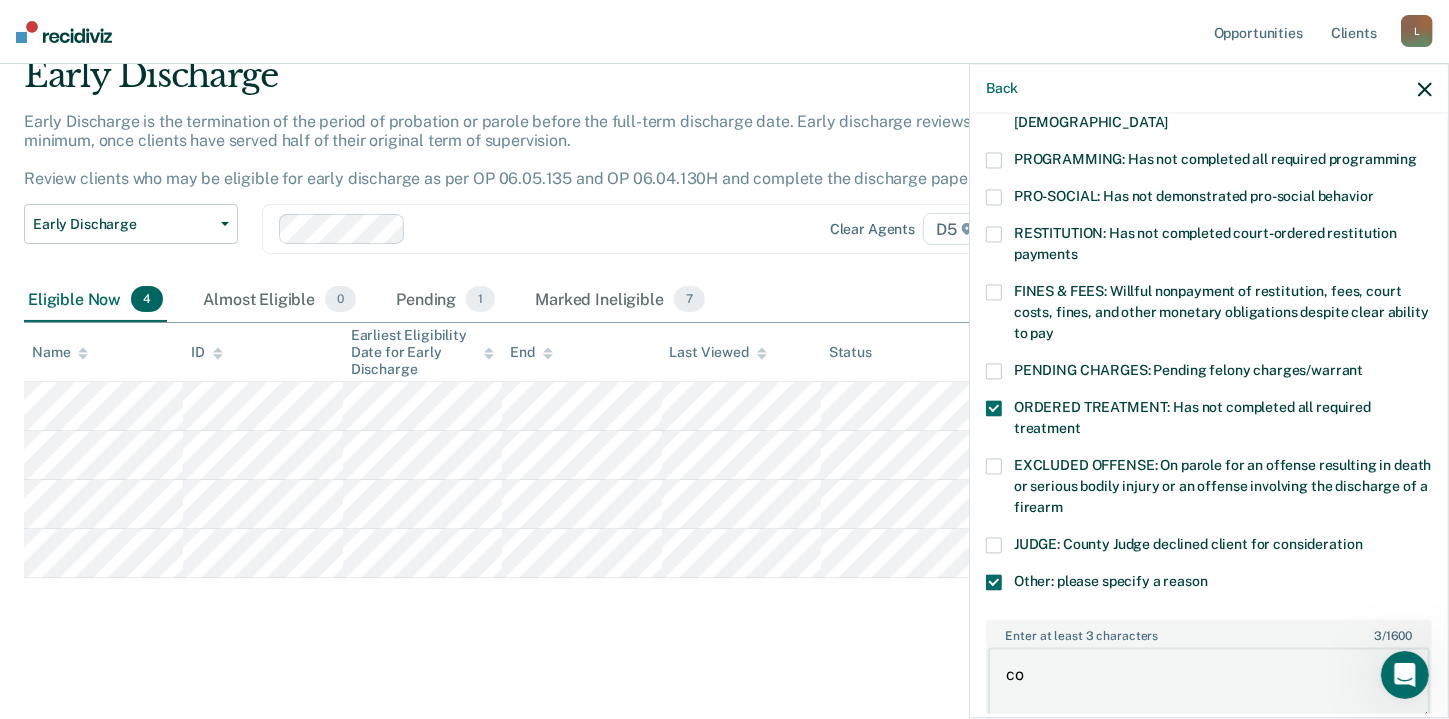 type on "c" 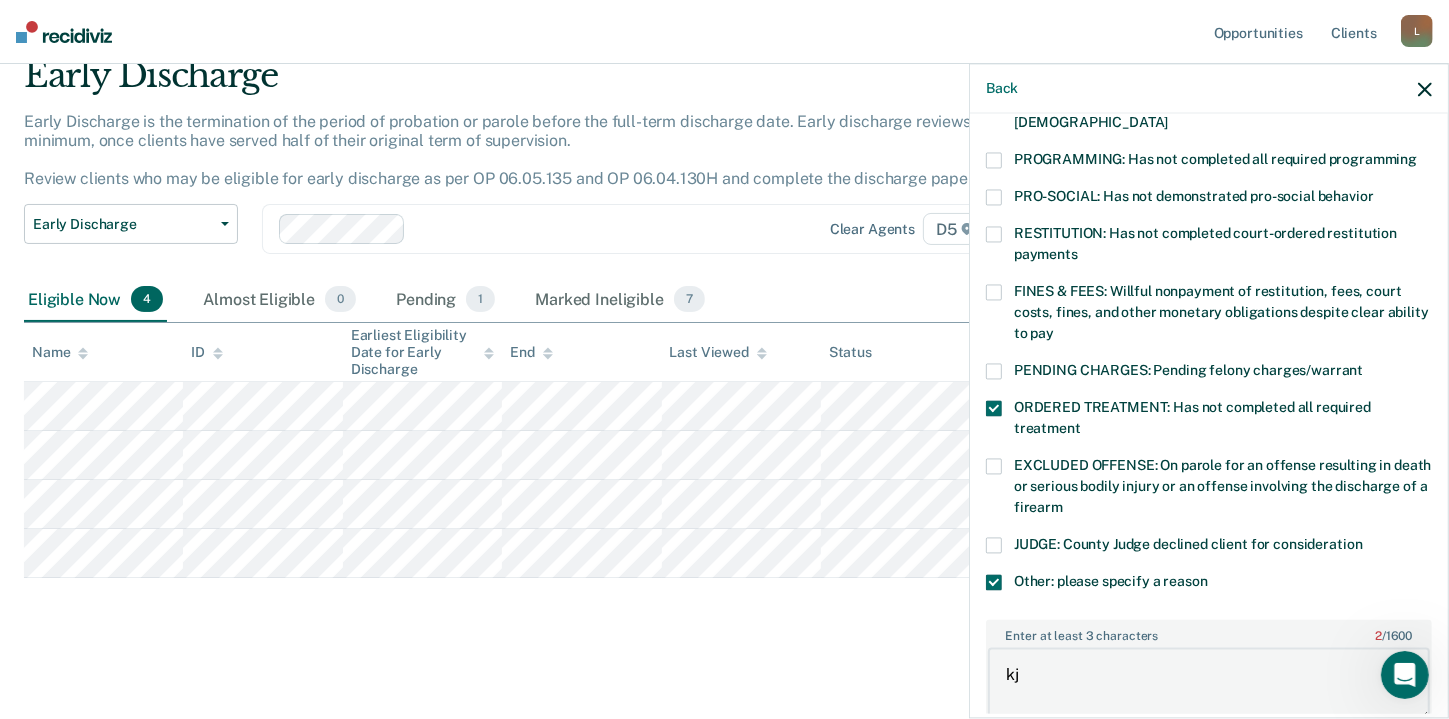type on "k" 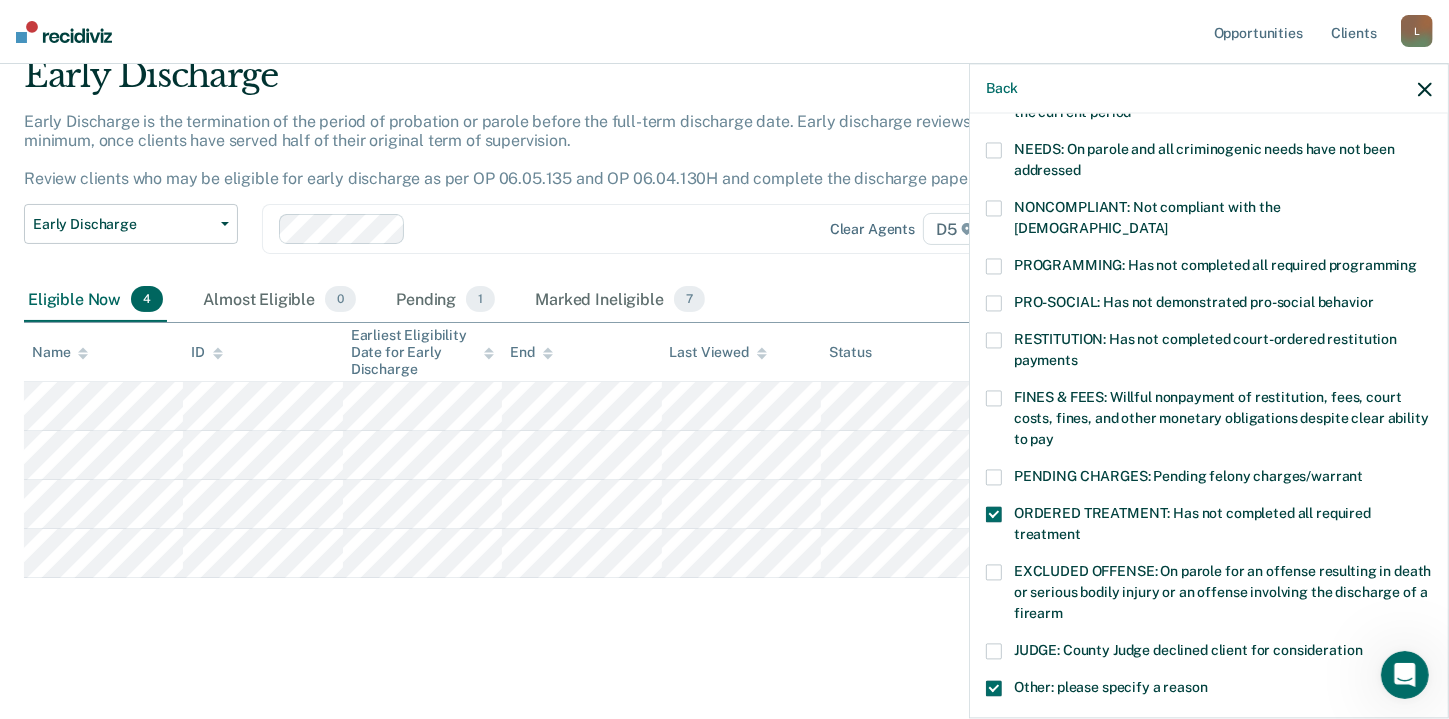 scroll, scrollTop: 317, scrollLeft: 0, axis: vertical 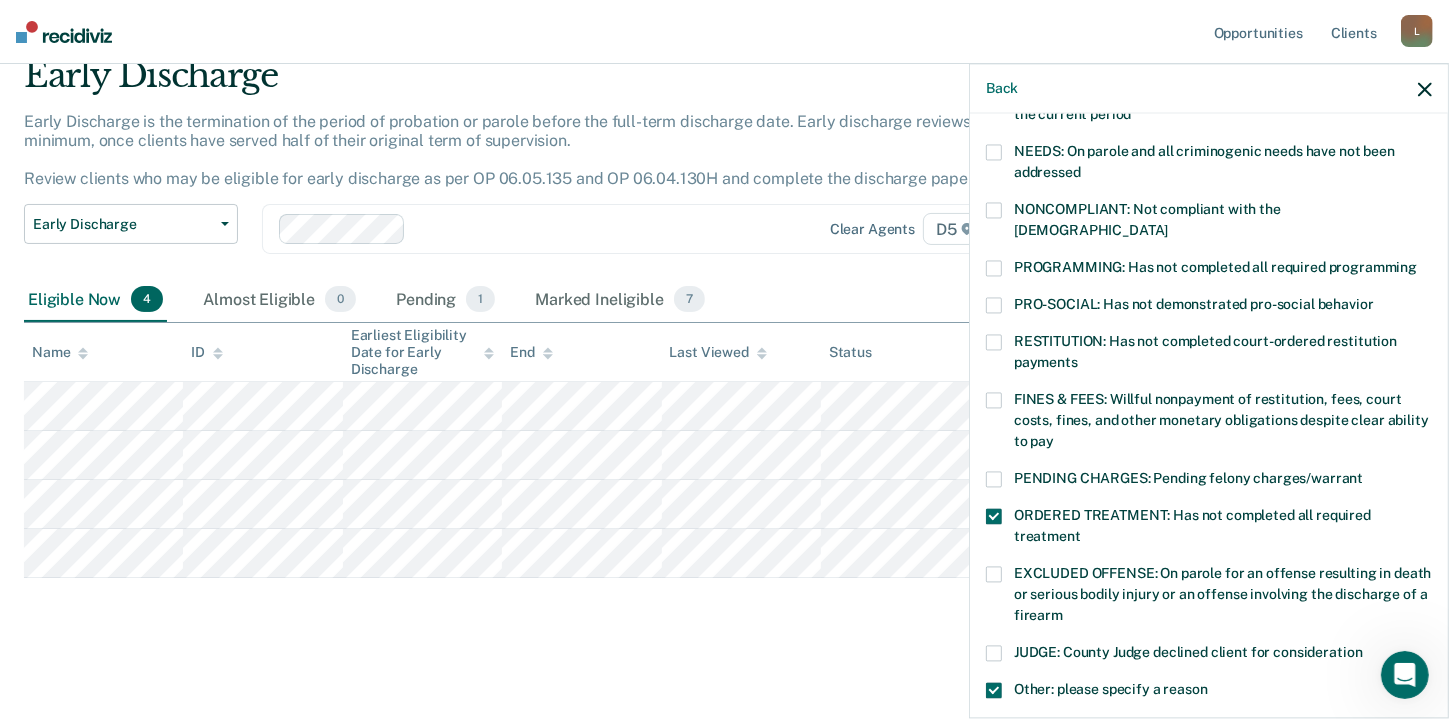 type on "in jail on a parole violation. continues to use meth." 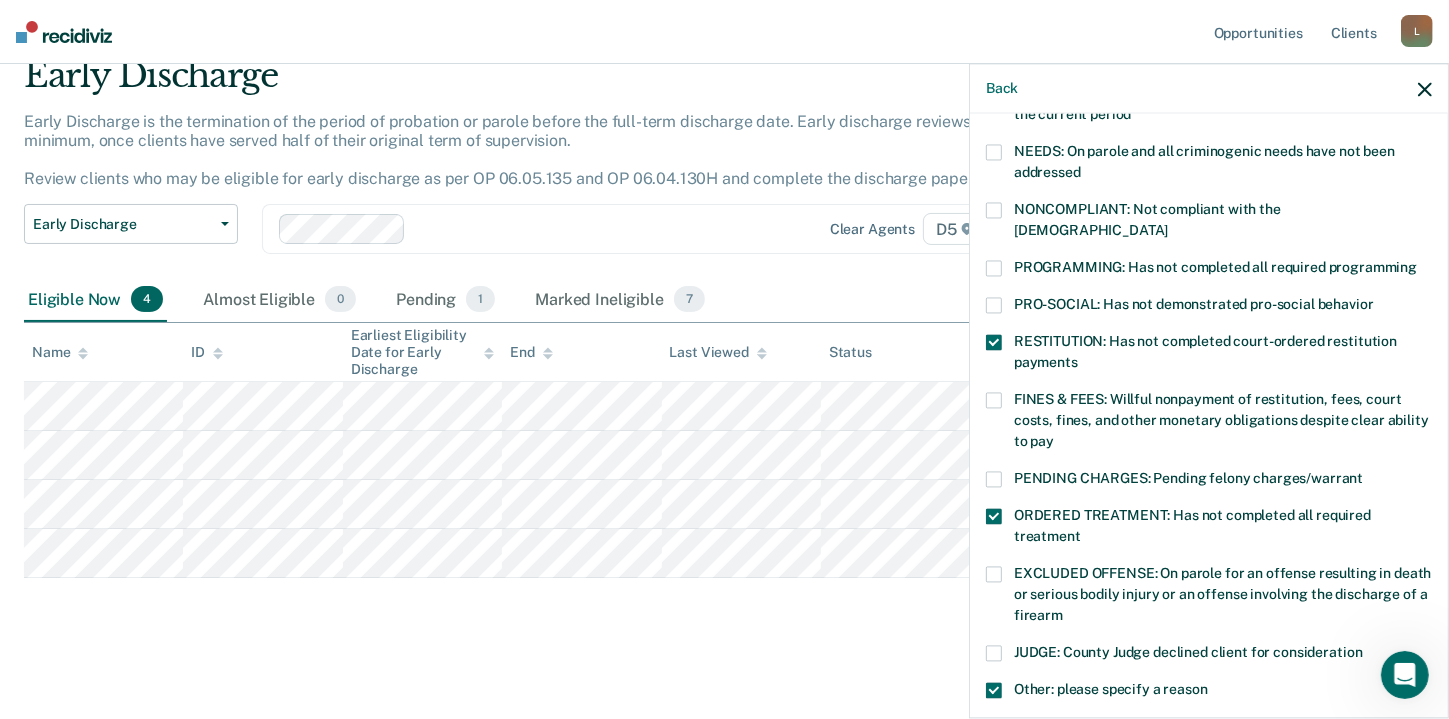 click at bounding box center [994, 400] 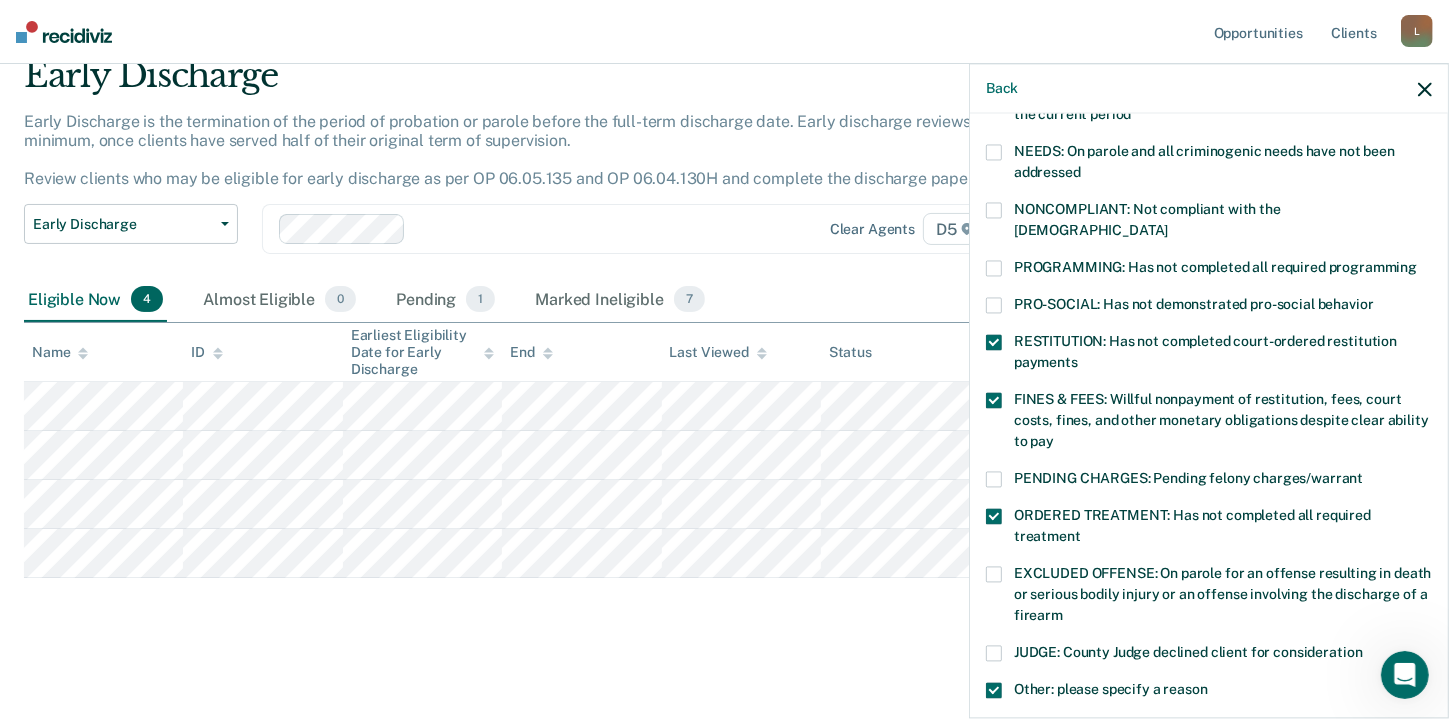 click at bounding box center (994, 342) 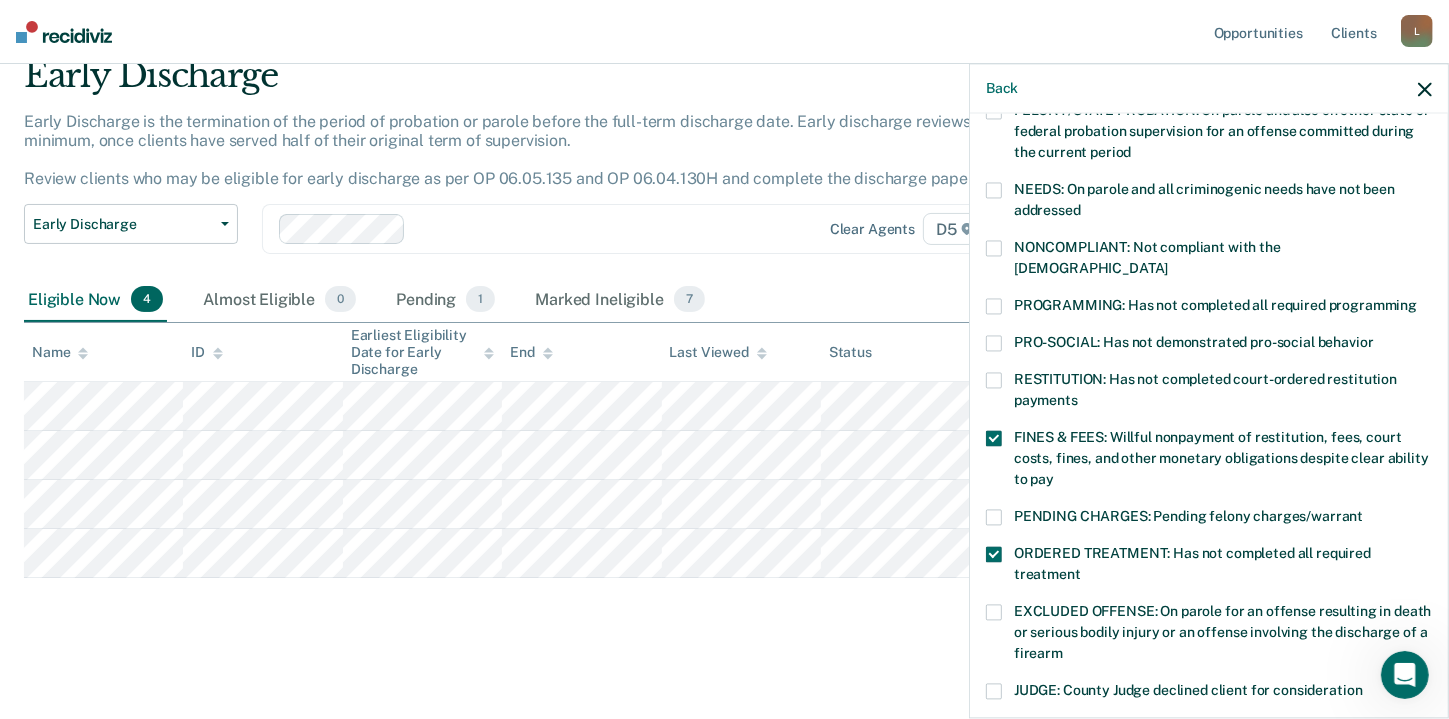 scroll, scrollTop: 278, scrollLeft: 0, axis: vertical 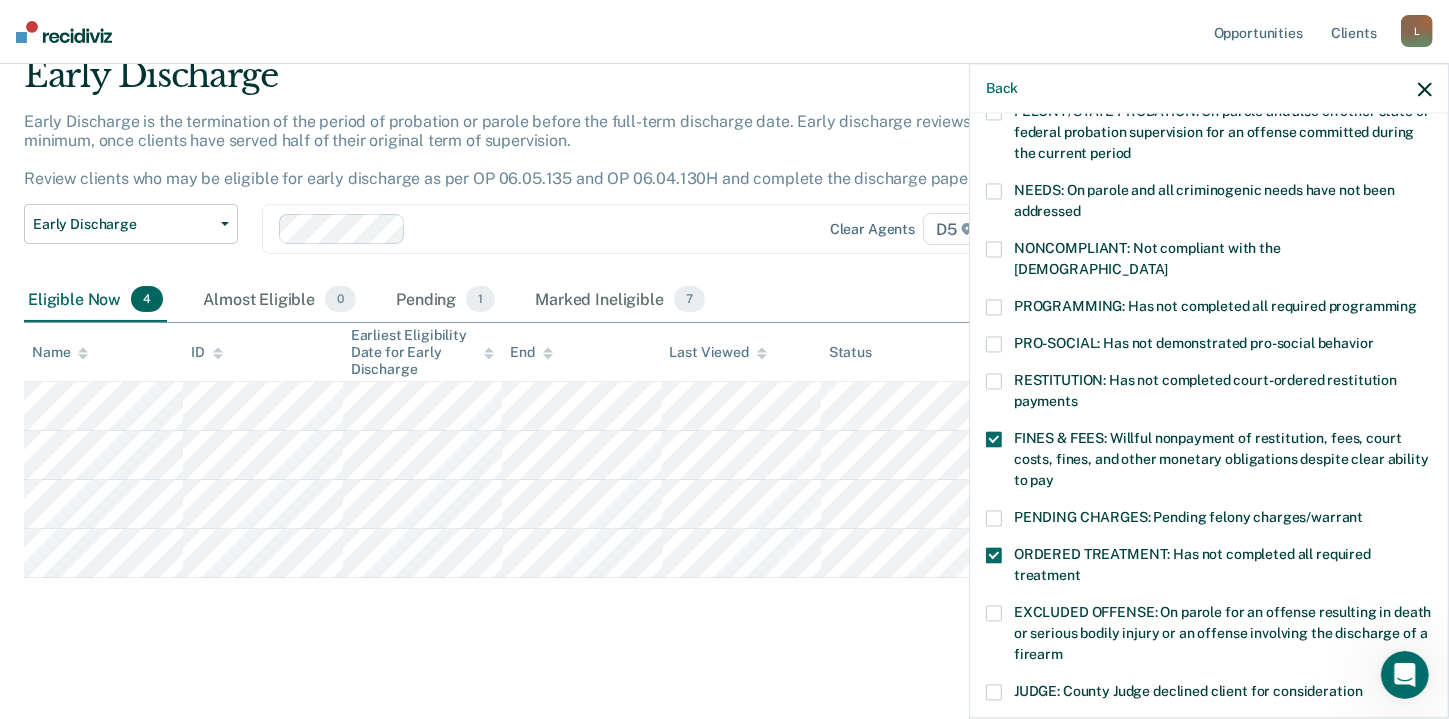 click at bounding box center [994, 344] 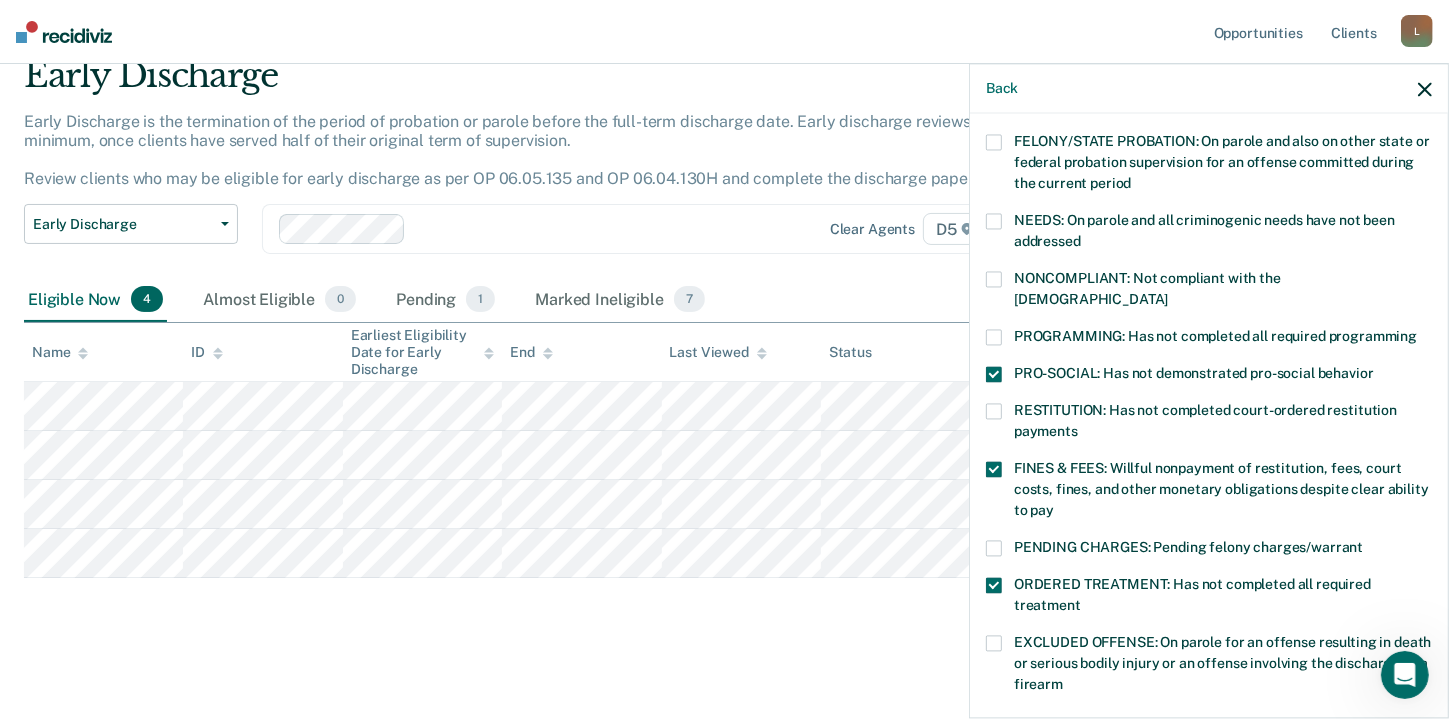scroll, scrollTop: 243, scrollLeft: 0, axis: vertical 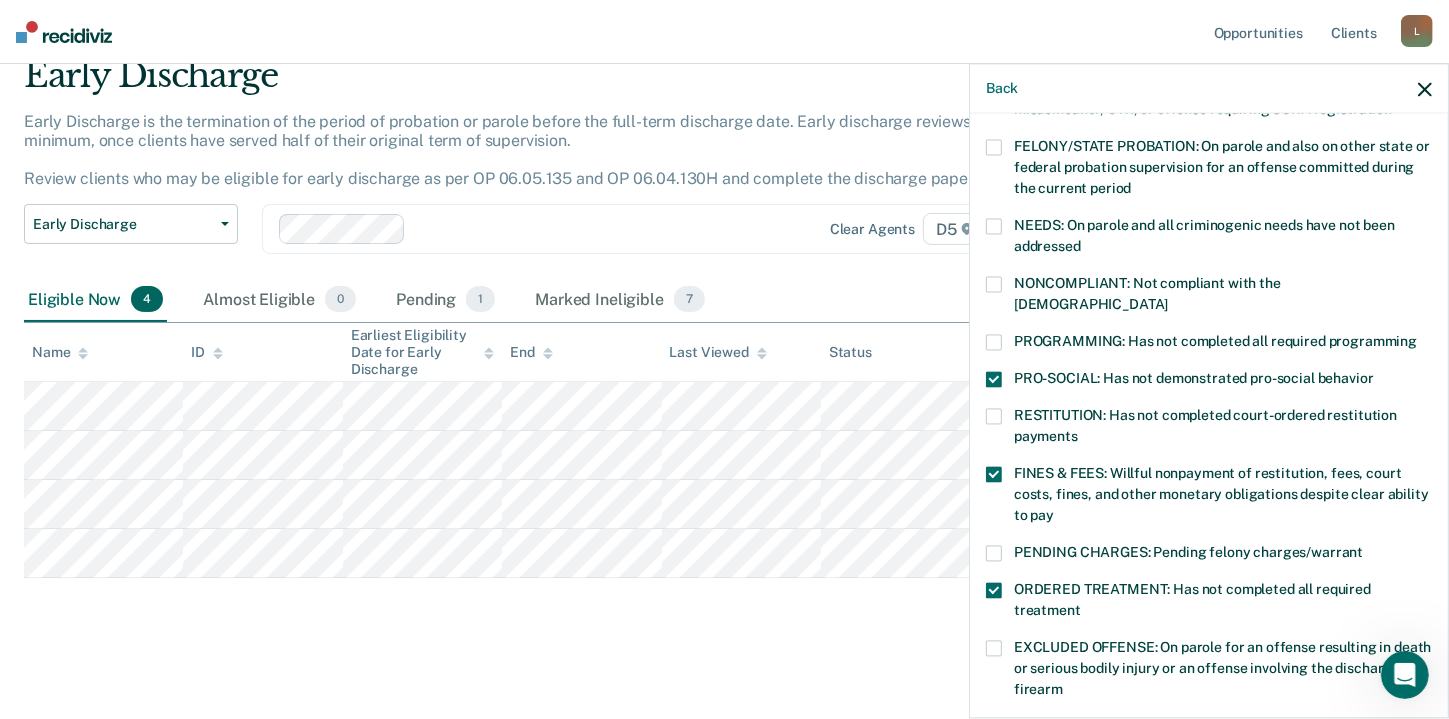 click at bounding box center [994, 342] 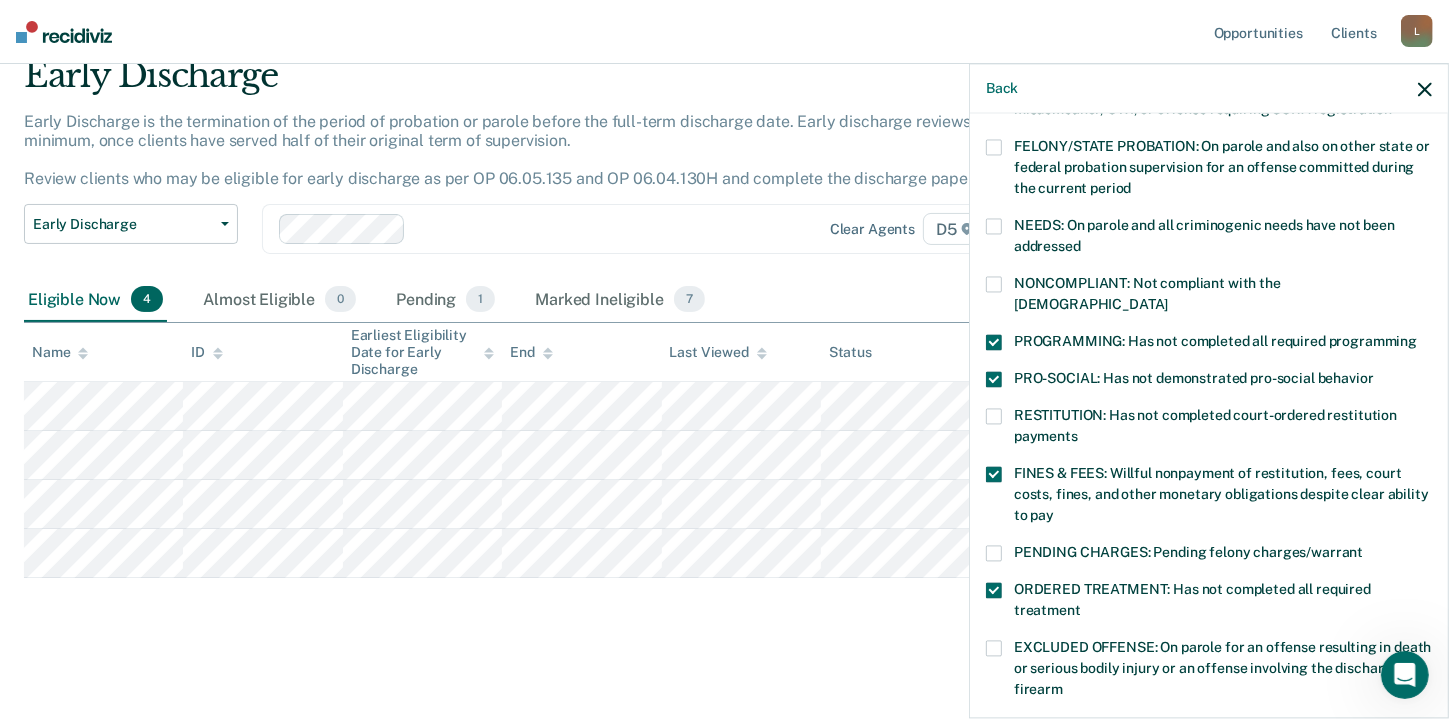 click at bounding box center (994, 284) 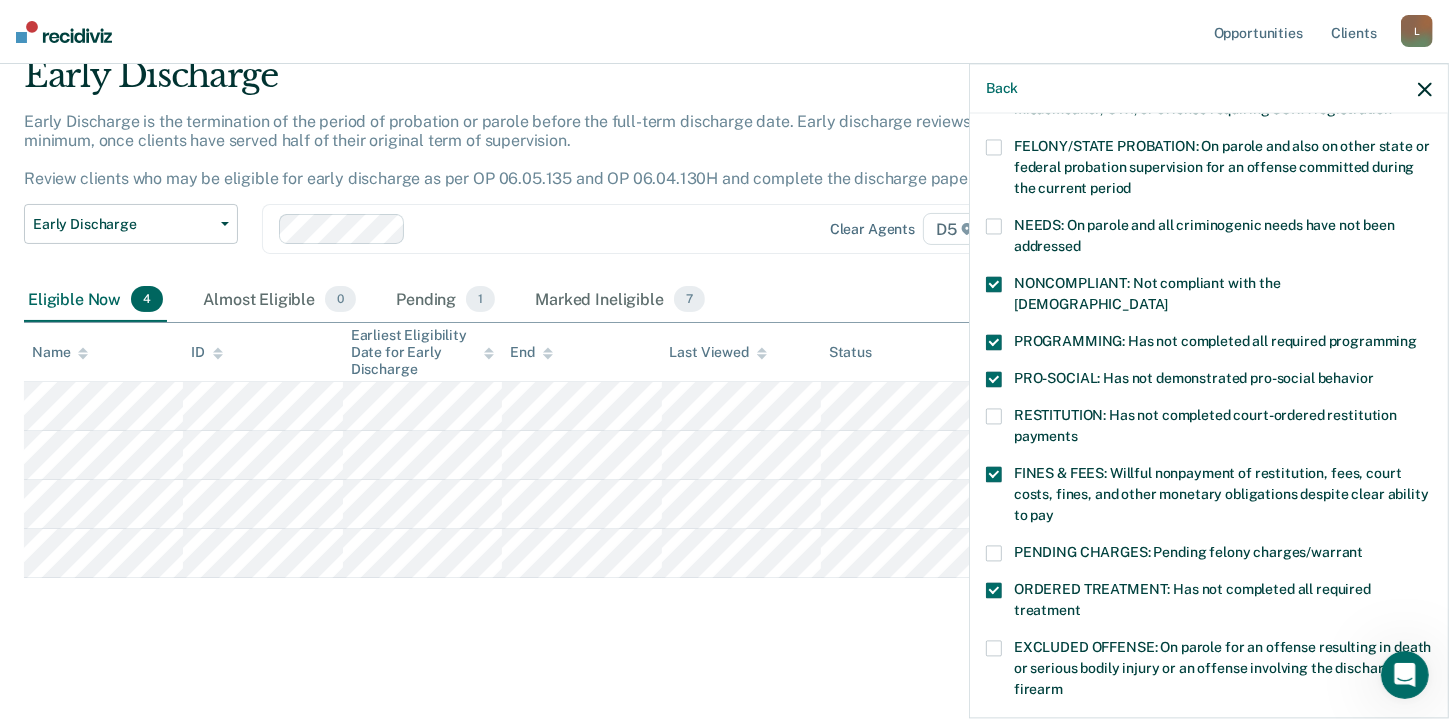 click on "NEEDS: On parole and all criminogenic needs have not been addressed" at bounding box center [1209, 239] 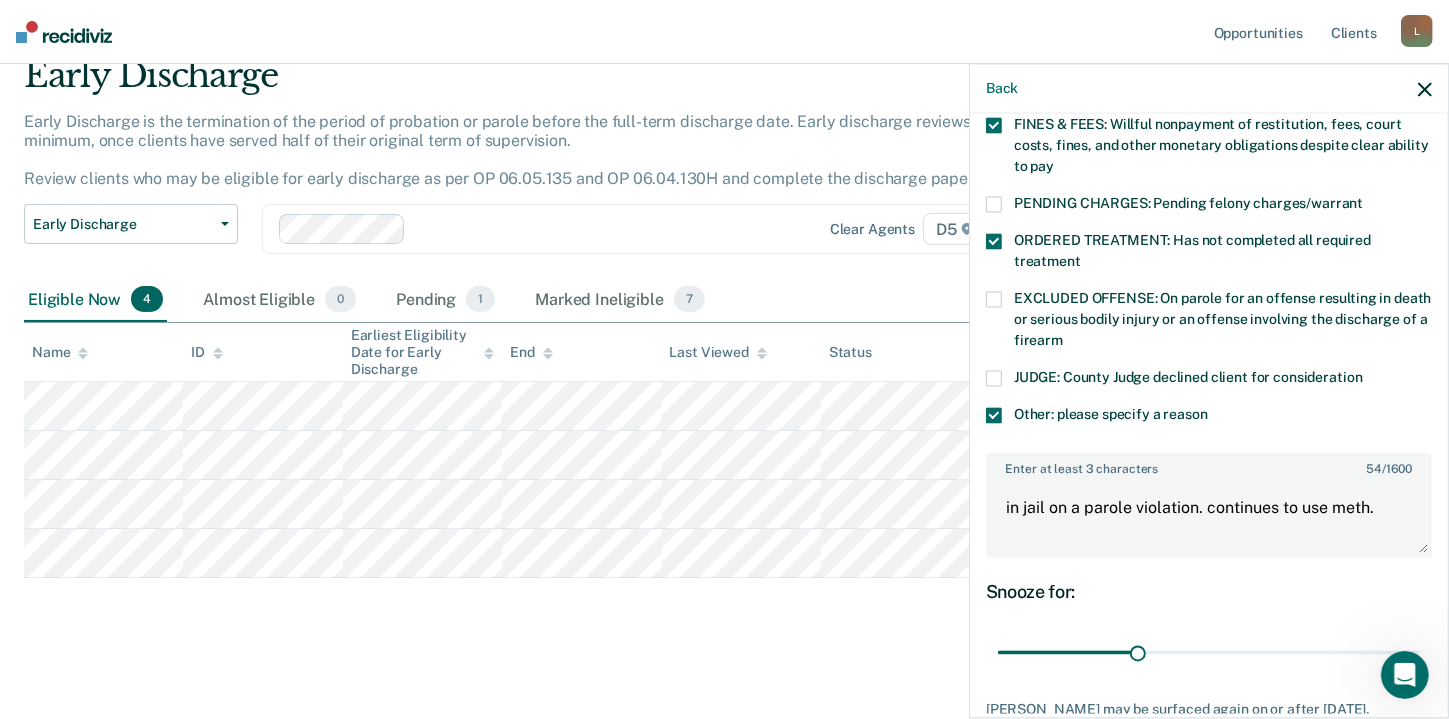 scroll, scrollTop: 713, scrollLeft: 0, axis: vertical 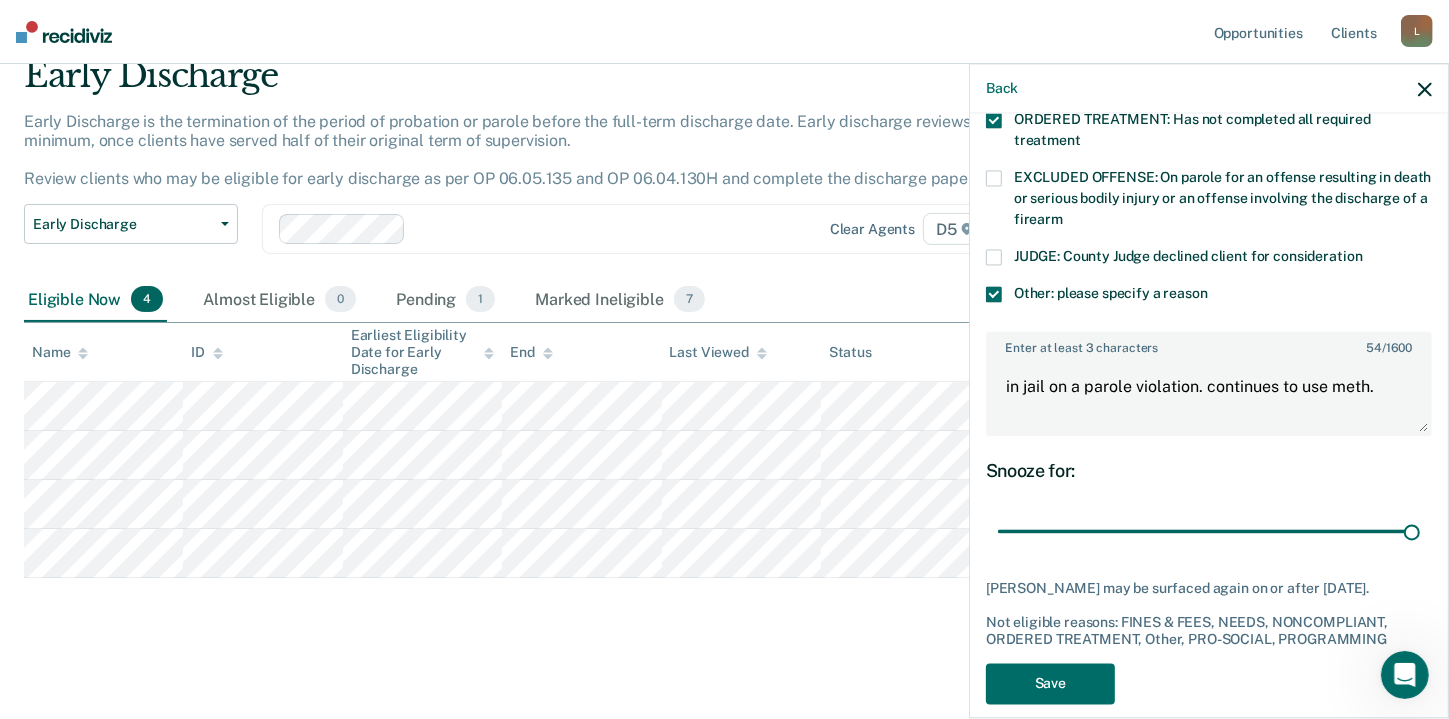 type on "90" 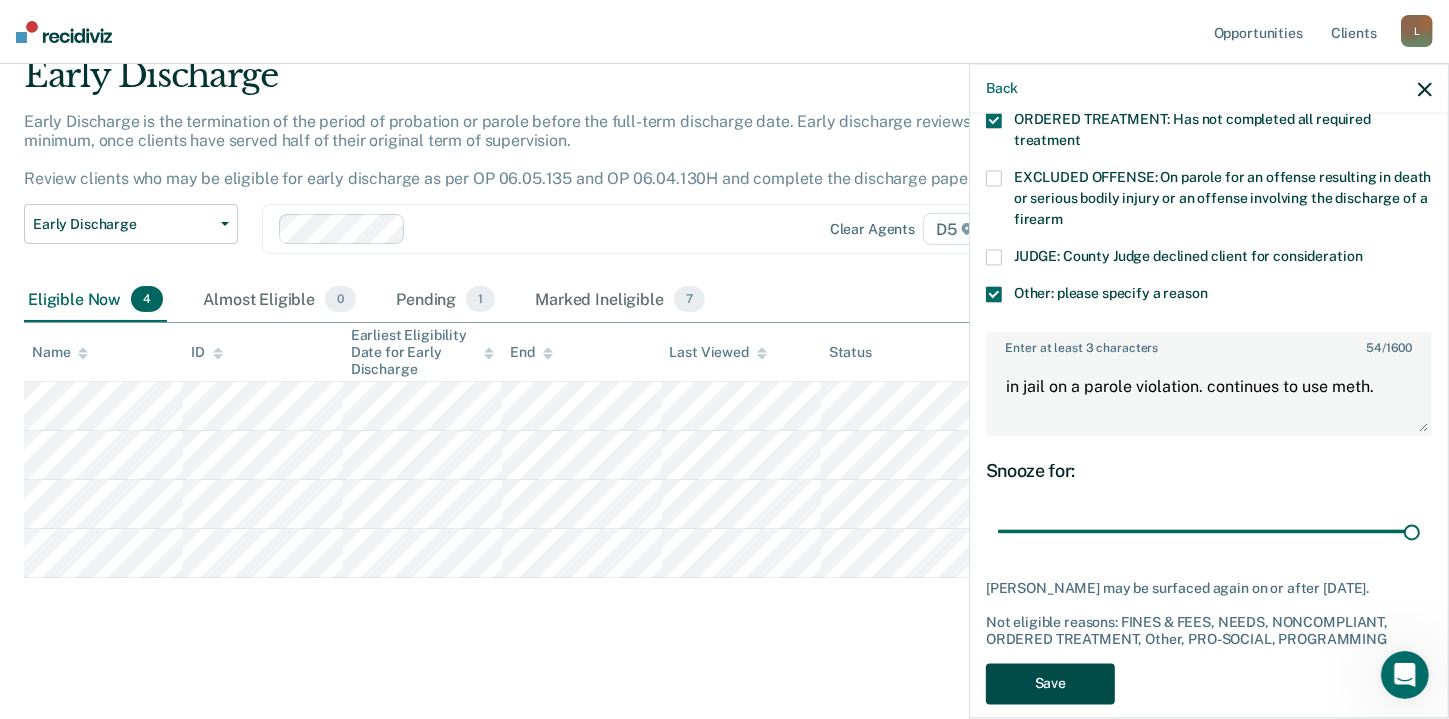 click on "Save" at bounding box center (1050, 684) 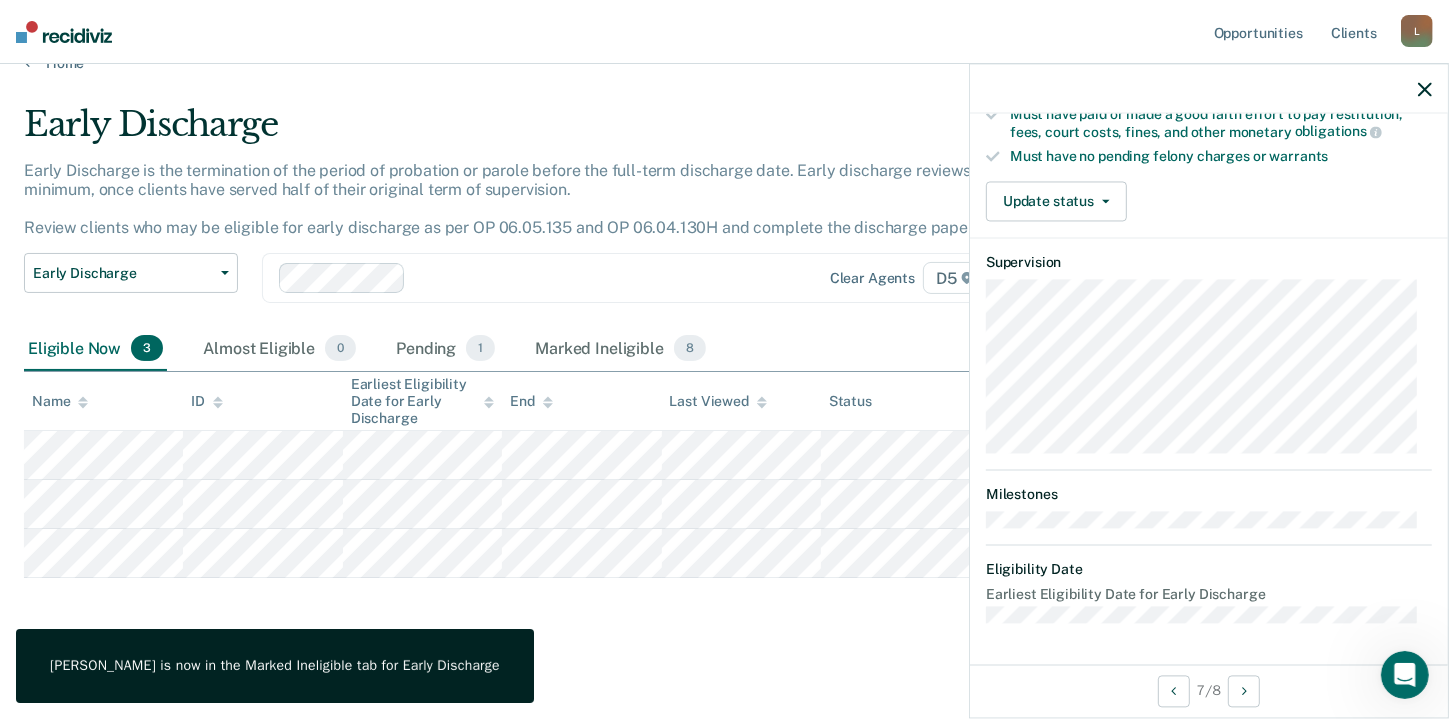 scroll, scrollTop: 500, scrollLeft: 0, axis: vertical 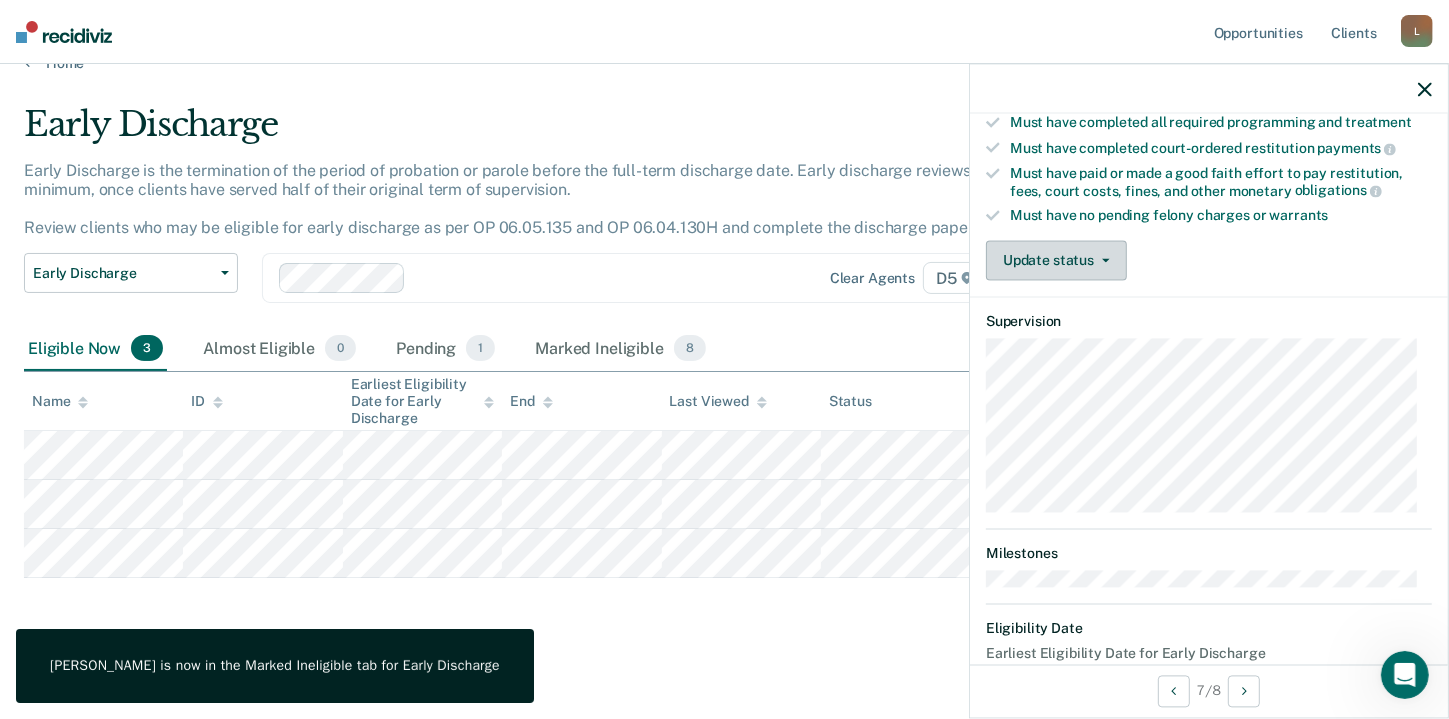 click on "Update status" at bounding box center [1056, 260] 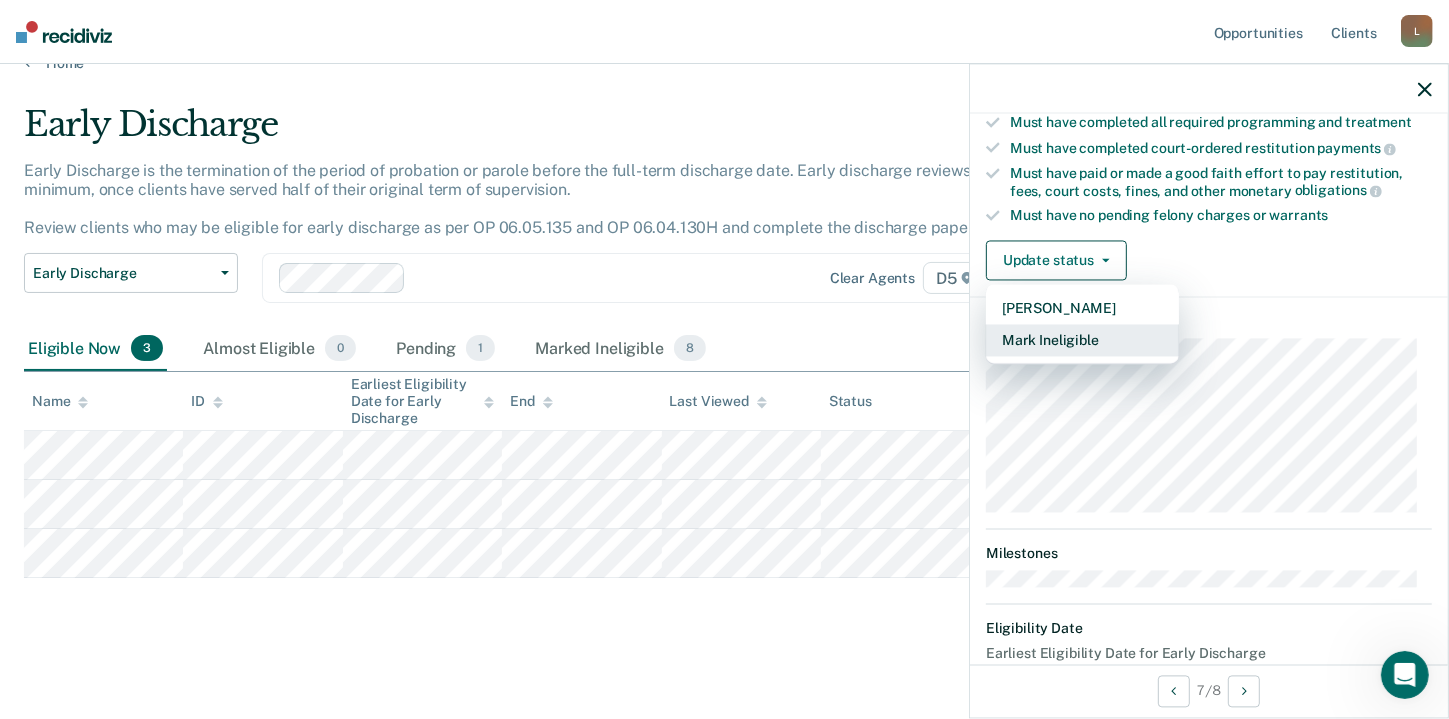 click on "Mark Ineligible" at bounding box center [1082, 340] 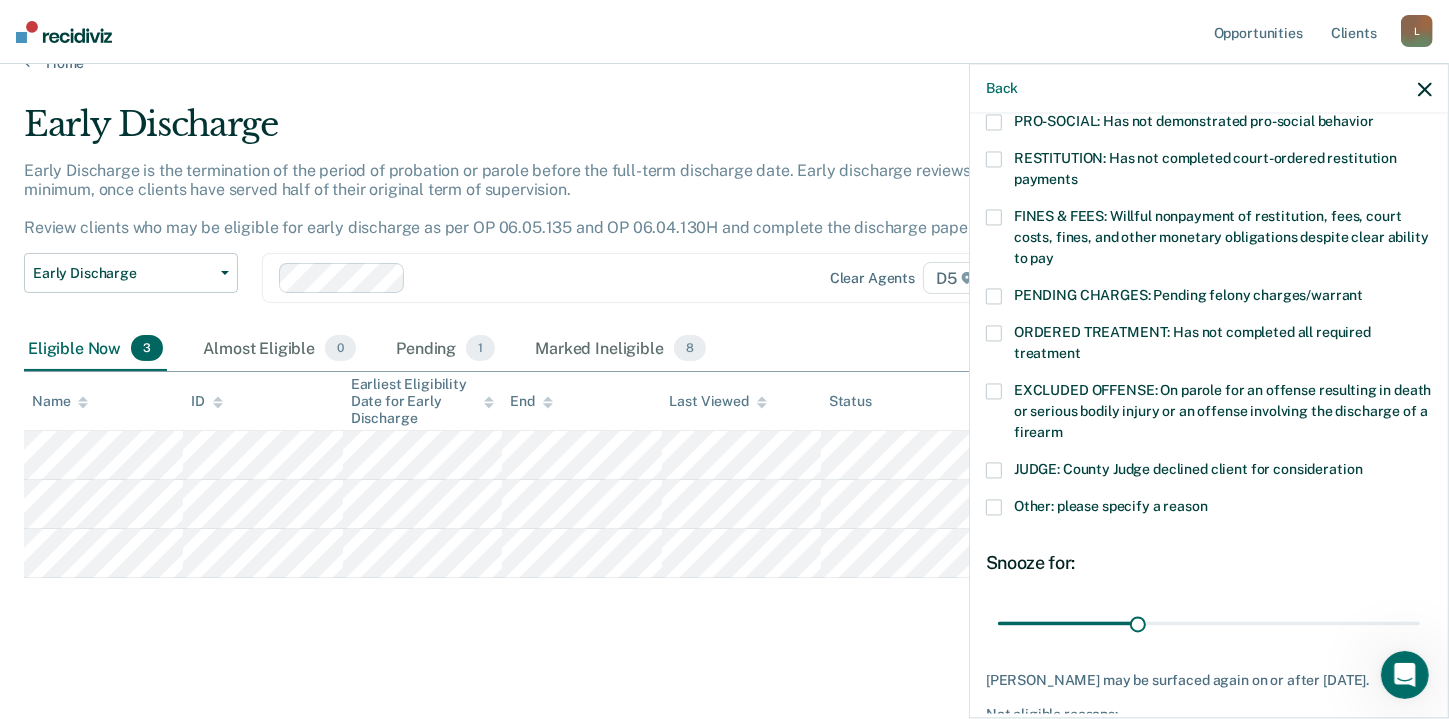 click at bounding box center [994, 333] 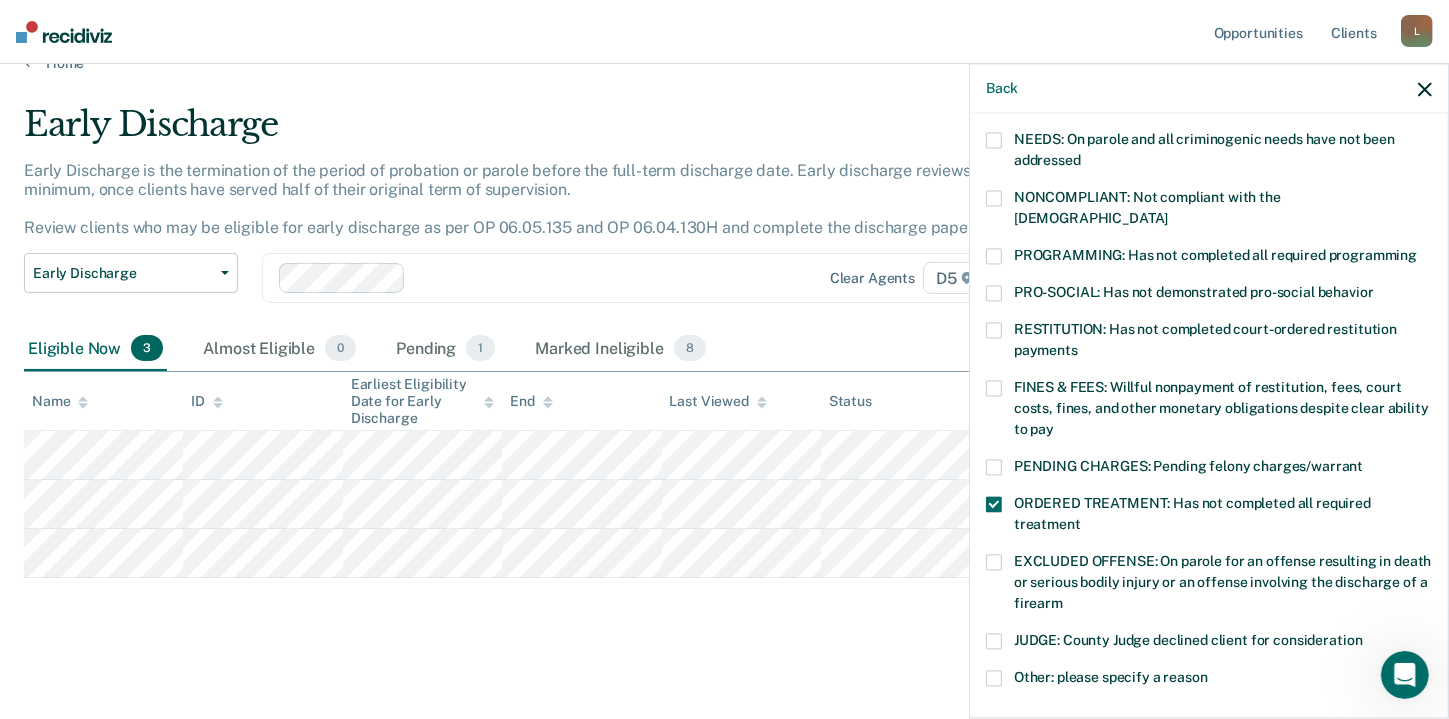 scroll, scrollTop: 325, scrollLeft: 0, axis: vertical 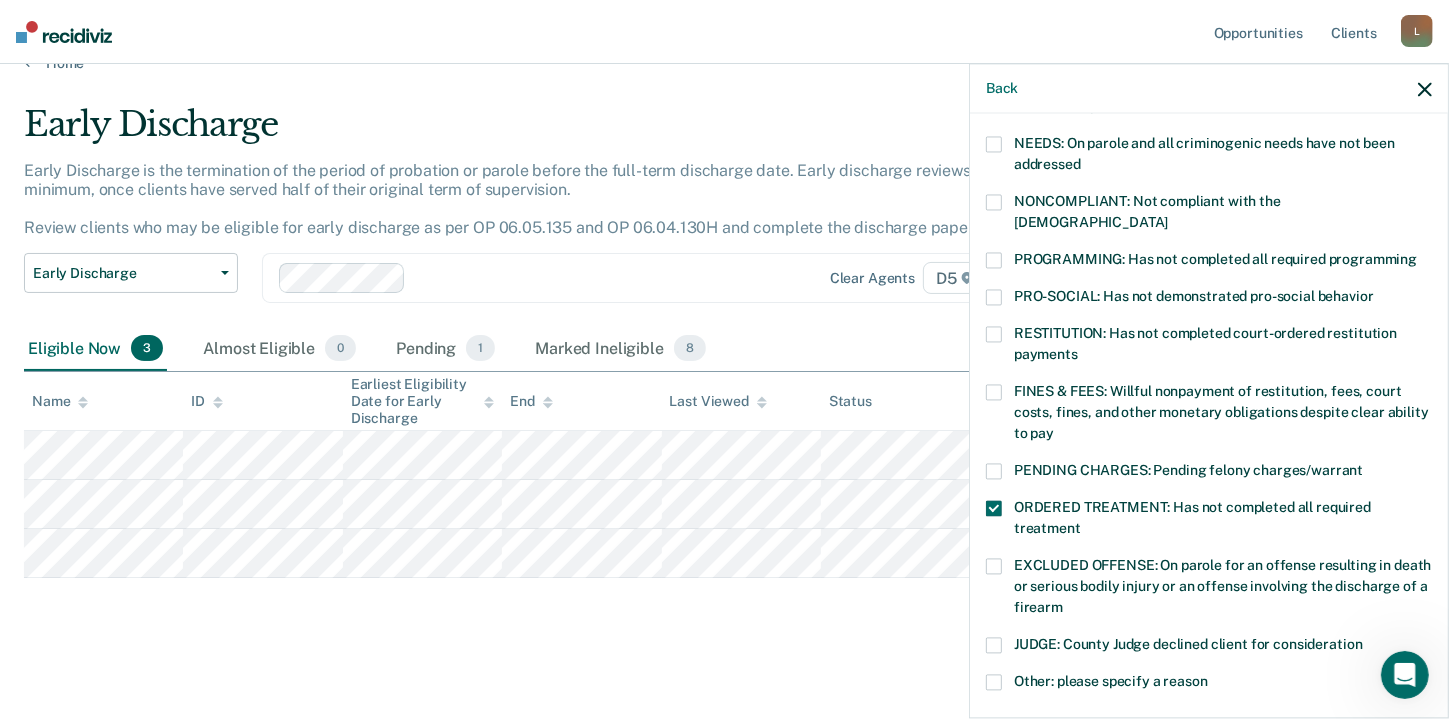 click at bounding box center [994, 297] 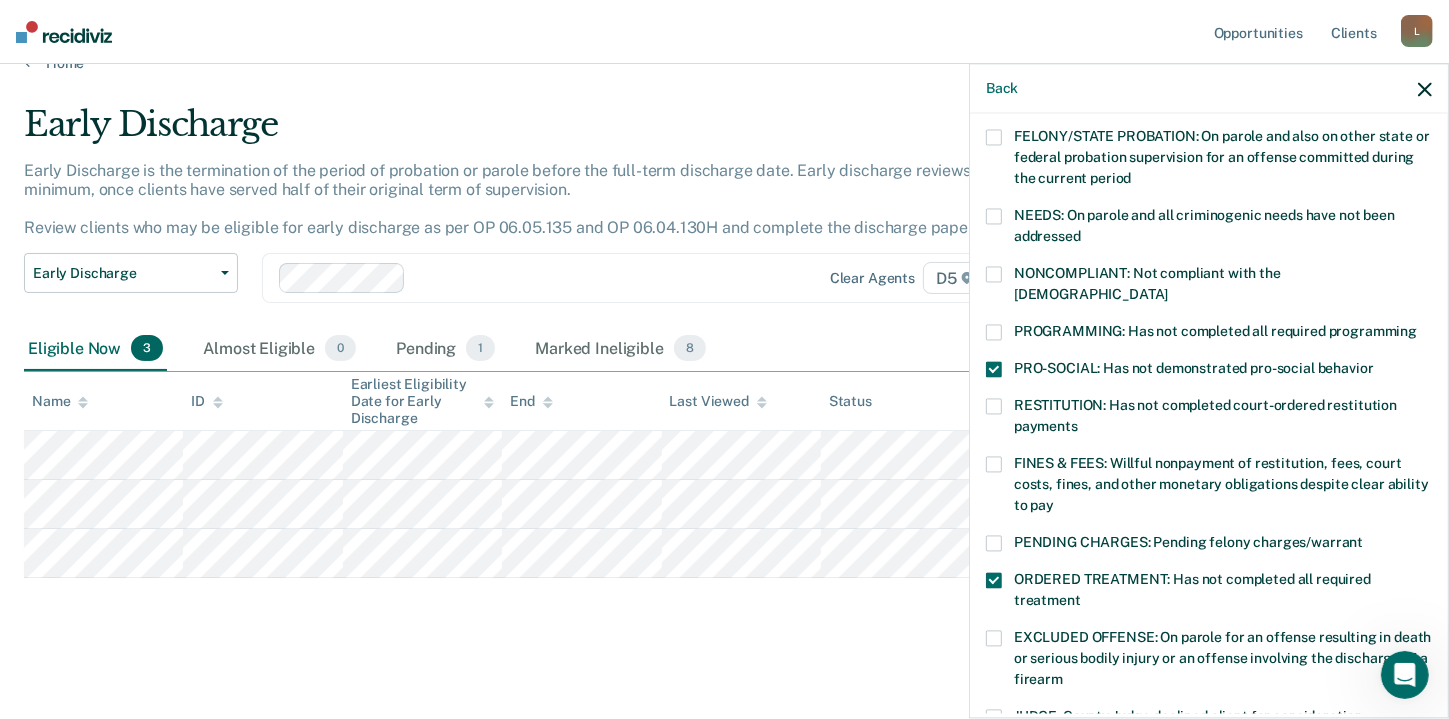 click at bounding box center [994, 332] 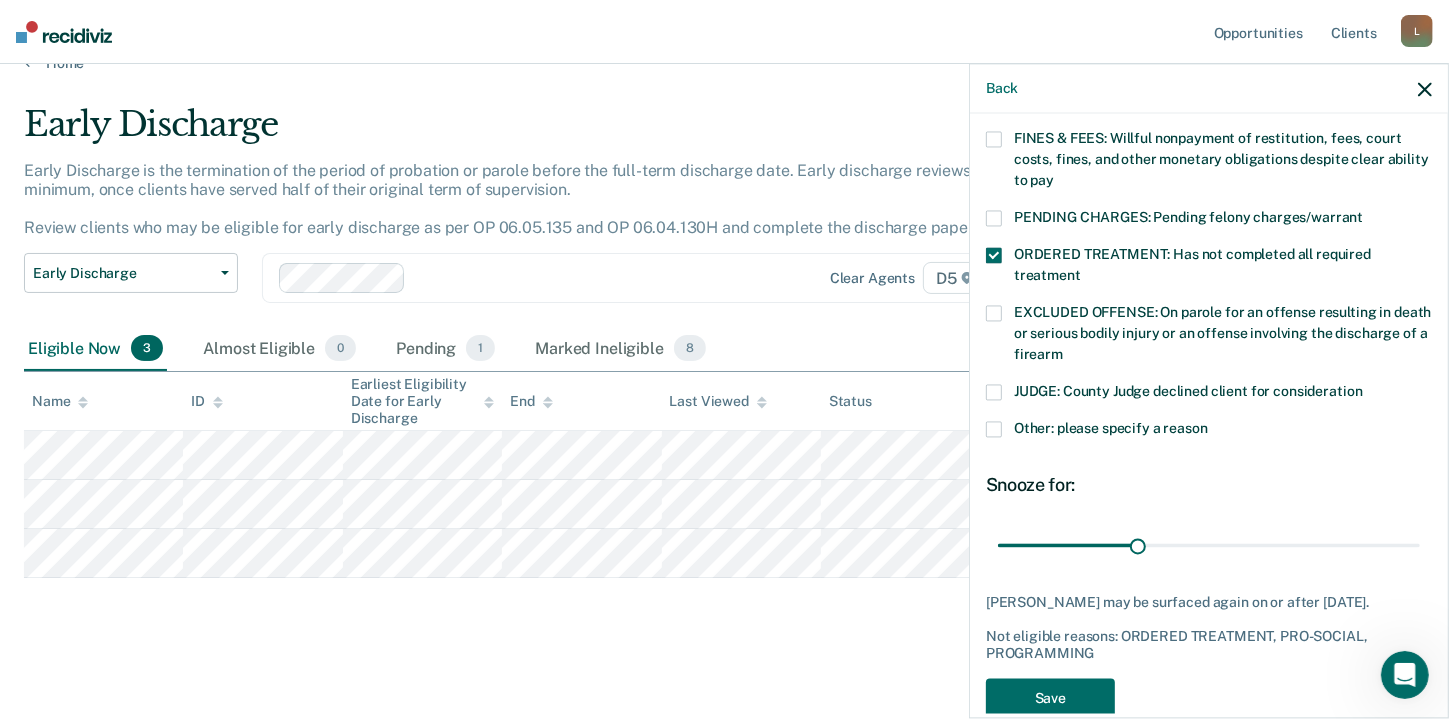 scroll, scrollTop: 595, scrollLeft: 0, axis: vertical 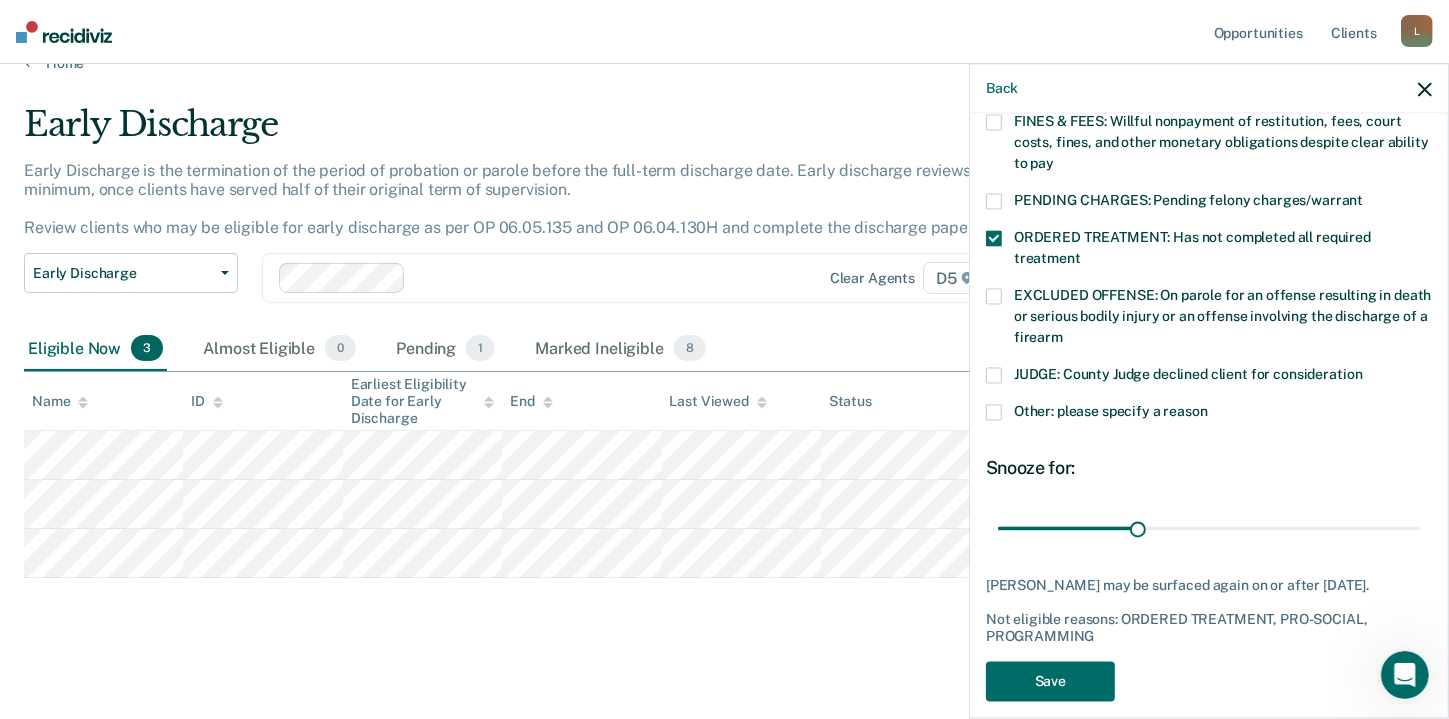 click on "Other: please specify a reason" at bounding box center (1209, 414) 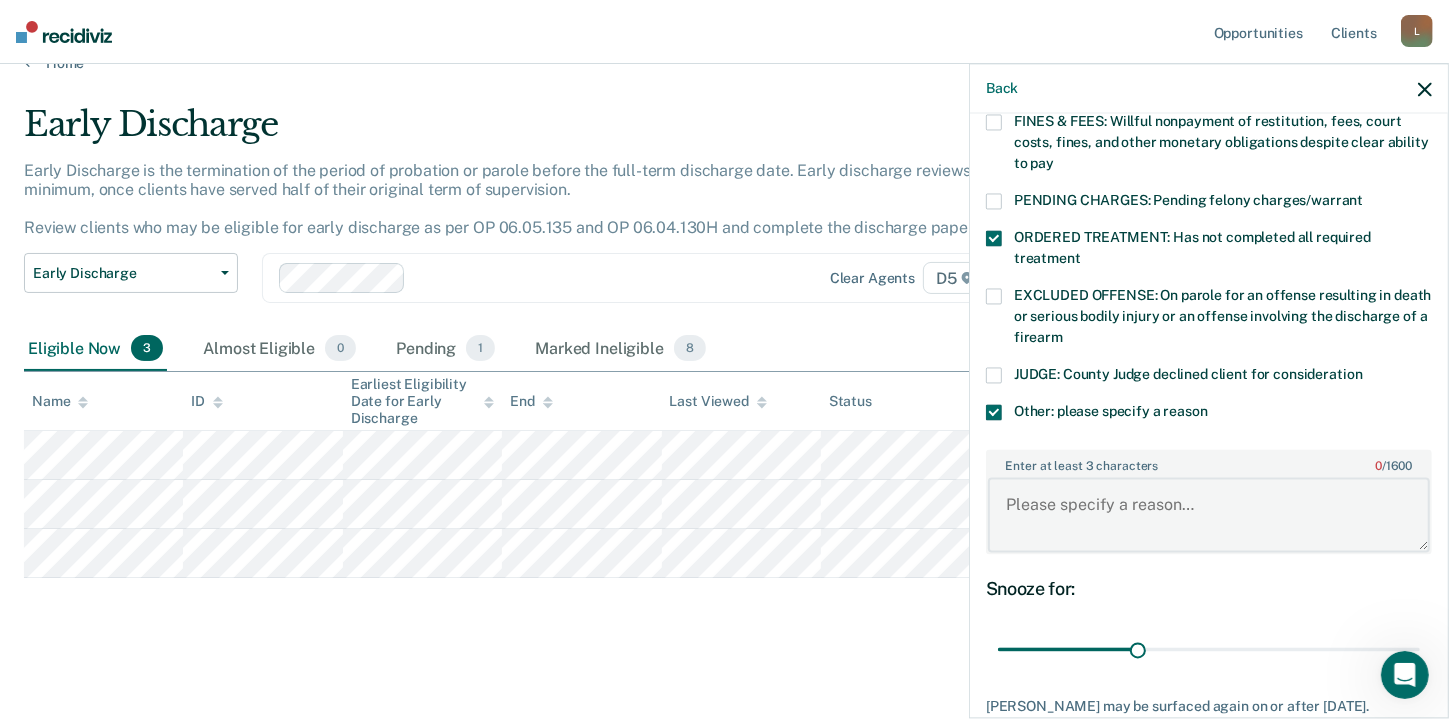 click on "Enter at least 3 characters 0  /  1600" at bounding box center [1209, 515] 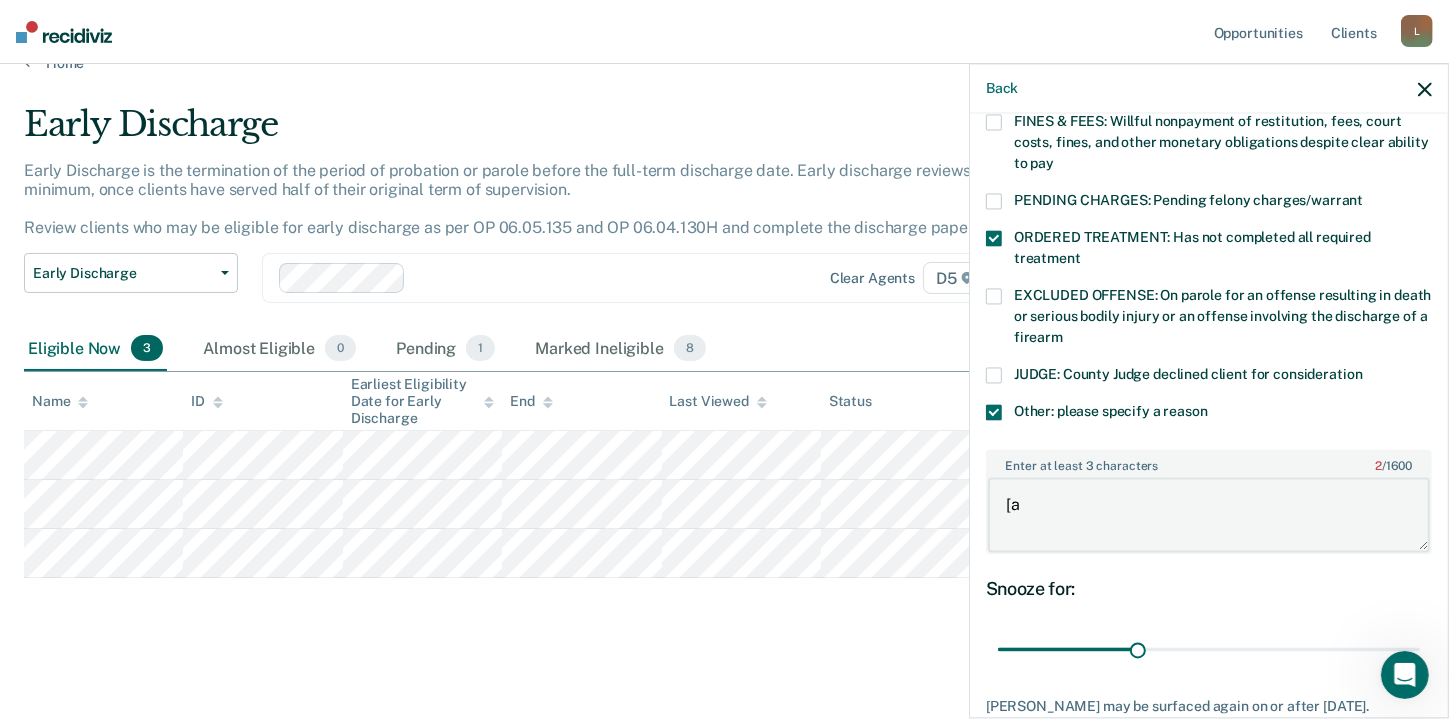 type on "[" 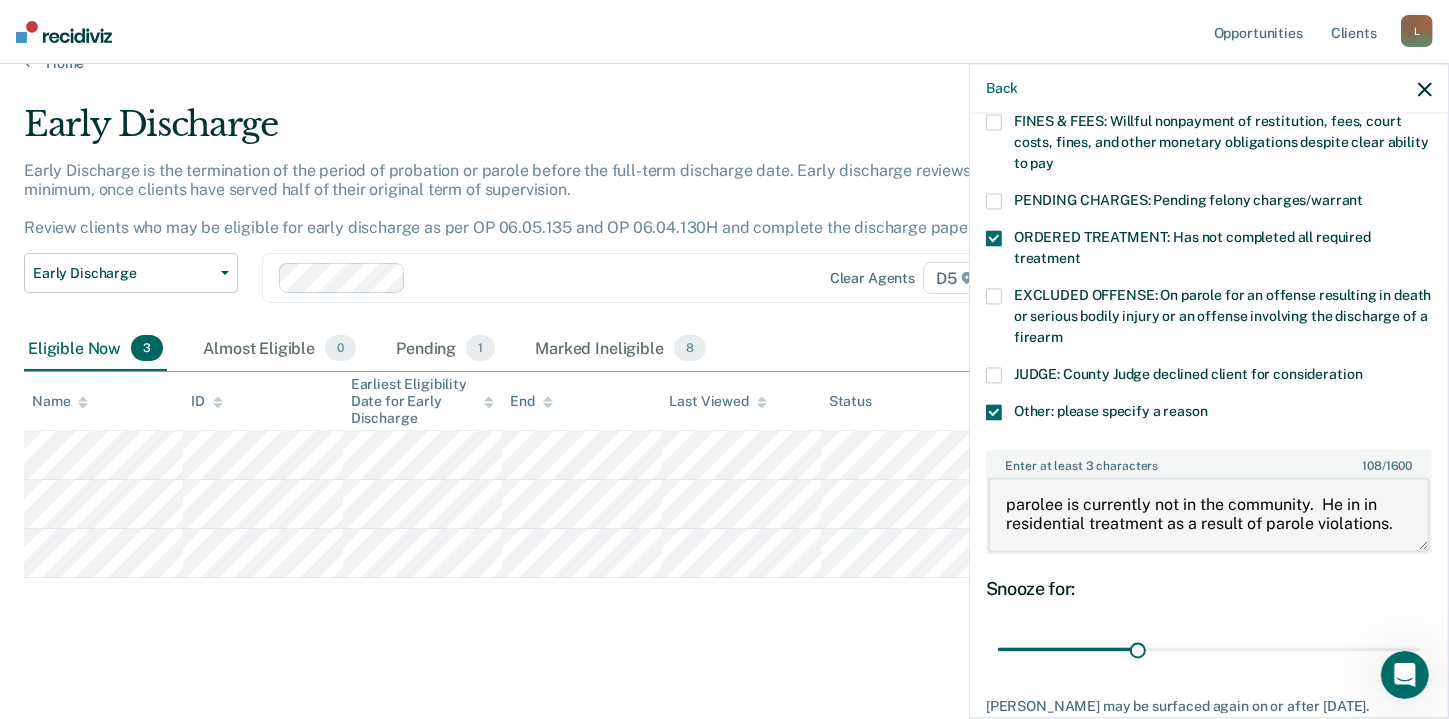 type on "parolee is currently not in the community.  He in in residential treatment as a result of parole violations." 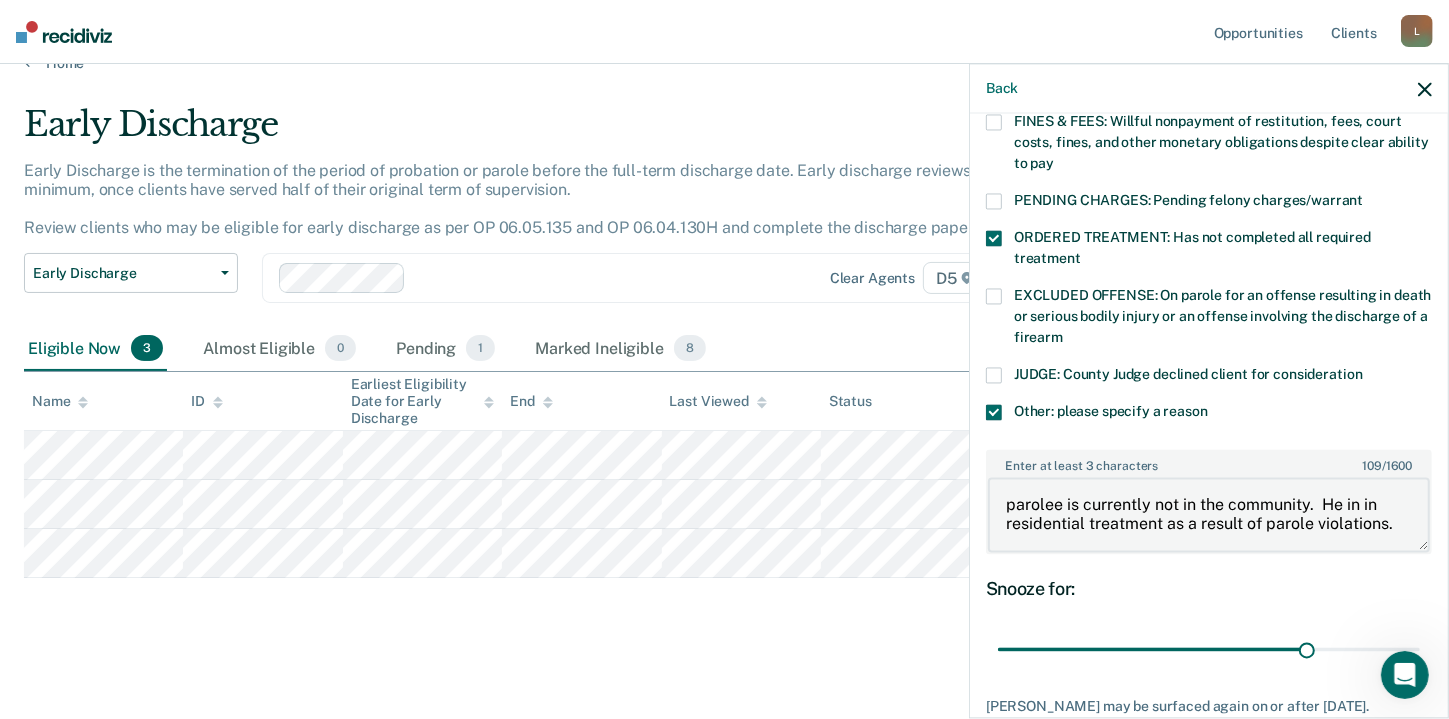 type on "90" 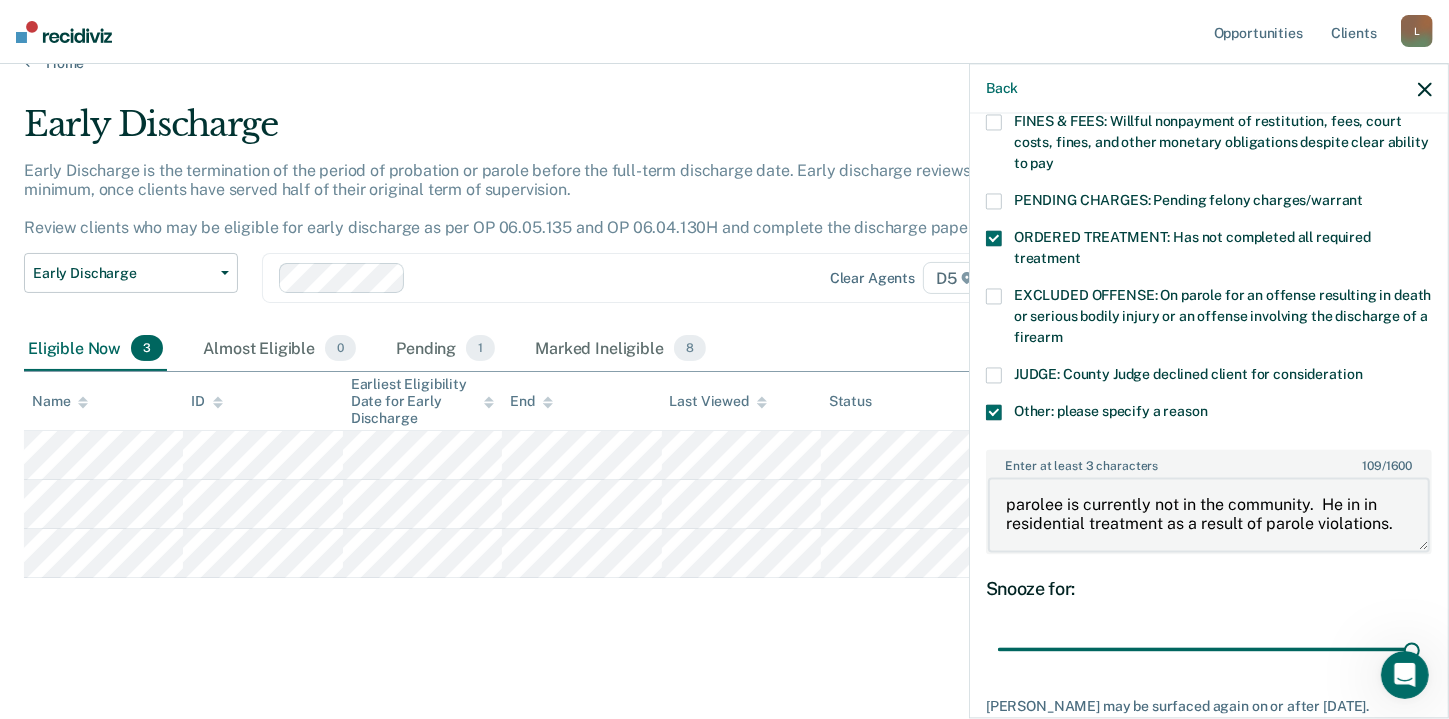 scroll, scrollTop: 730, scrollLeft: 0, axis: vertical 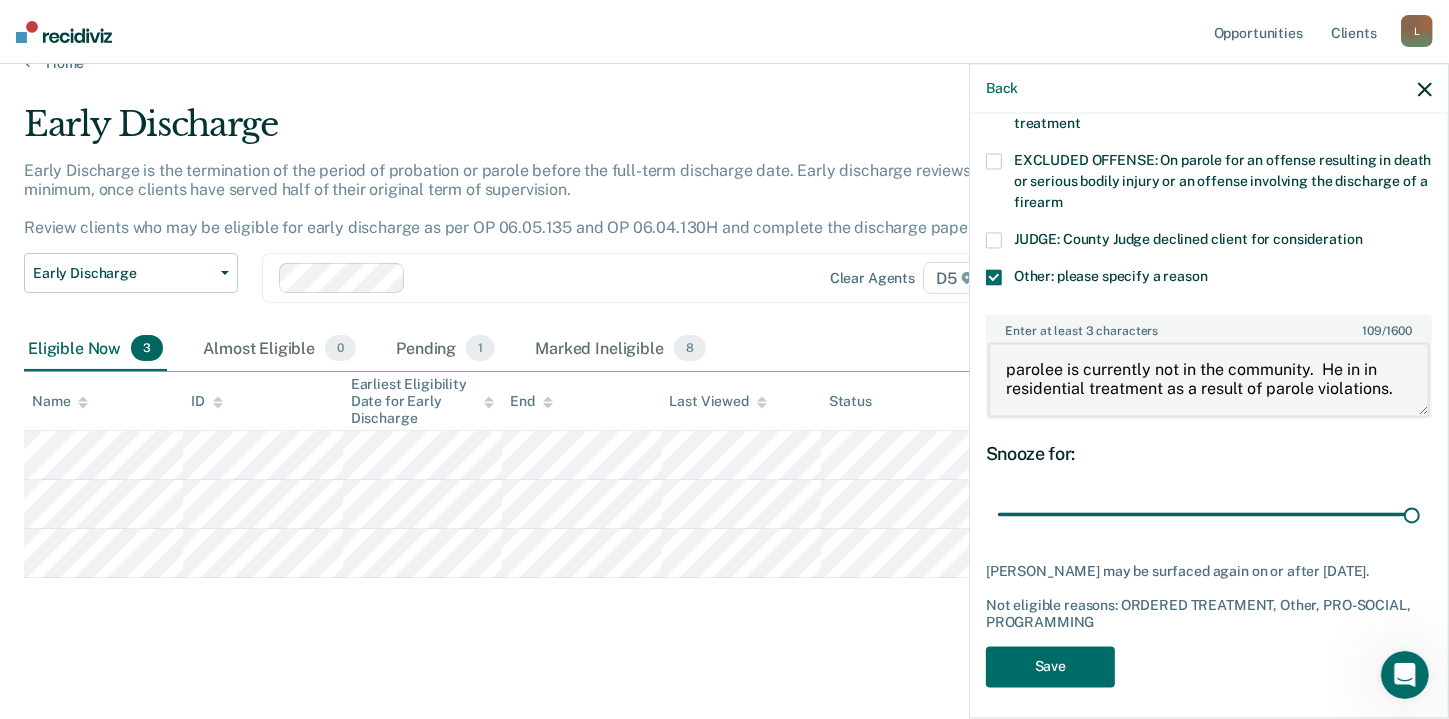 type on "parolee is currently not in the community.  He in in residential treatment as a result of parole violations." 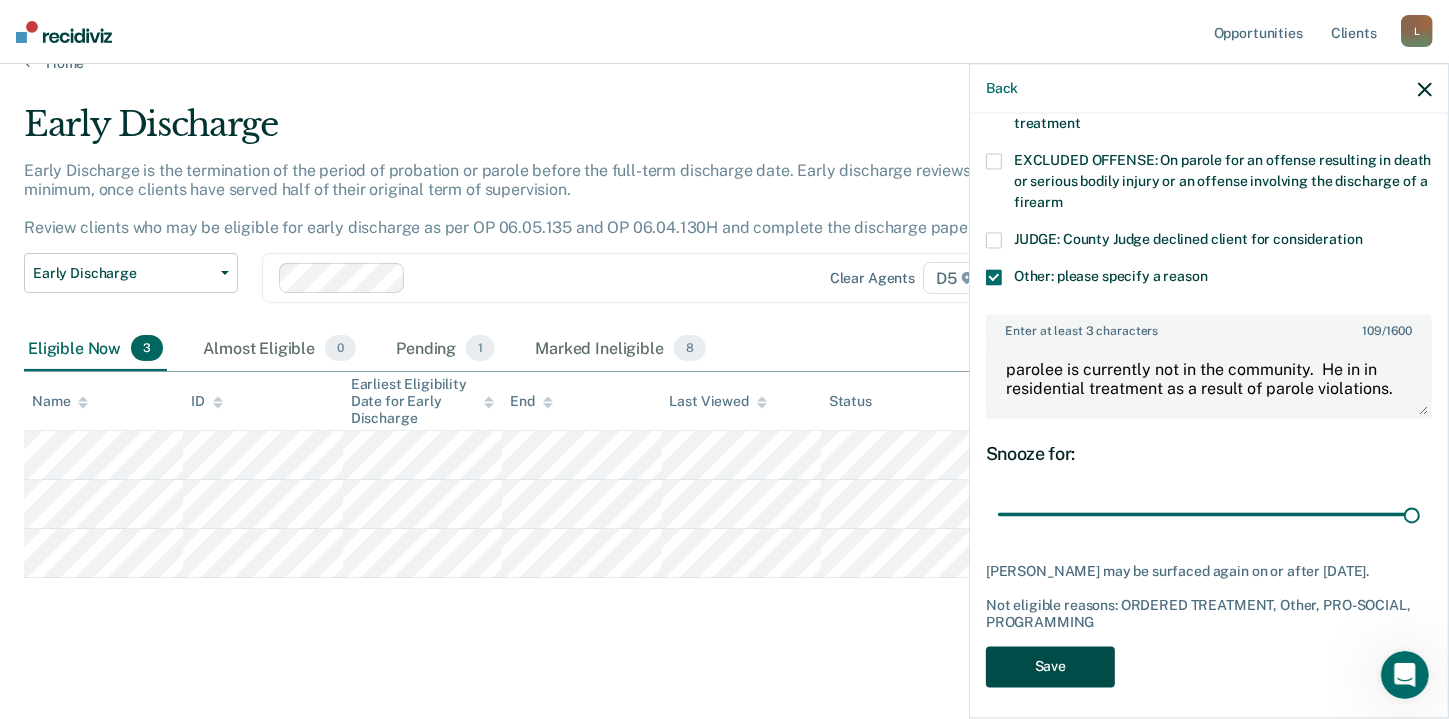 click on "Save" at bounding box center [1050, 667] 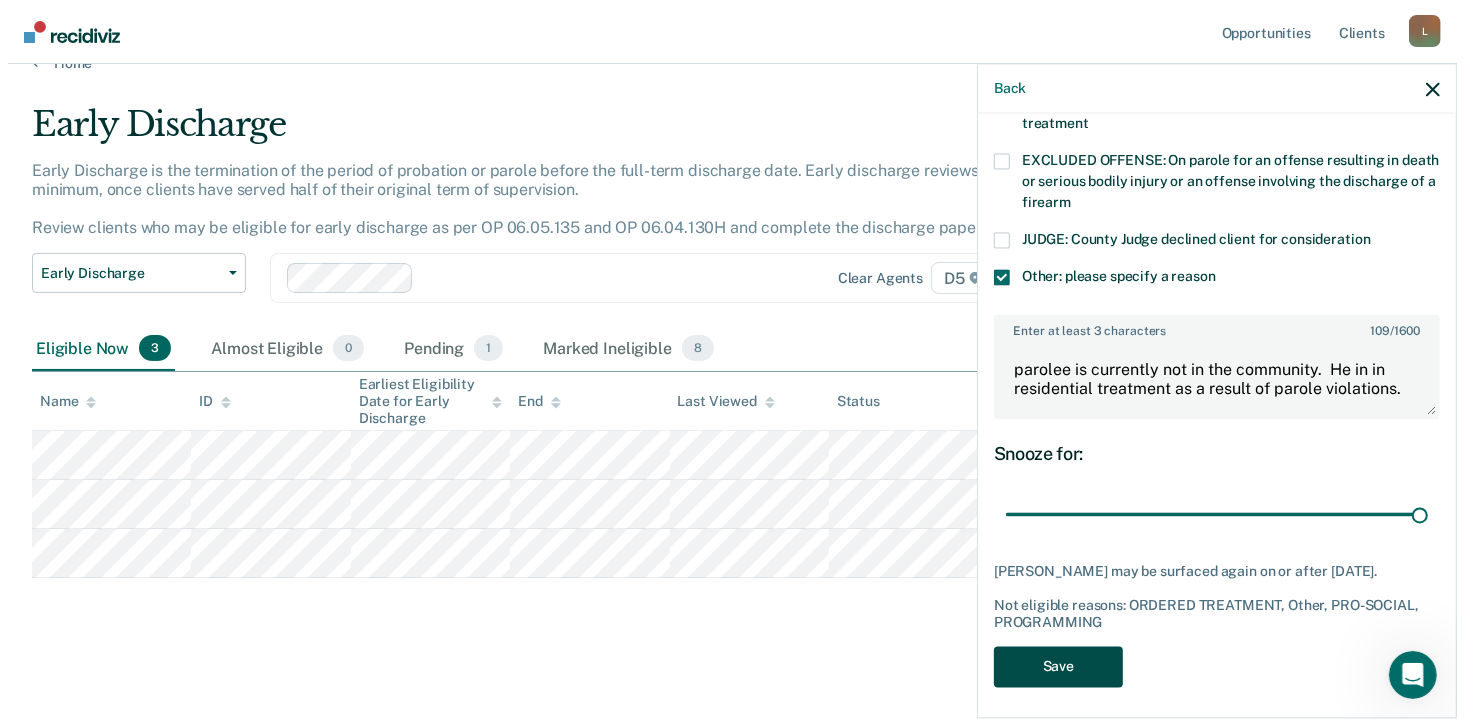 scroll, scrollTop: 0, scrollLeft: 0, axis: both 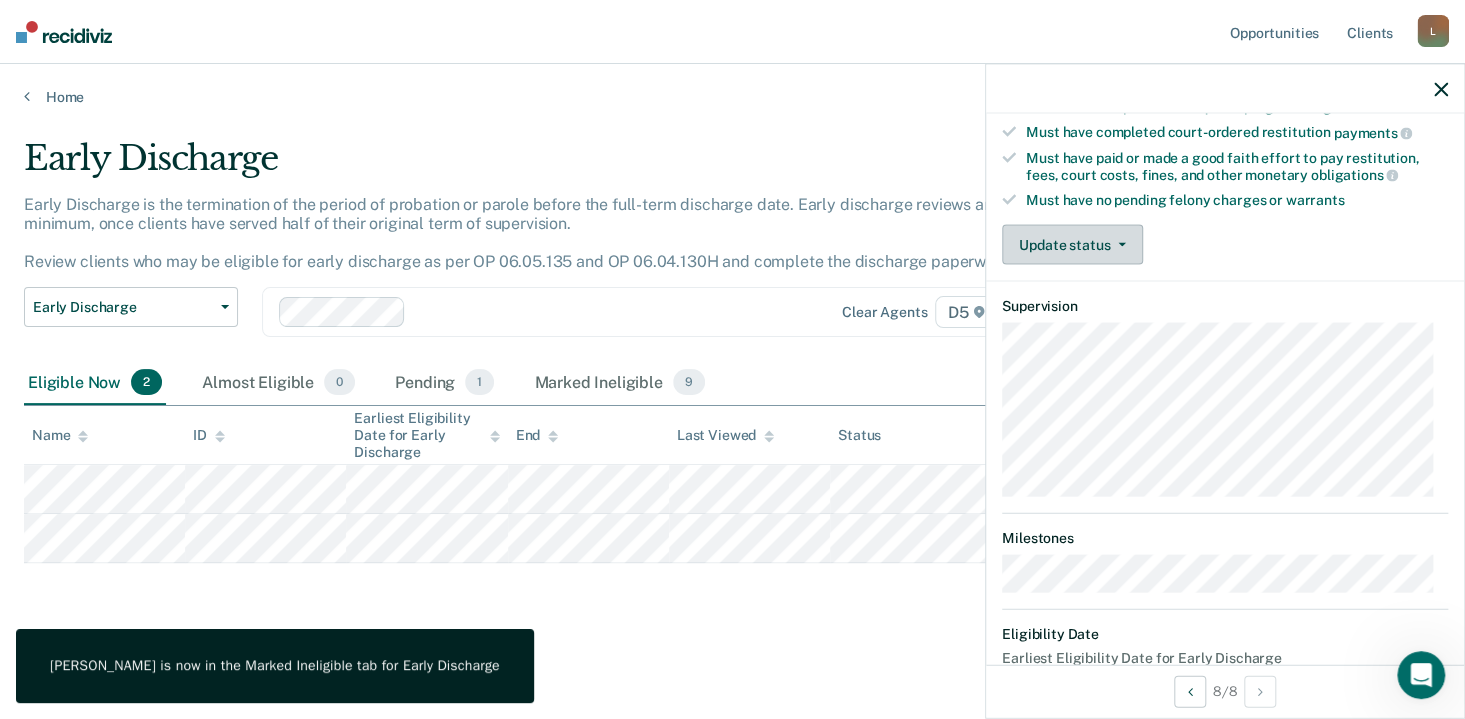 click 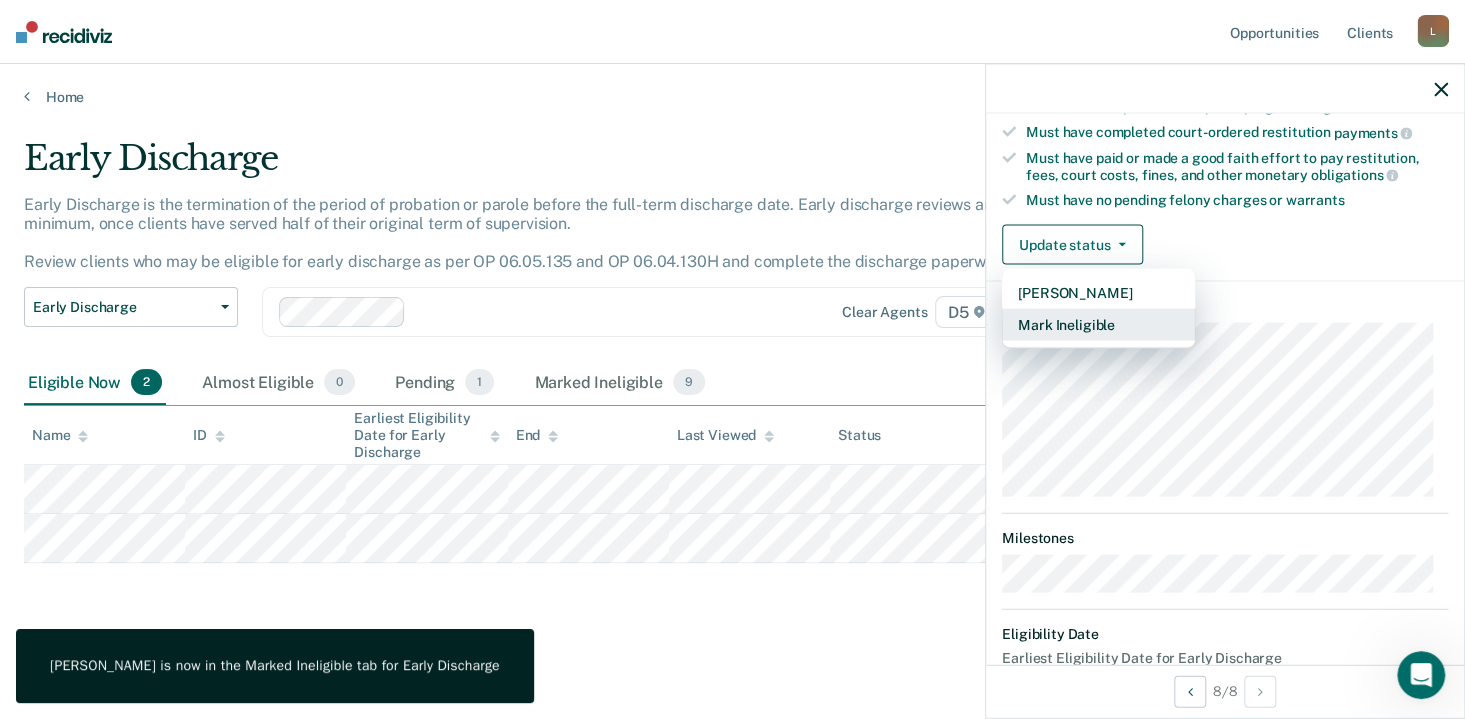 click on "Mark Ineligible" at bounding box center [1098, 324] 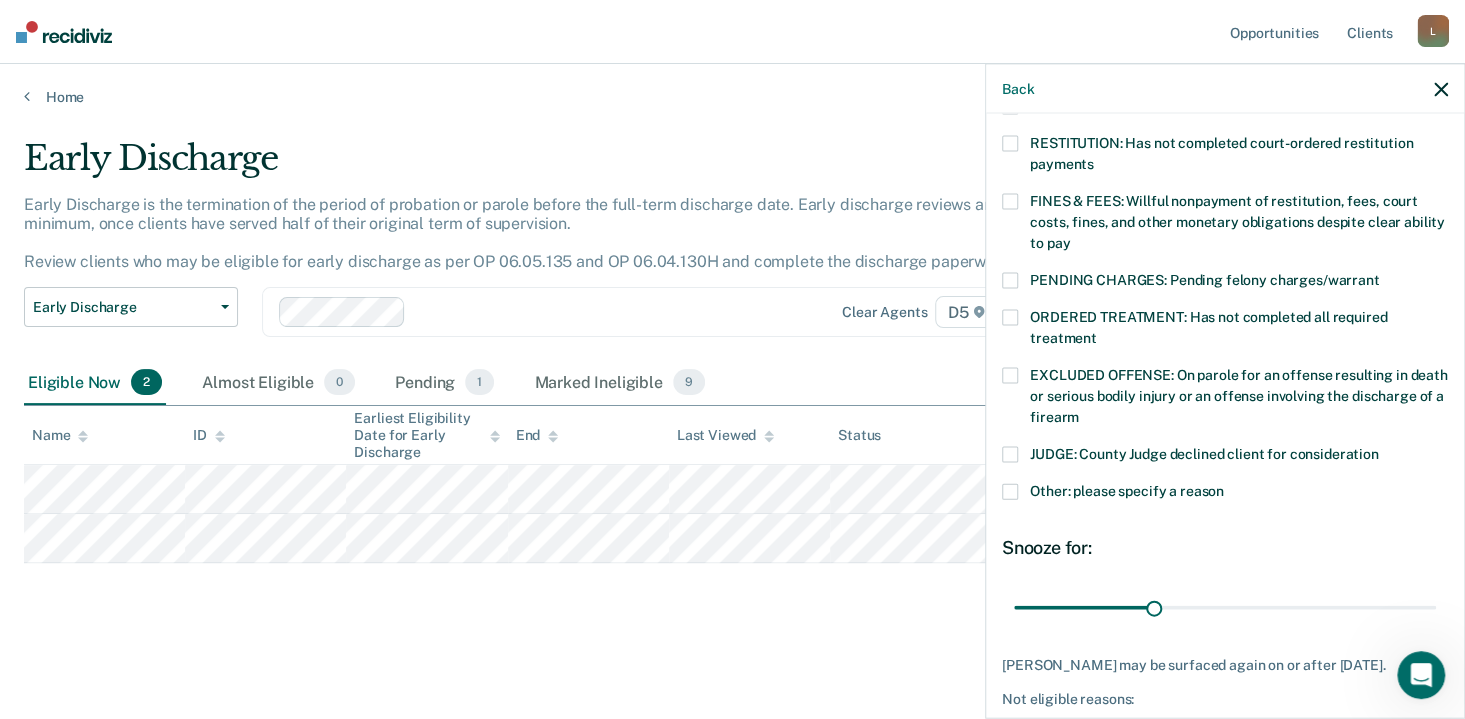 click at bounding box center [1010, 317] 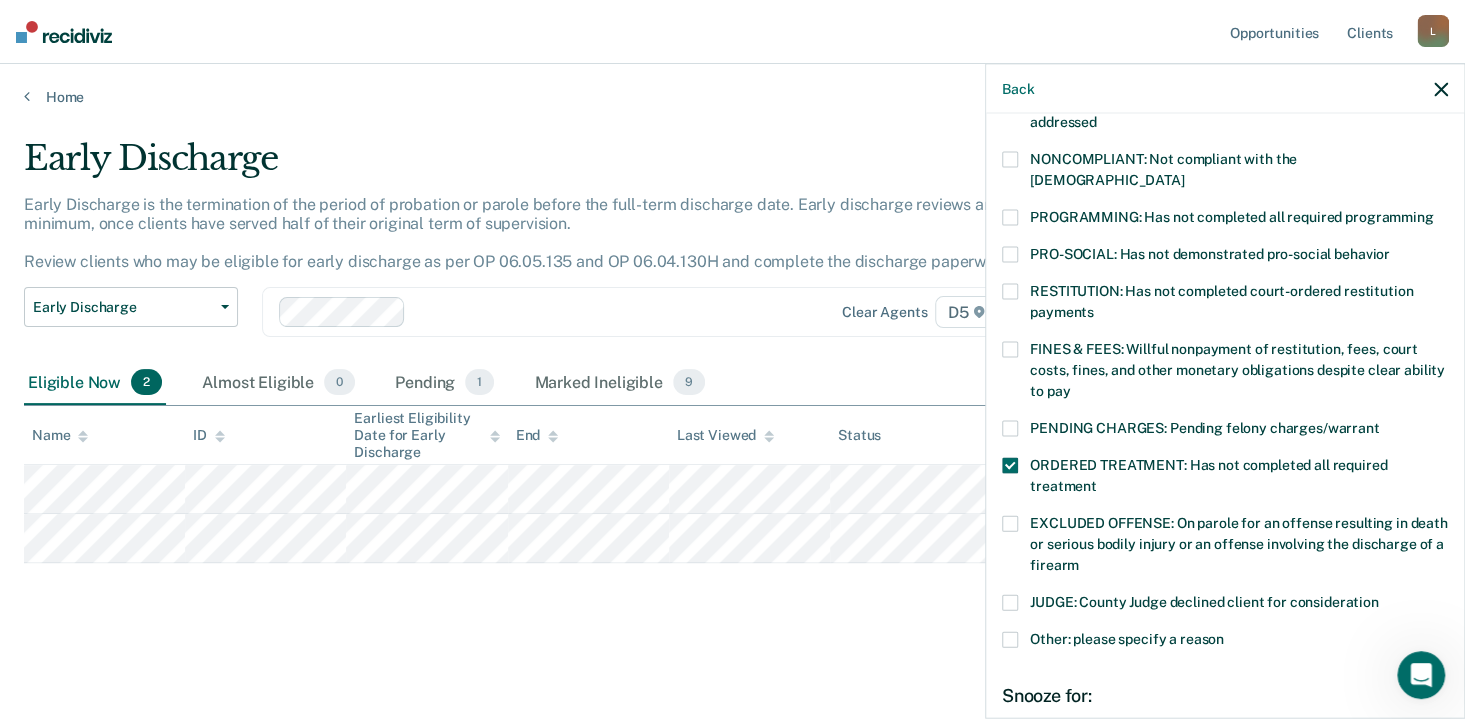 scroll, scrollTop: 290, scrollLeft: 0, axis: vertical 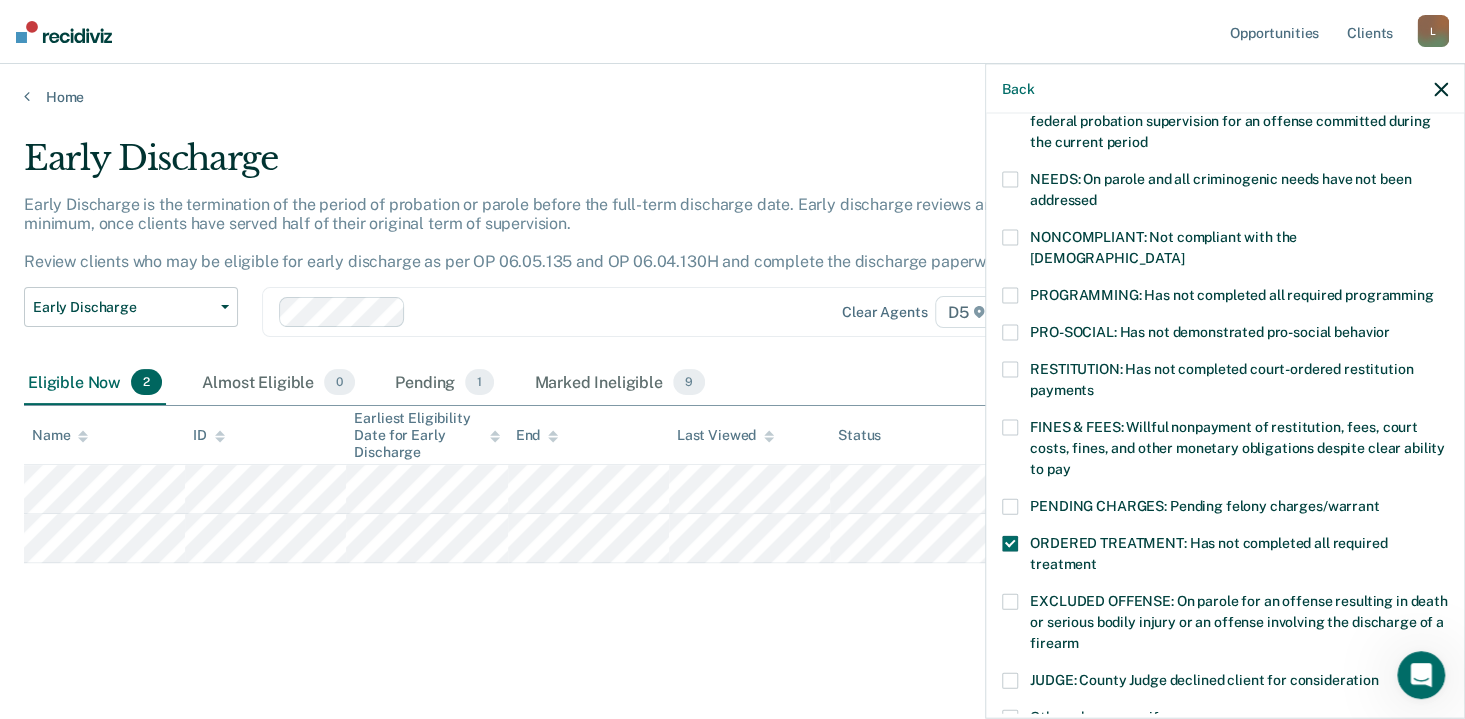 click at bounding box center [1010, 332] 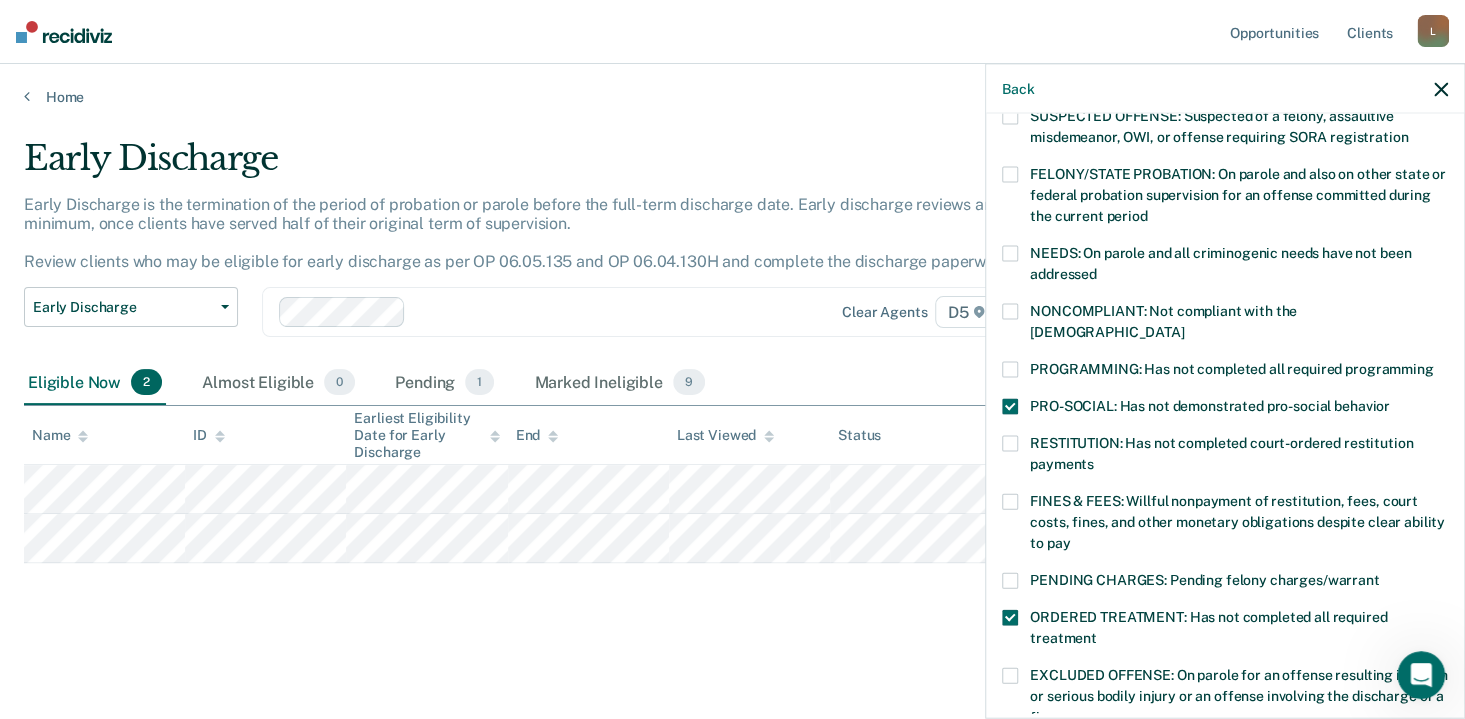 scroll, scrollTop: 209, scrollLeft: 0, axis: vertical 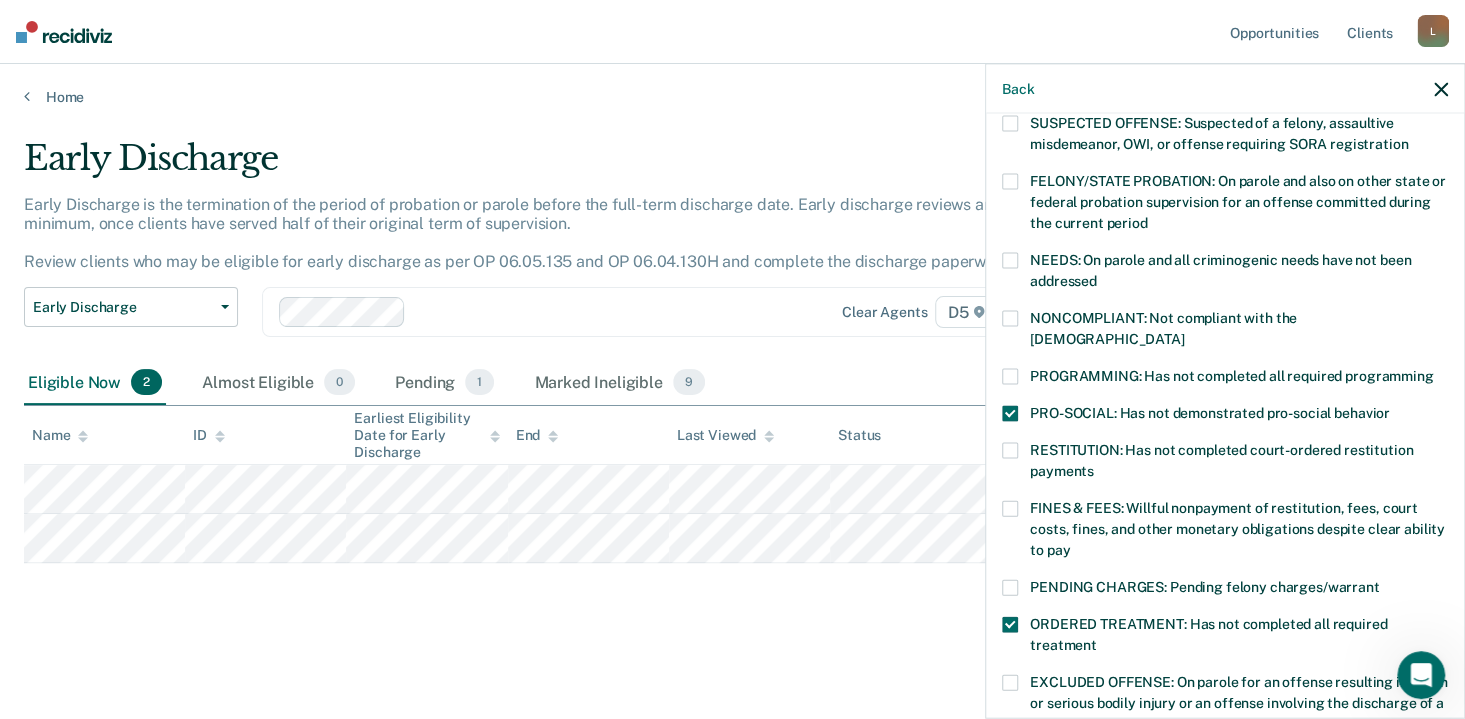 click on "PROGRAMMING: Has not completed all required programming" at bounding box center [1225, 378] 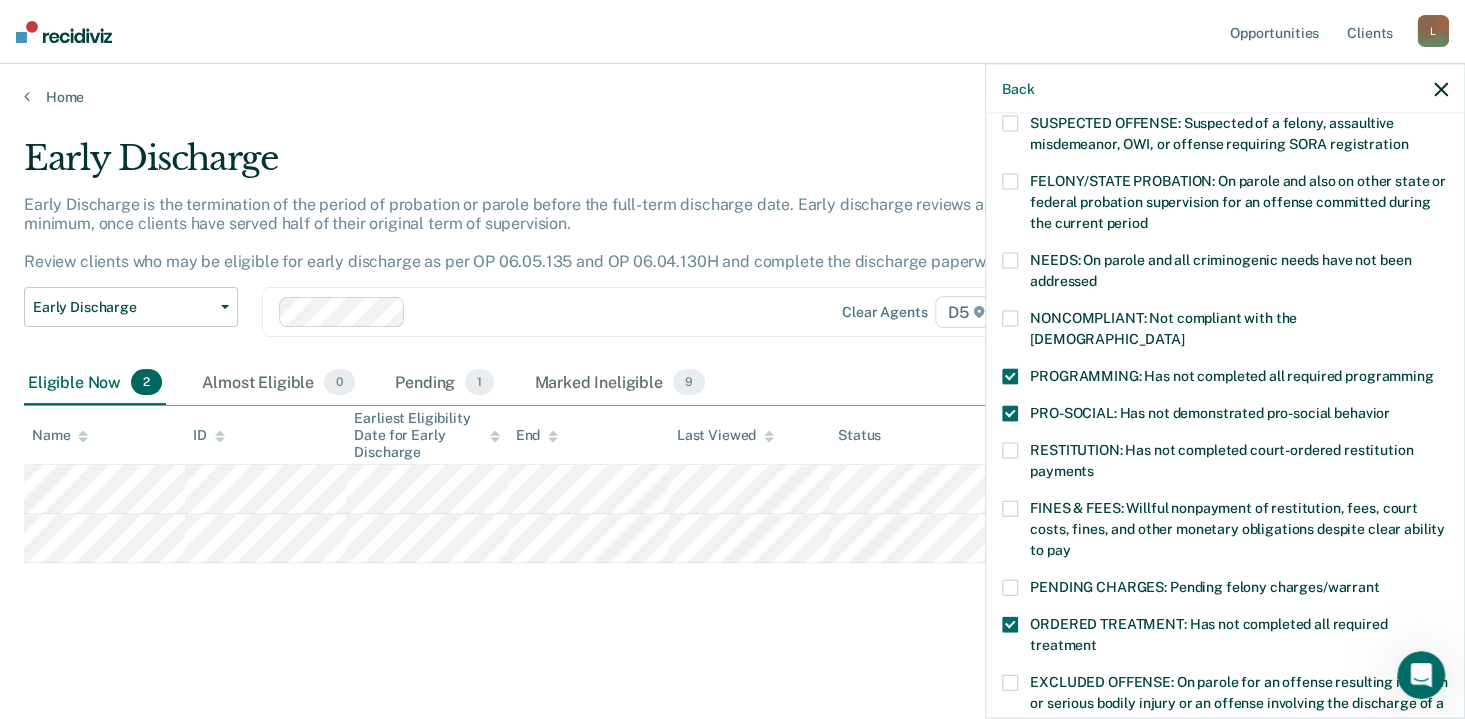 click on "NONCOMPLIANT: Not compliant with the [DEMOGRAPHIC_DATA]" at bounding box center (1225, 331) 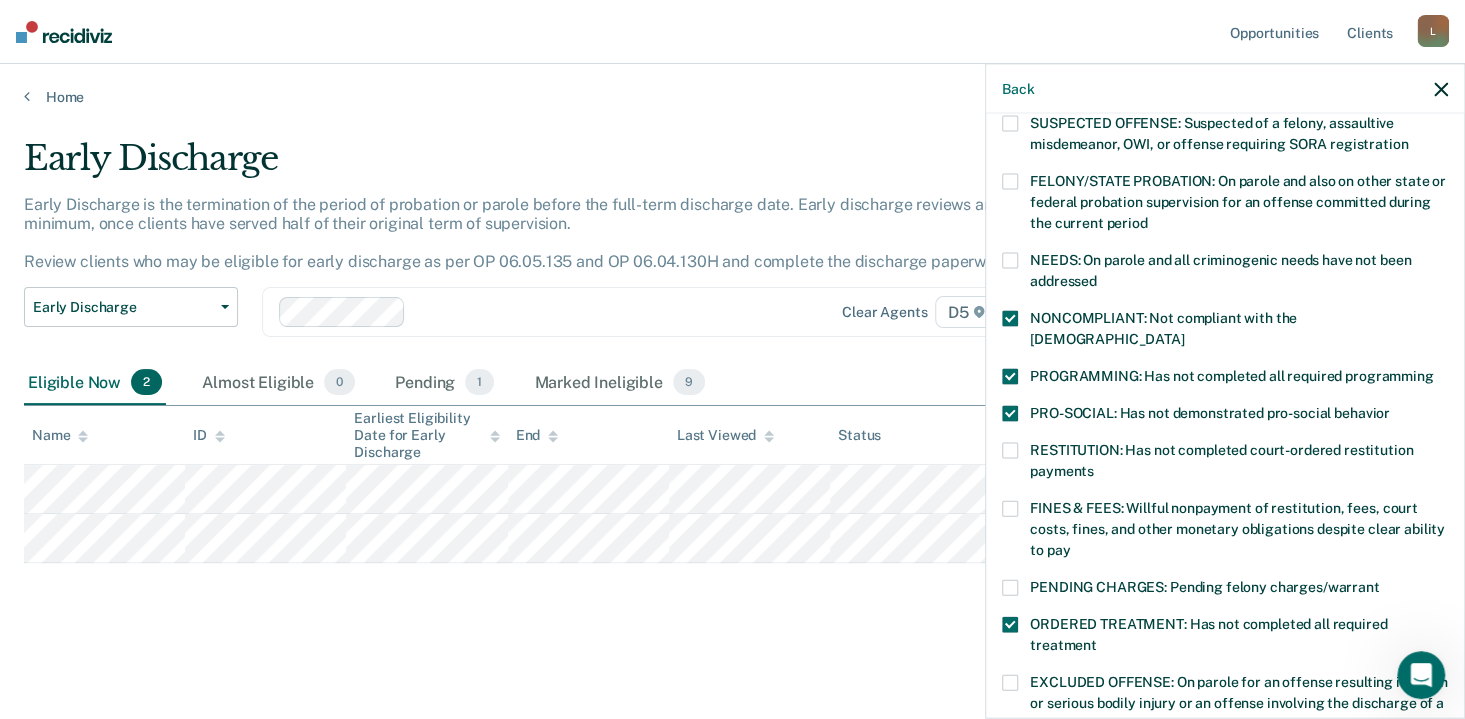 click at bounding box center [1010, 260] 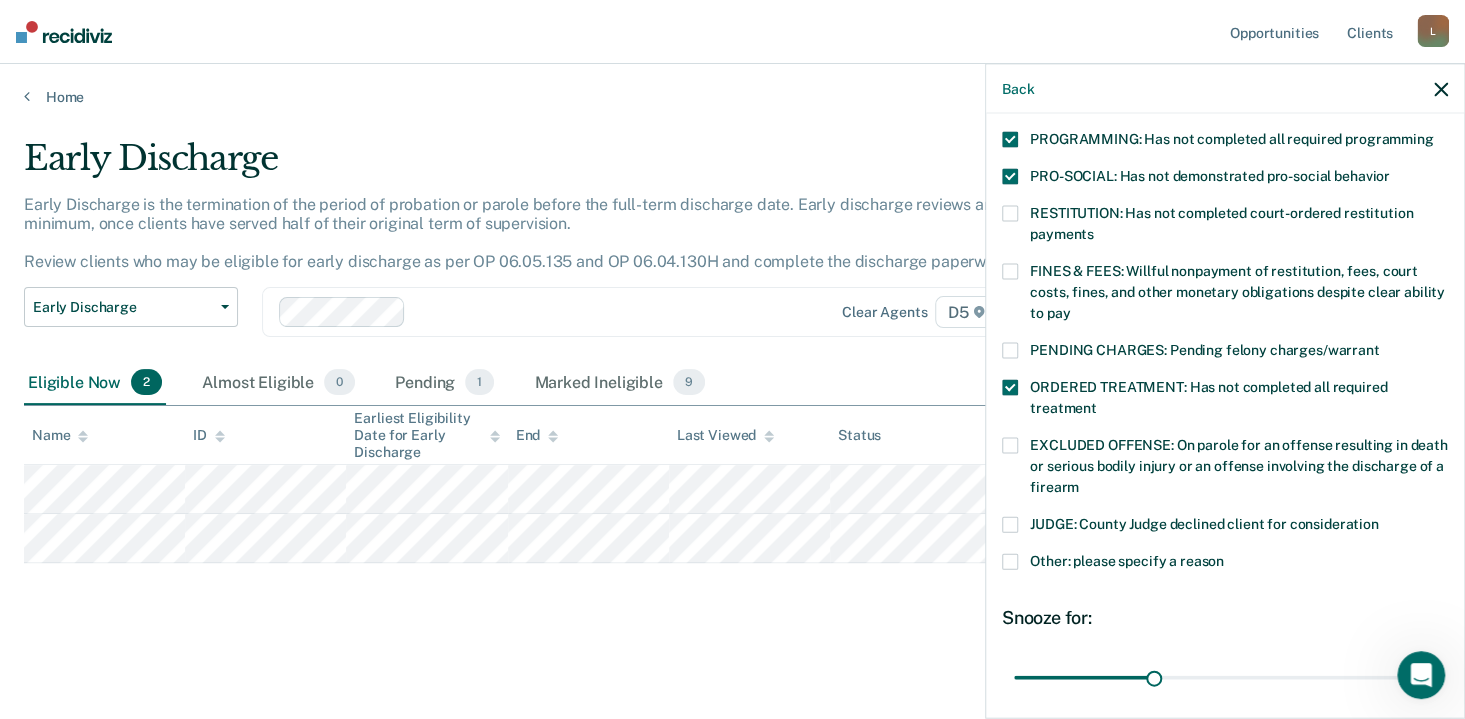 scroll, scrollTop: 611, scrollLeft: 0, axis: vertical 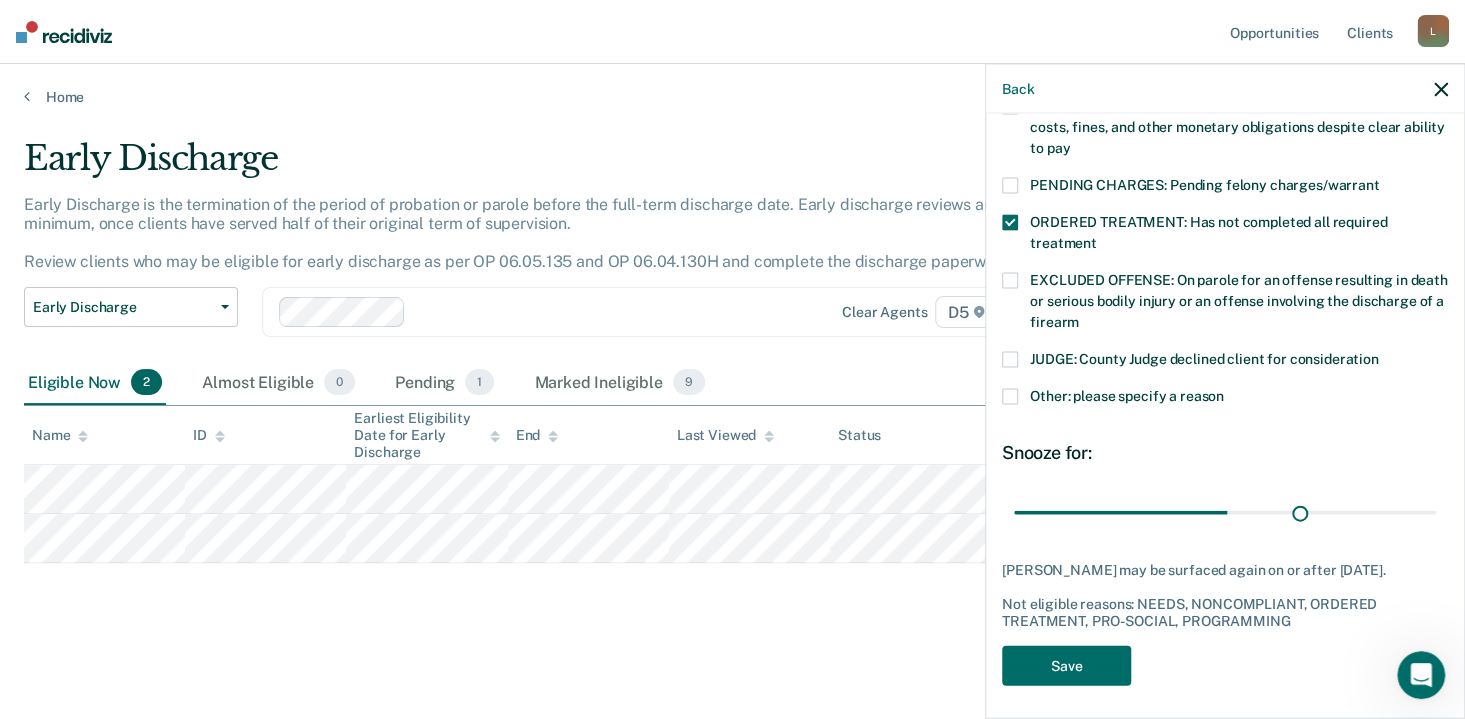 type on "90" 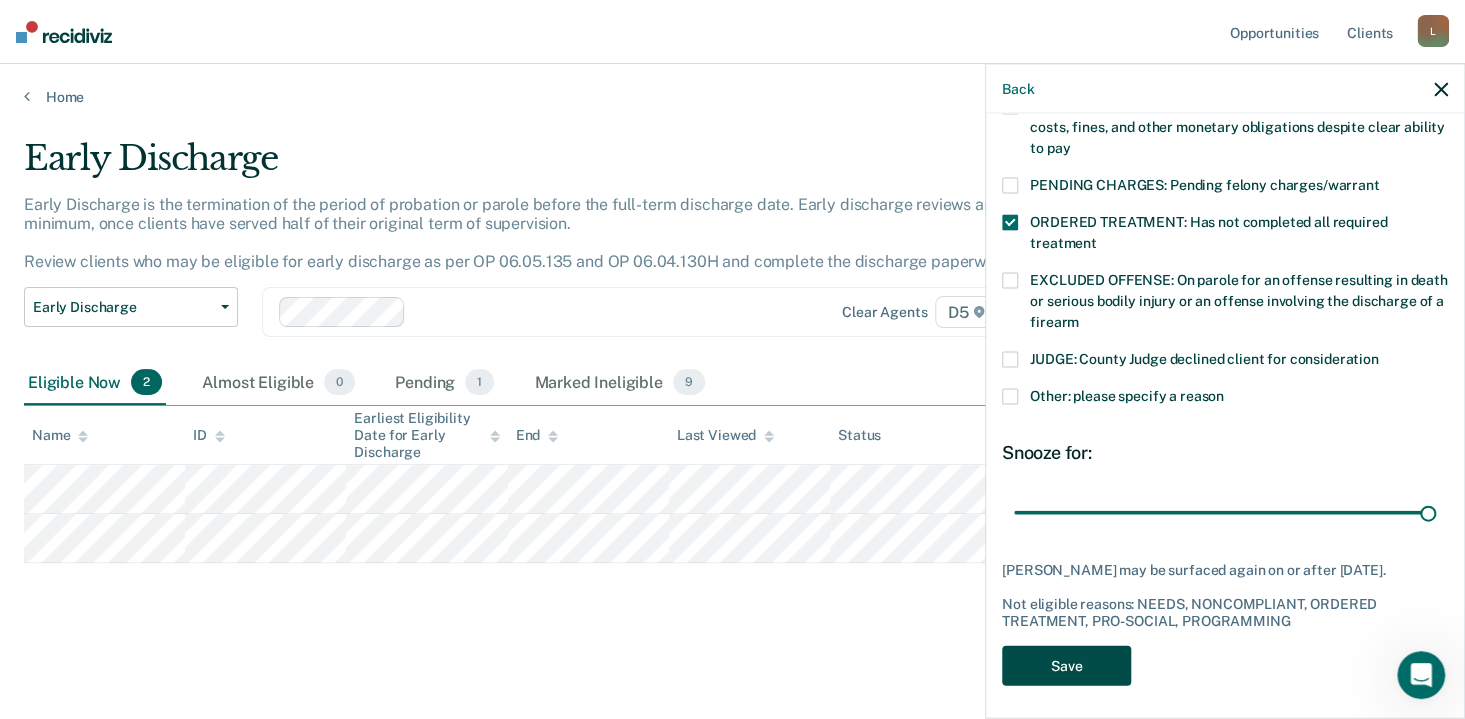 click on "Save" at bounding box center (1066, 665) 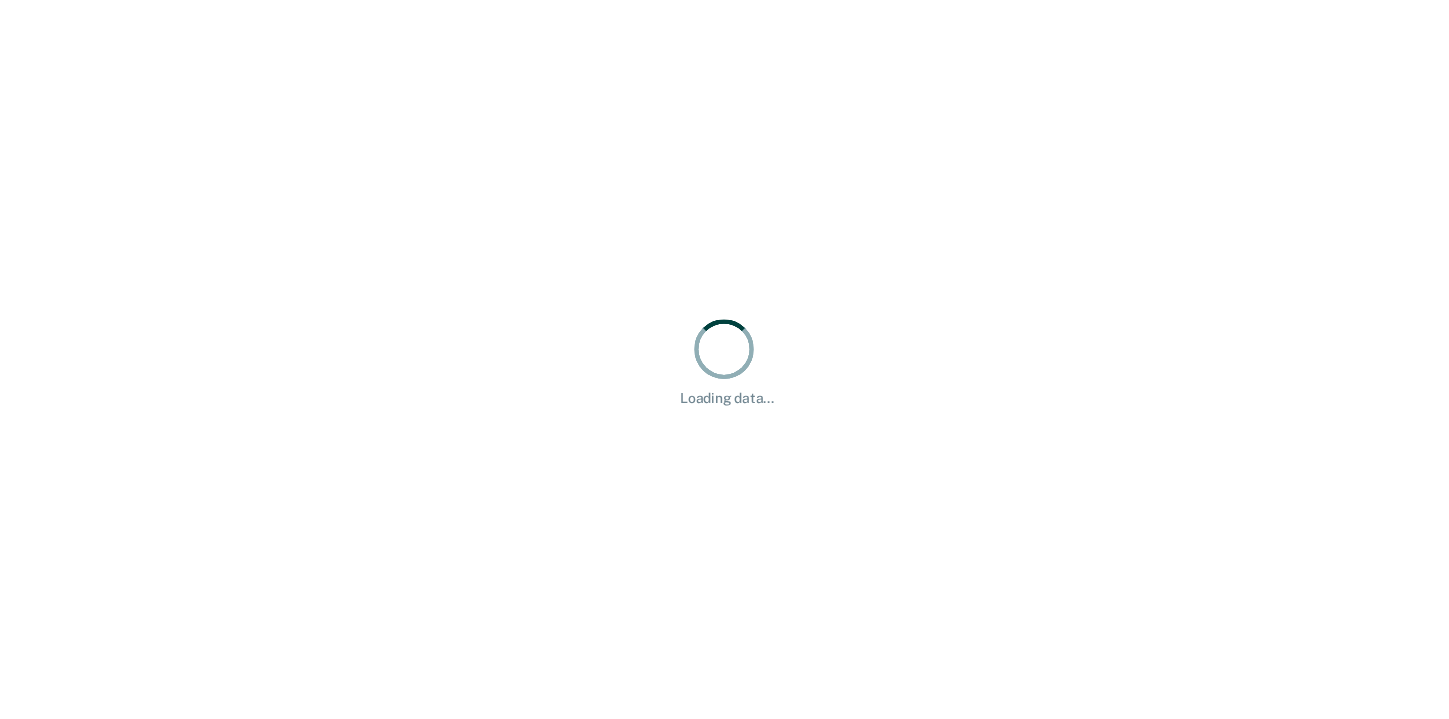 scroll, scrollTop: 0, scrollLeft: 0, axis: both 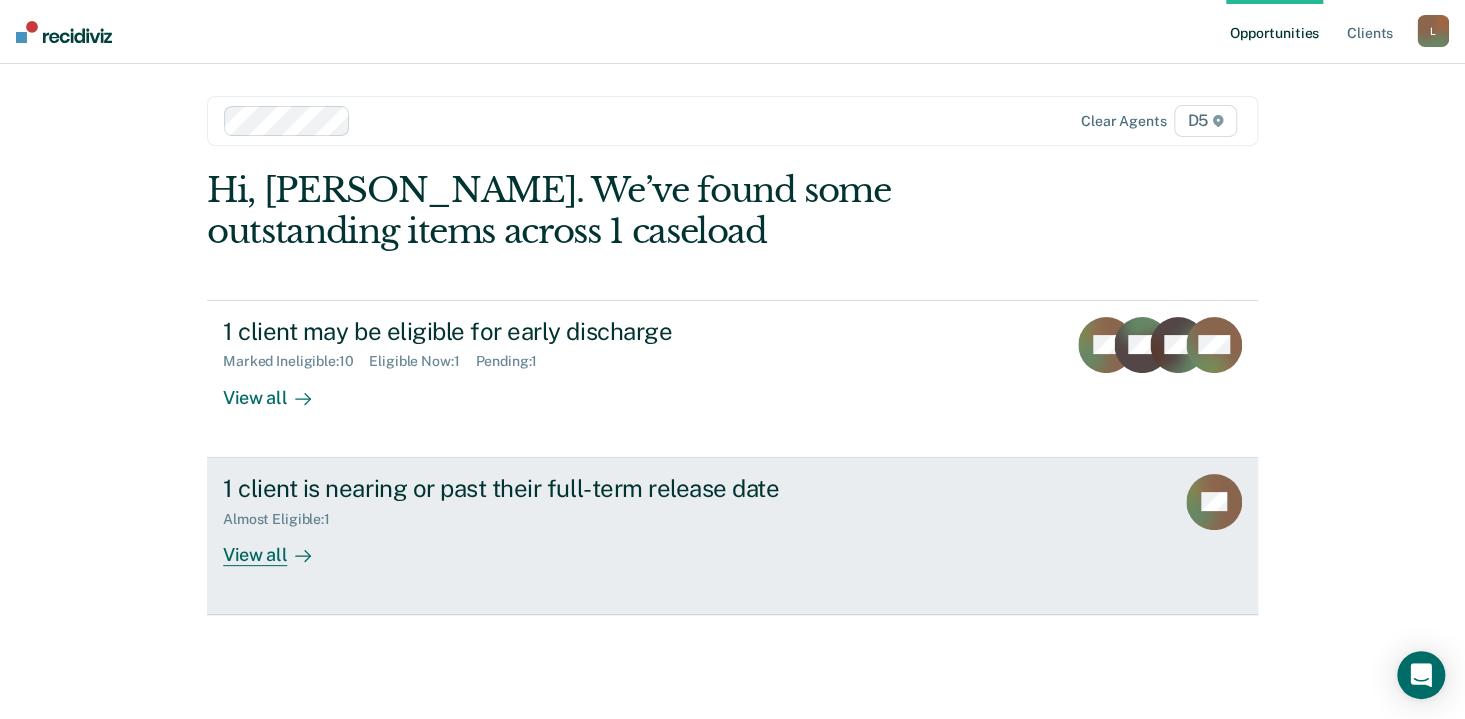 click on "View all" at bounding box center [279, 546] 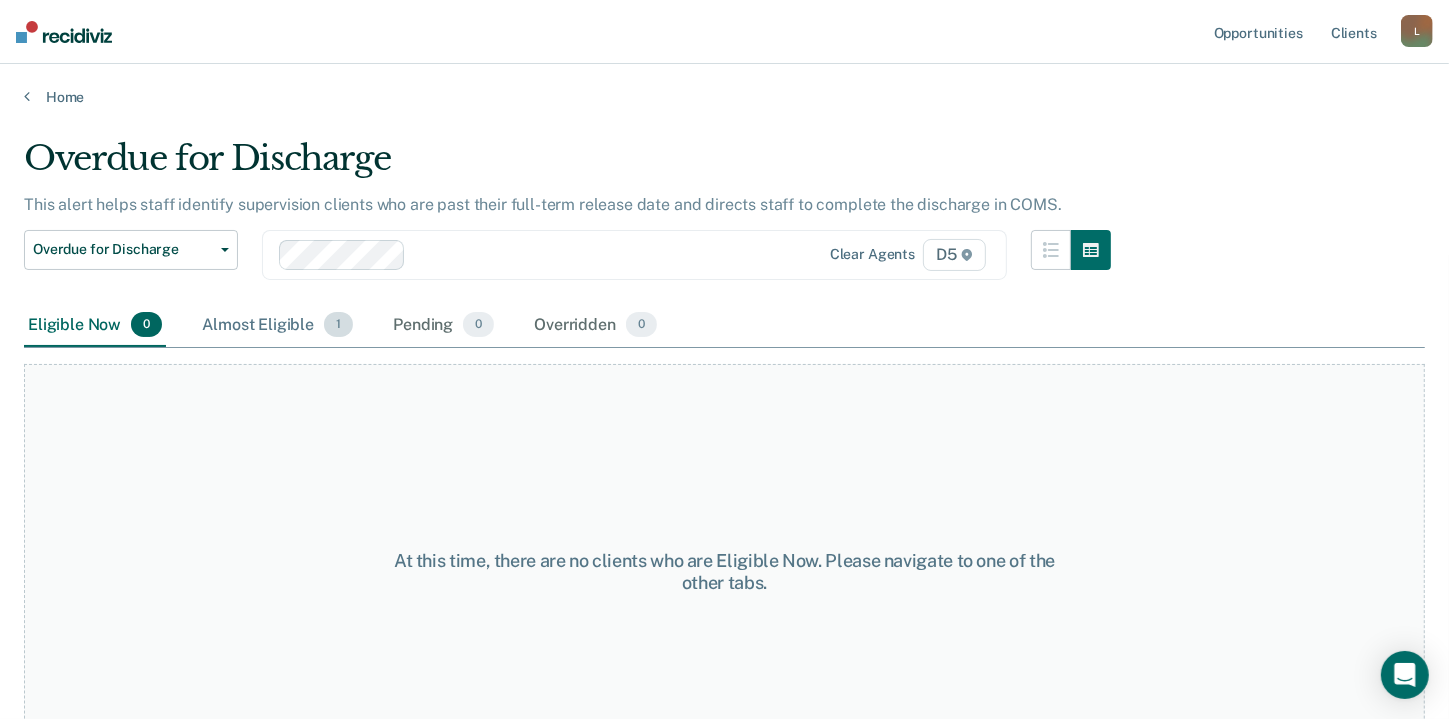 click on "Almost Eligible 1" at bounding box center (277, 326) 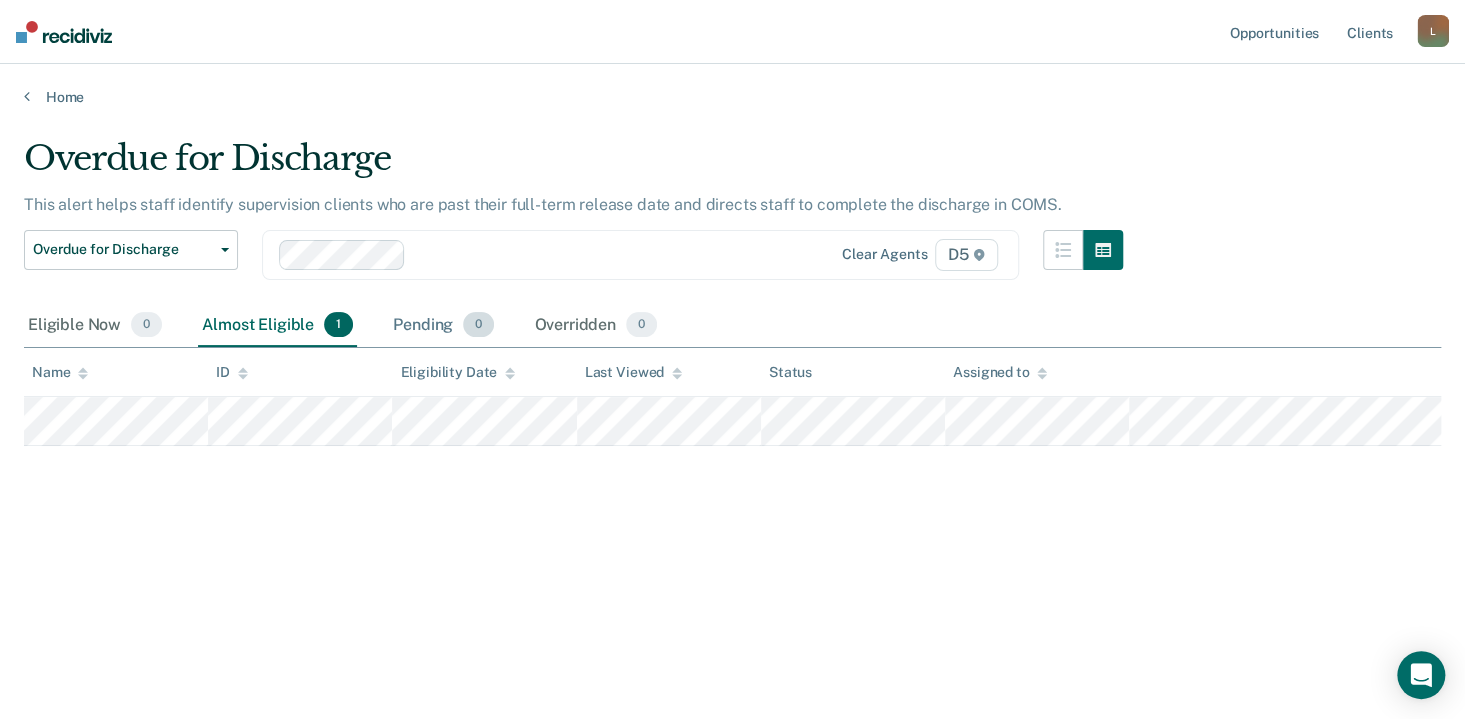 click on "Pending 0" at bounding box center [443, 326] 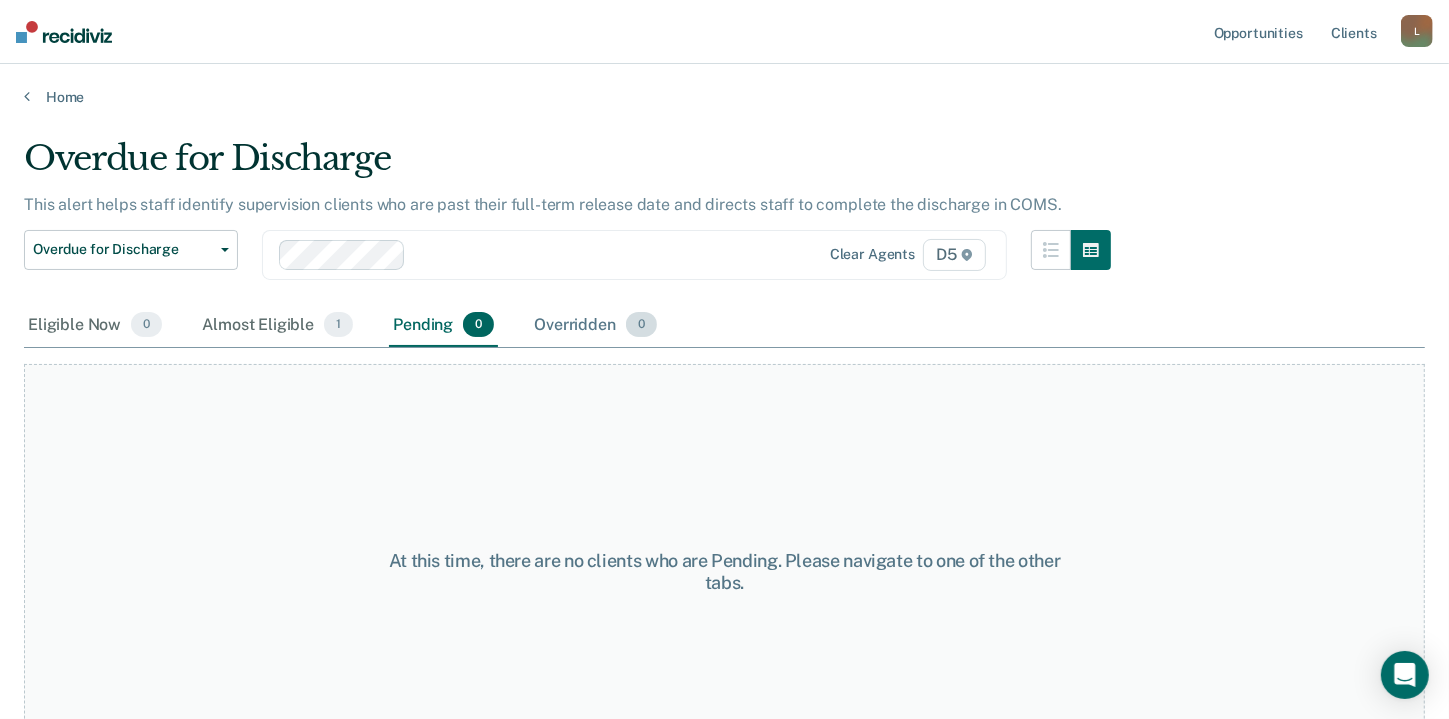 click on "Overridden 0" at bounding box center (595, 326) 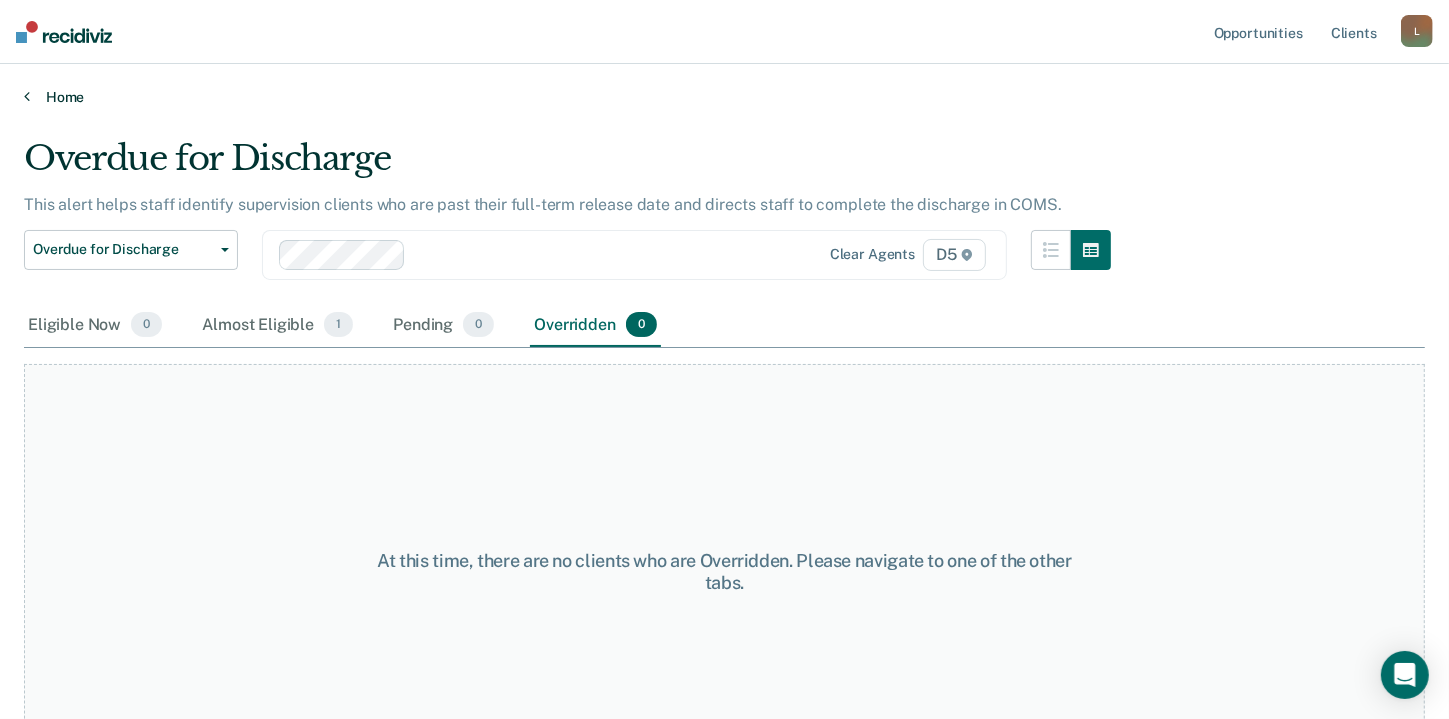 click on "Home" at bounding box center (724, 97) 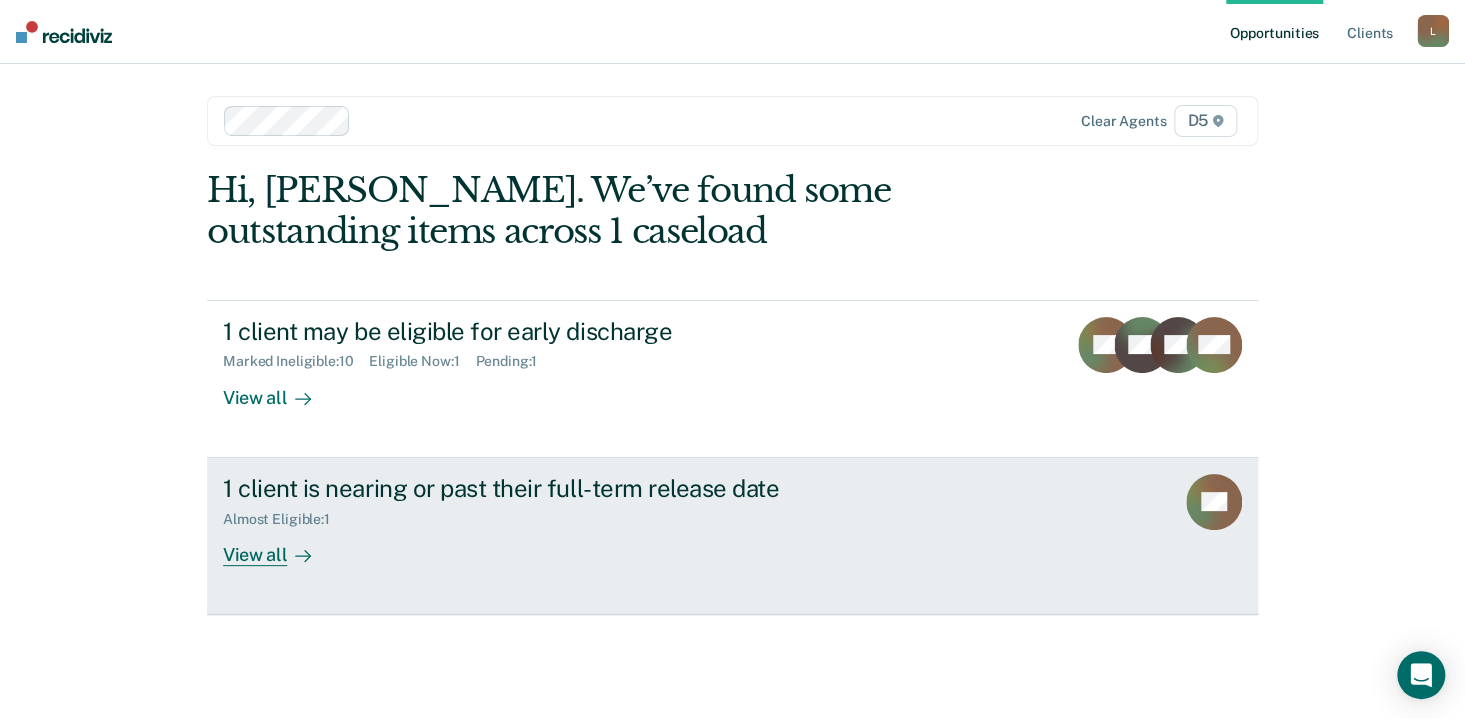 click on "View all" at bounding box center [279, 546] 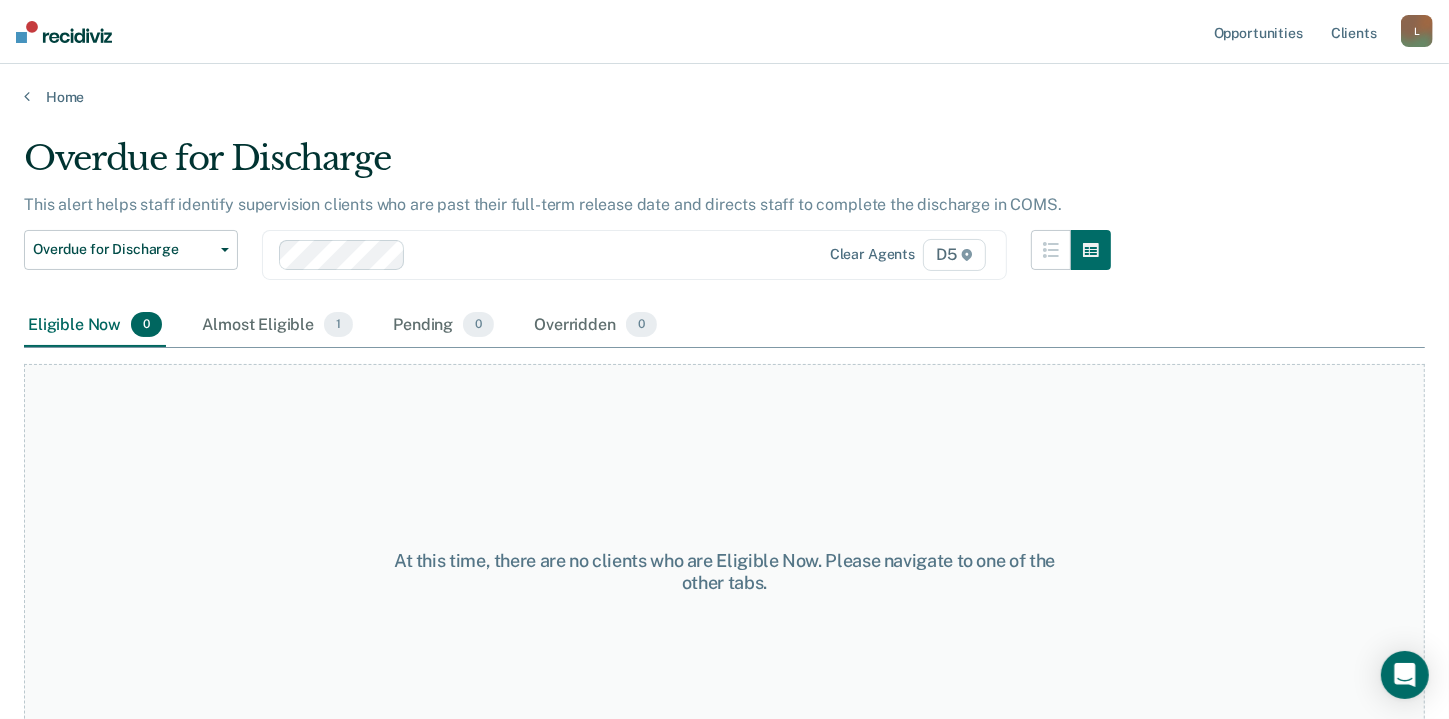 click on "Eligible Now 0" at bounding box center (95, 326) 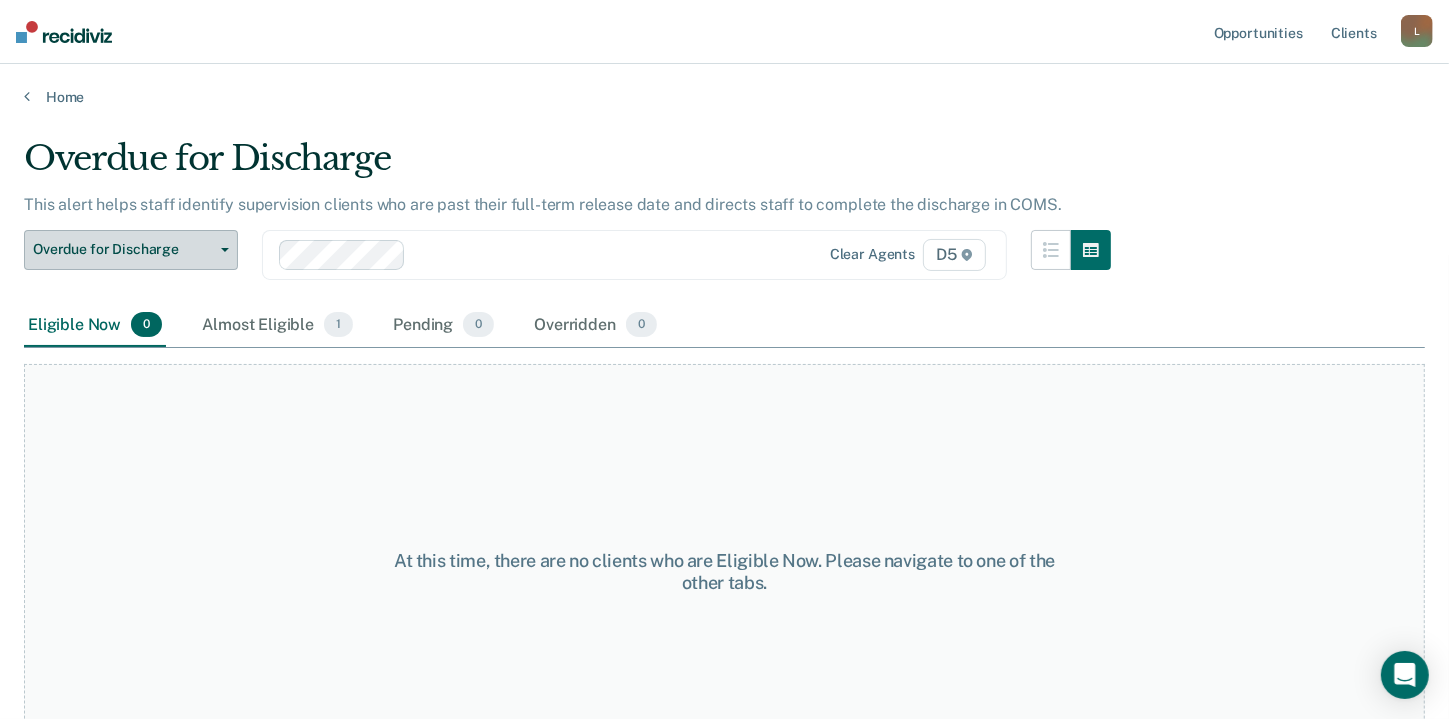 click at bounding box center (221, 250) 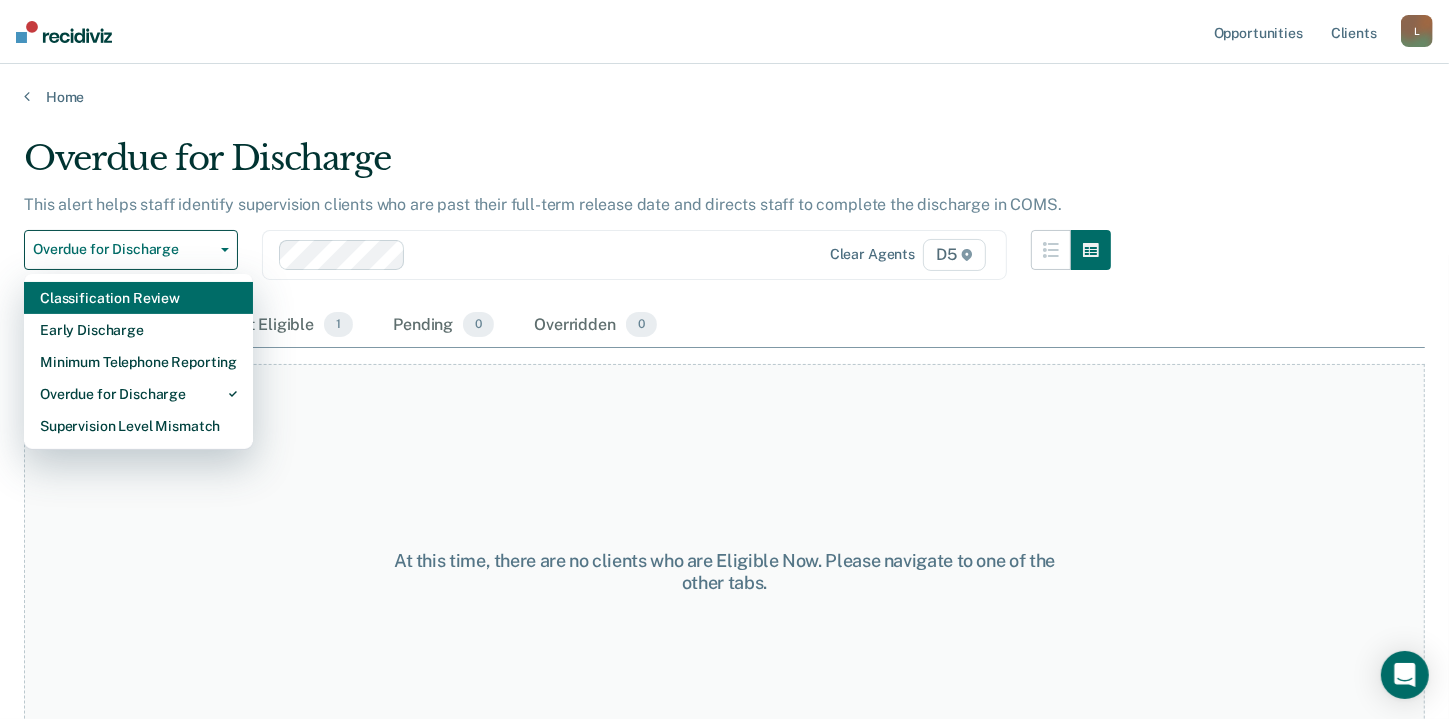 click on "Classification Review" at bounding box center [138, 298] 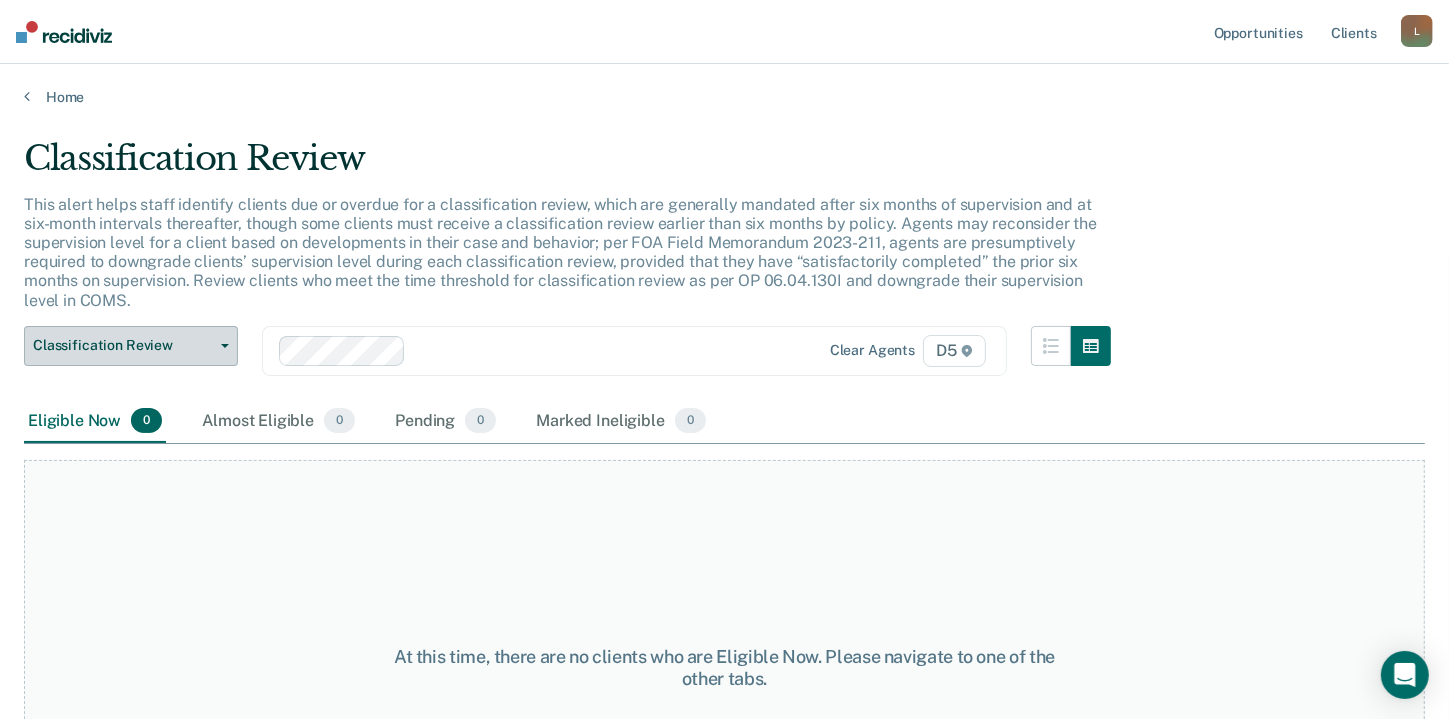 click on "Classification Review" at bounding box center (131, 346) 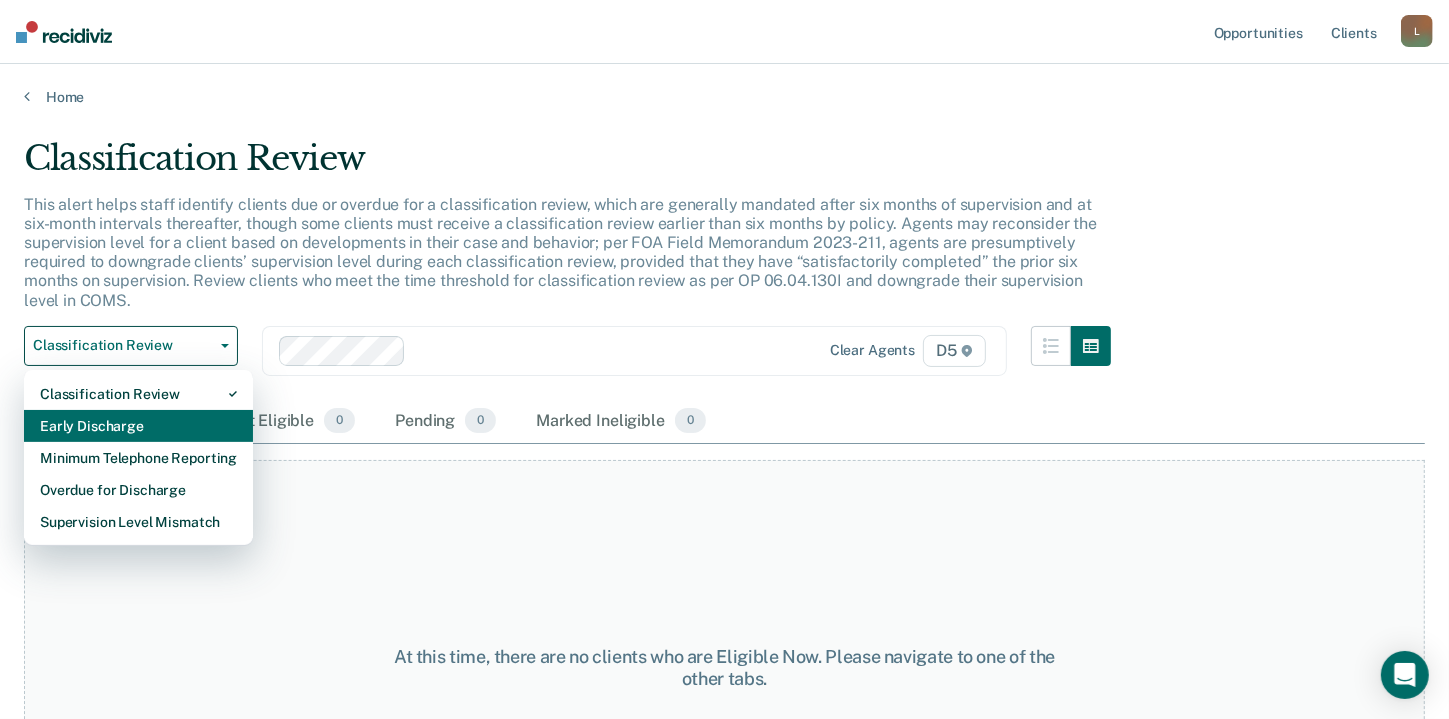 click on "Early Discharge" at bounding box center (138, 426) 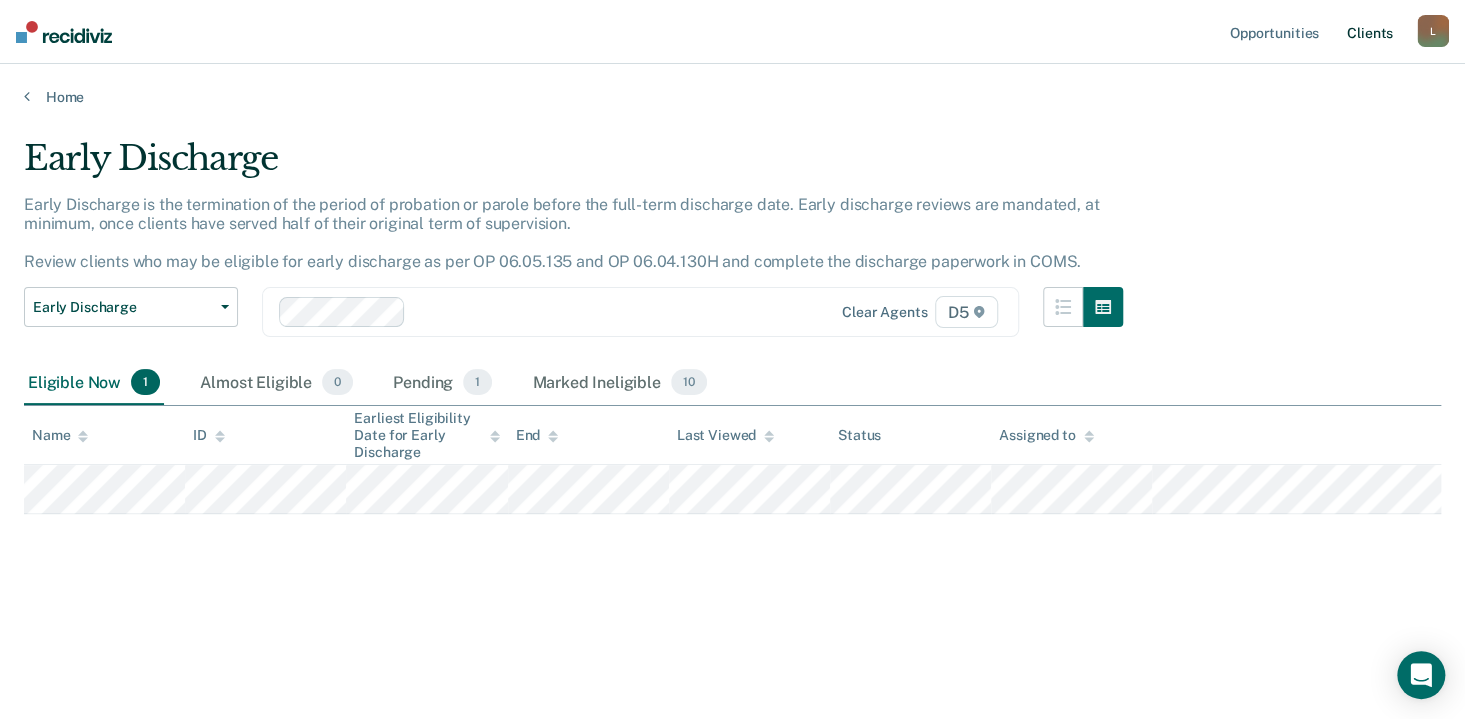 click on "Client s" at bounding box center [1370, 32] 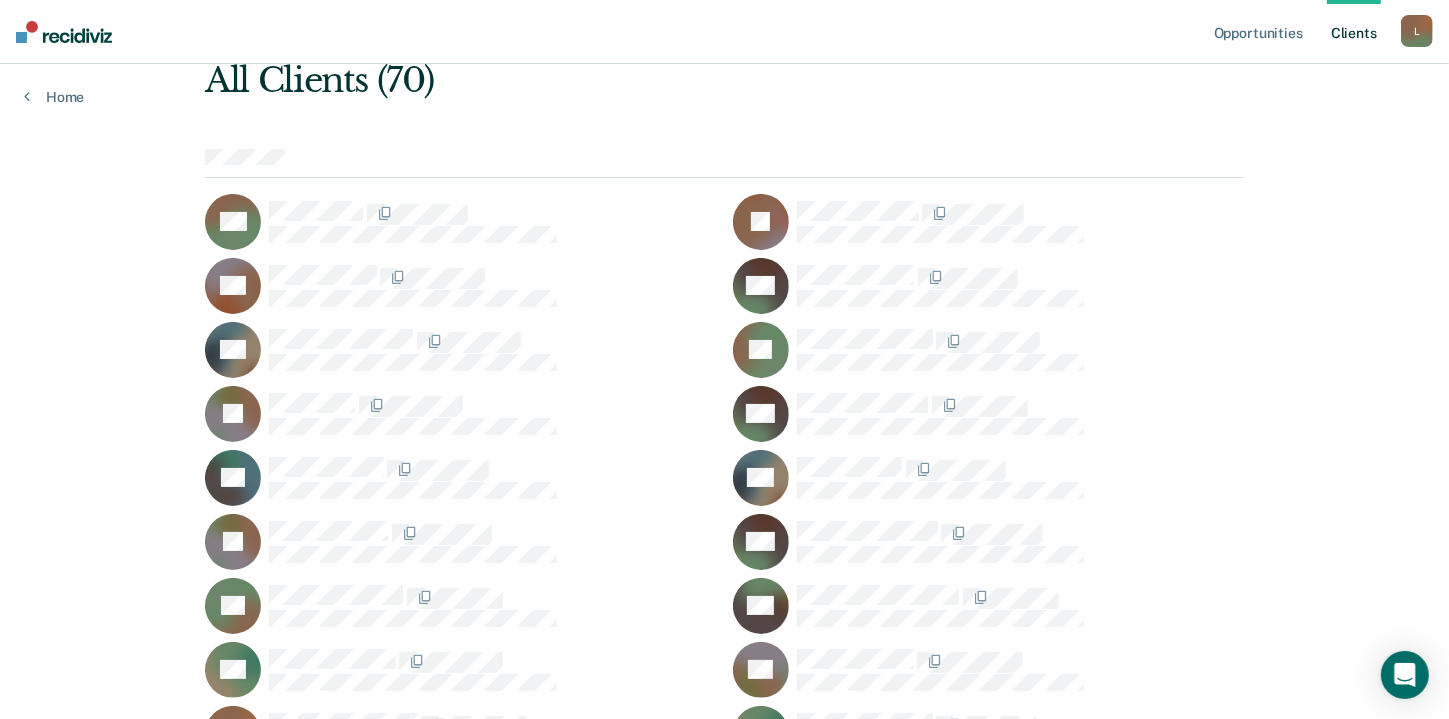 scroll, scrollTop: 106, scrollLeft: 0, axis: vertical 